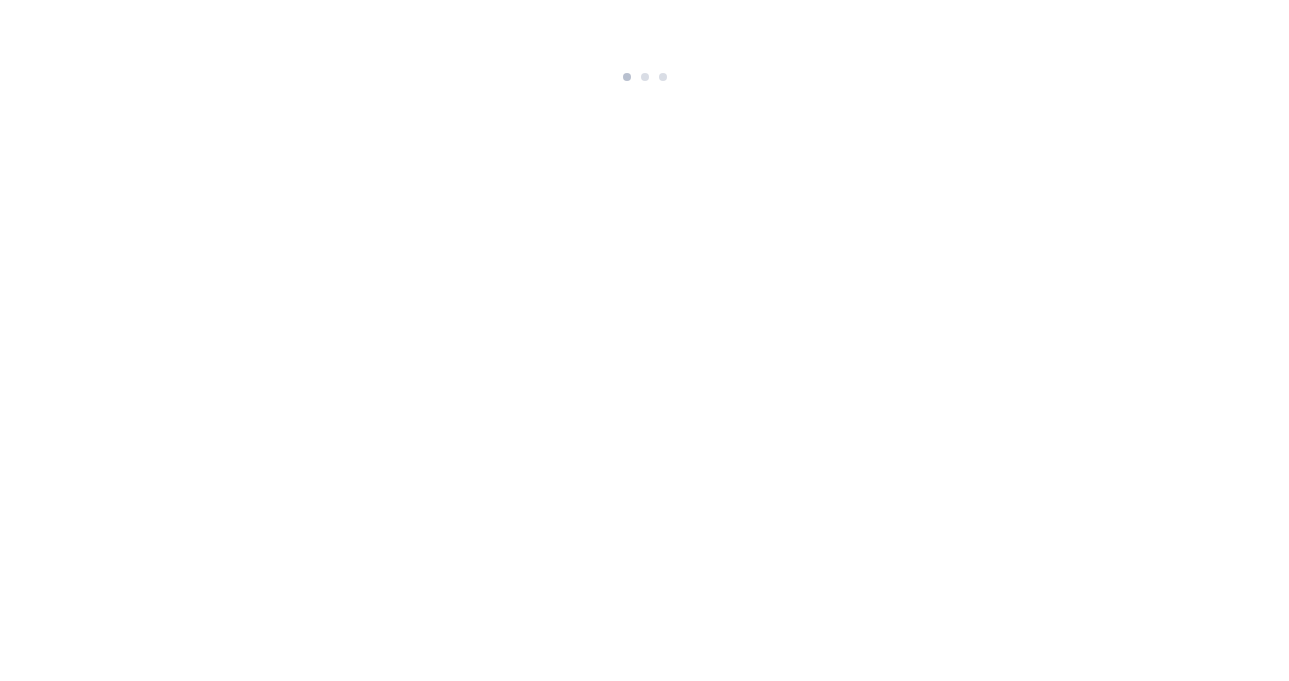 scroll, scrollTop: 0, scrollLeft: 0, axis: both 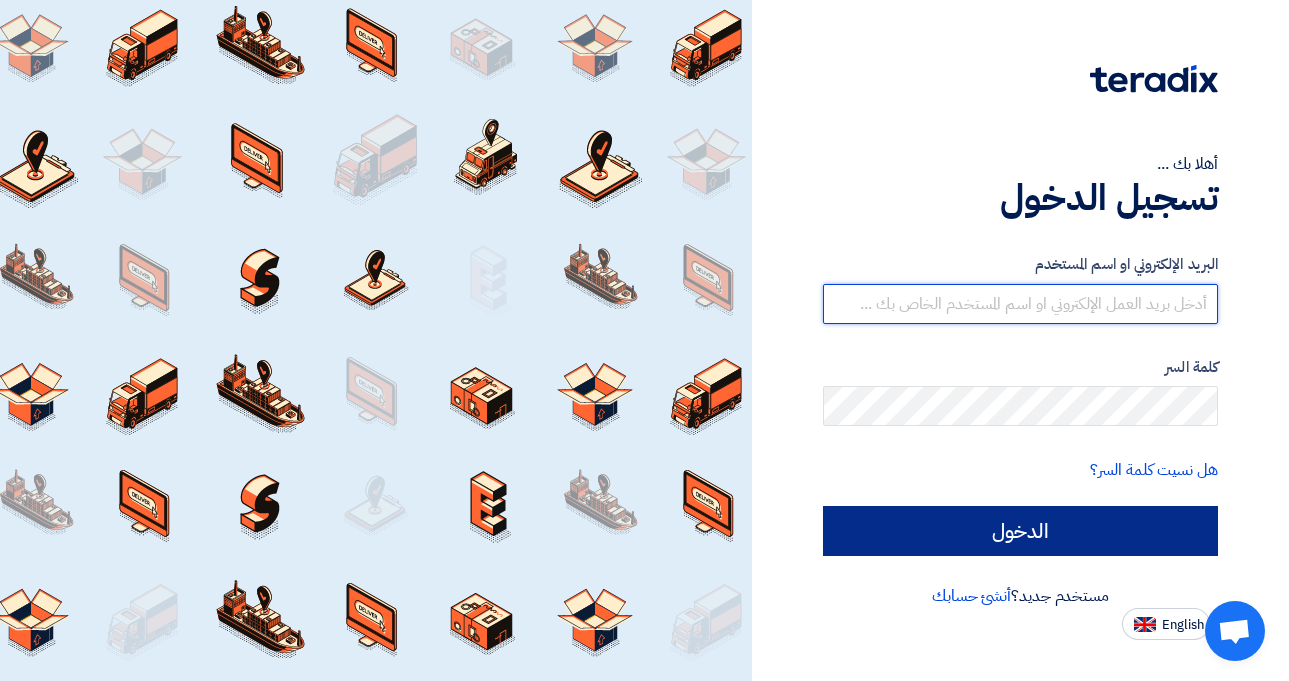 type on "[EMAIL]" 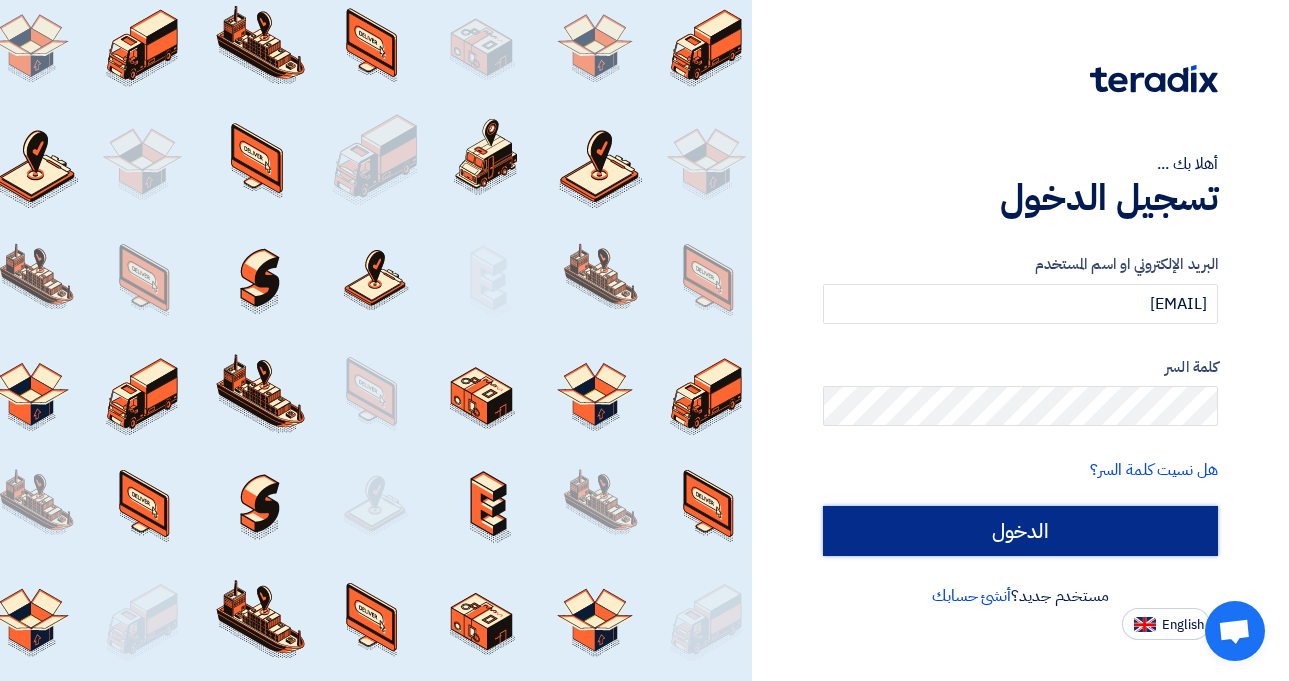click on "الدخول" 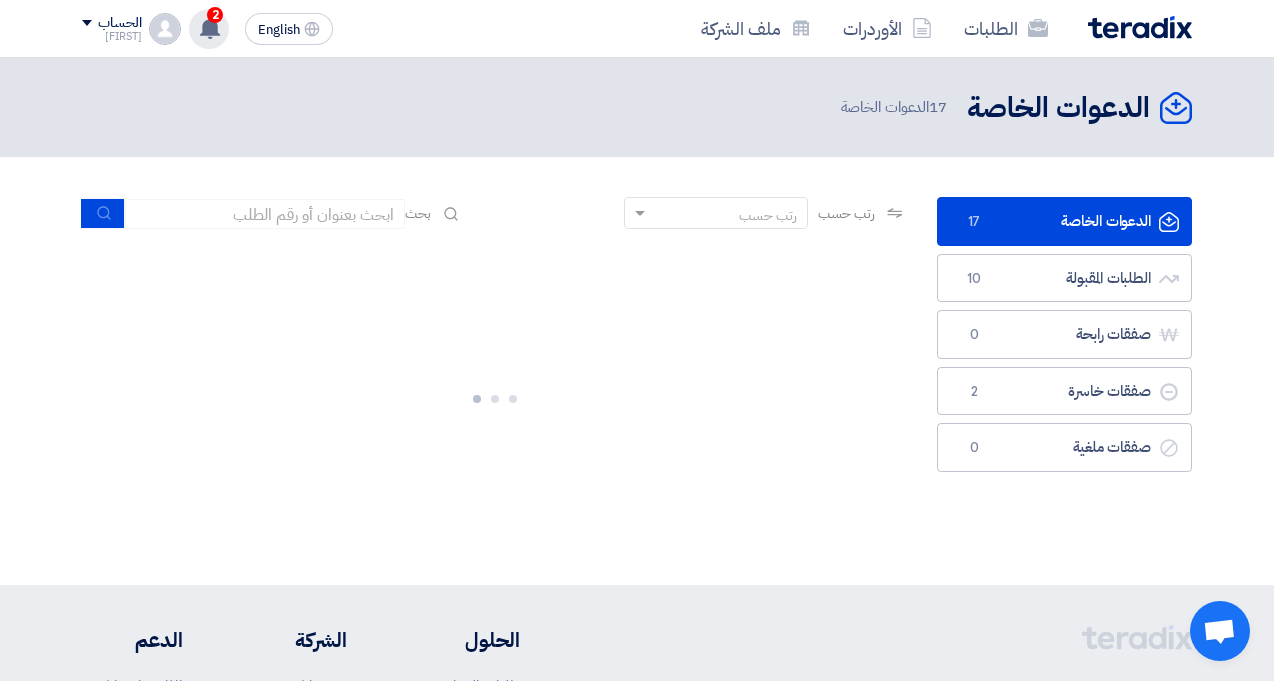 click 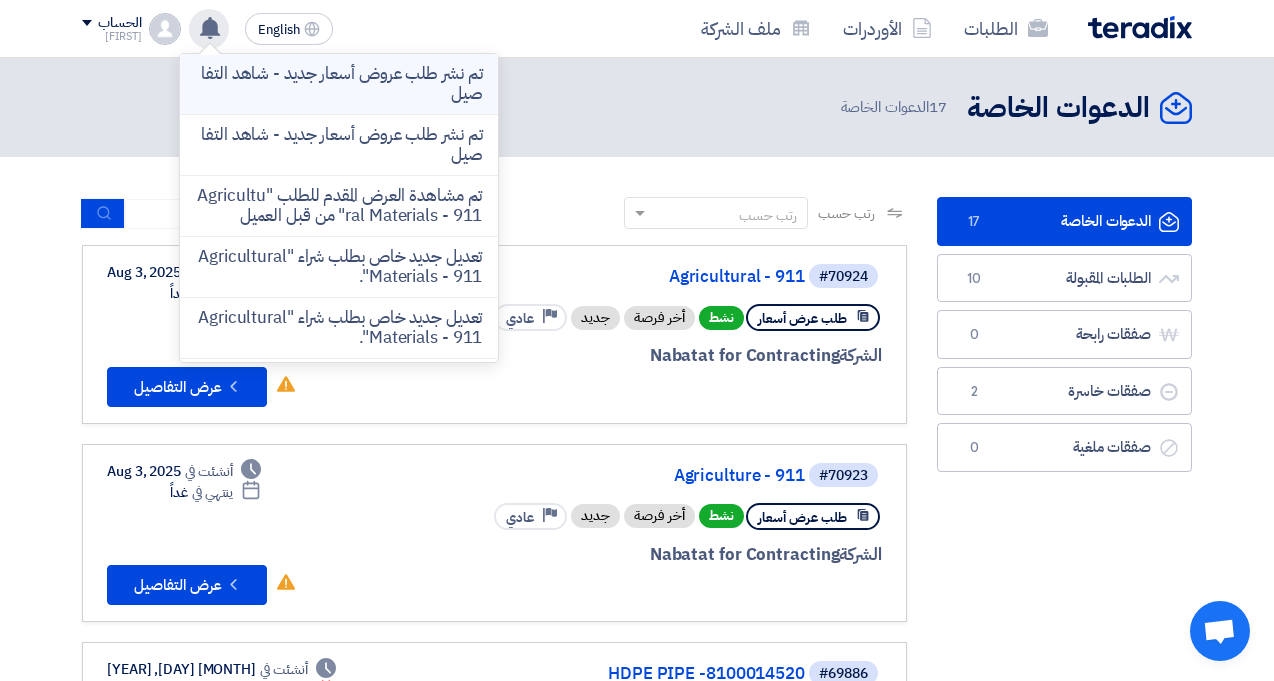click on "تم نشر طلب عروض أسعار جديد - شاهد التفاصيل" 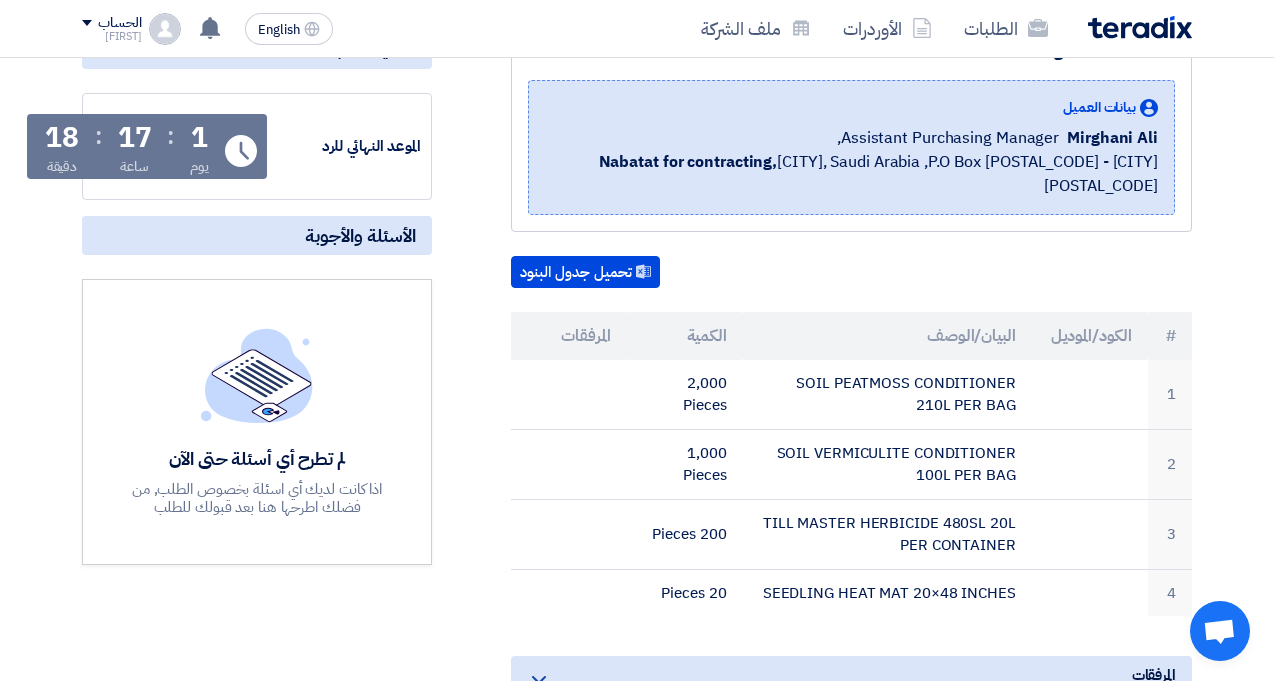 scroll, scrollTop: 0, scrollLeft: 0, axis: both 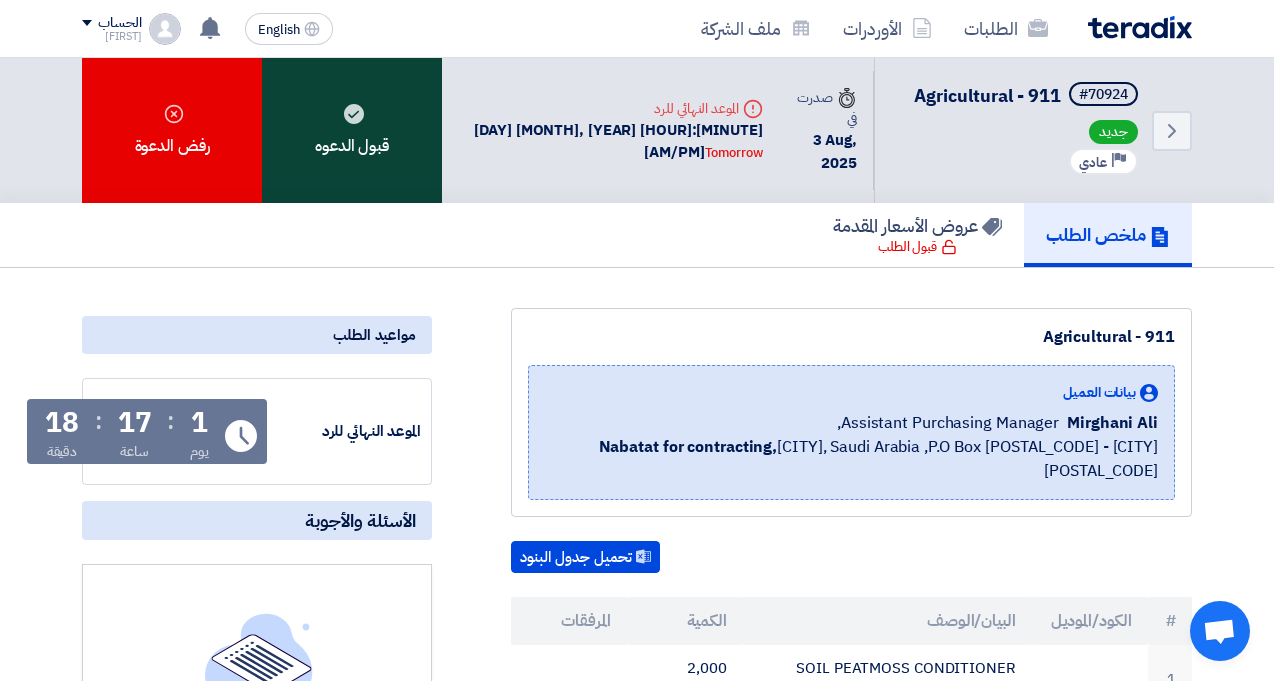 click on "قبول الدعوه" 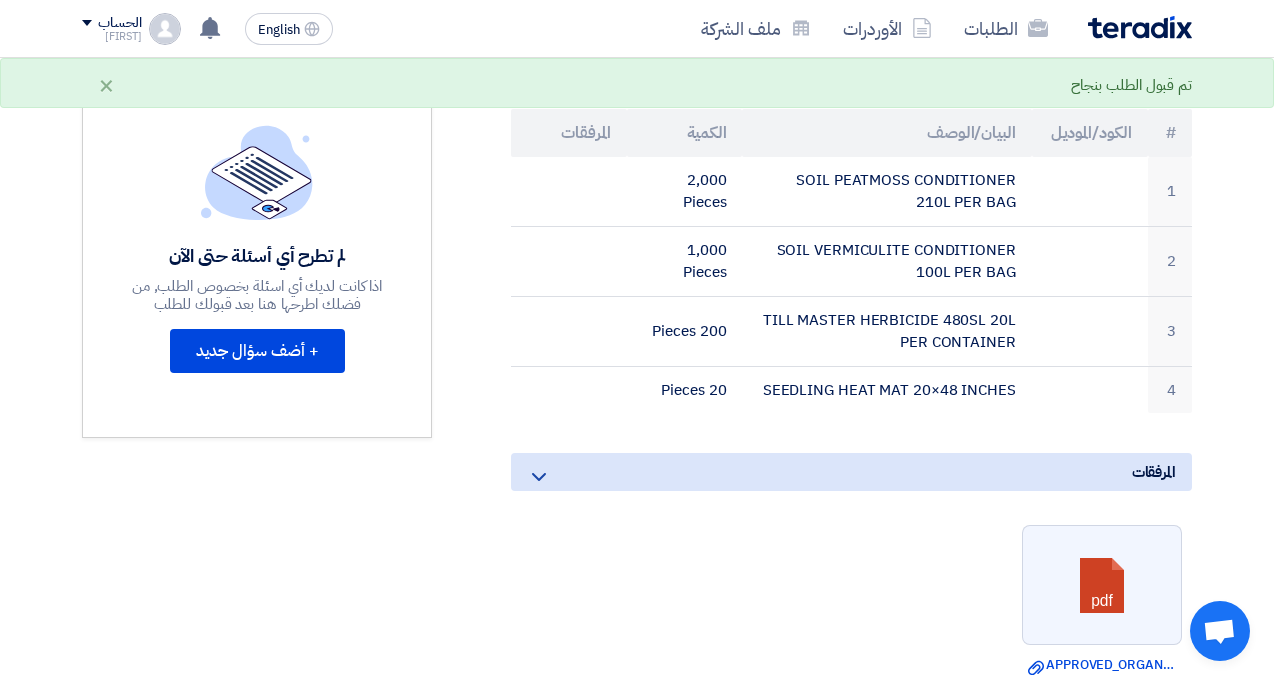 scroll, scrollTop: 500, scrollLeft: 0, axis: vertical 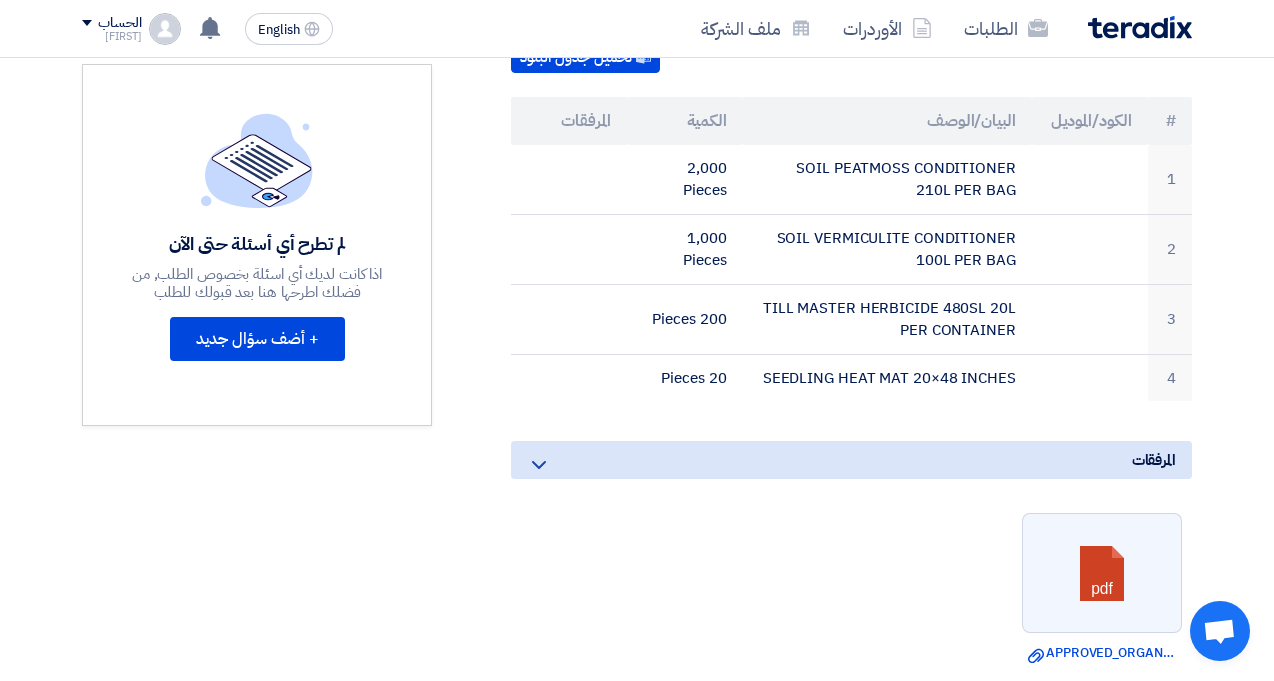 click on "المرفقات" 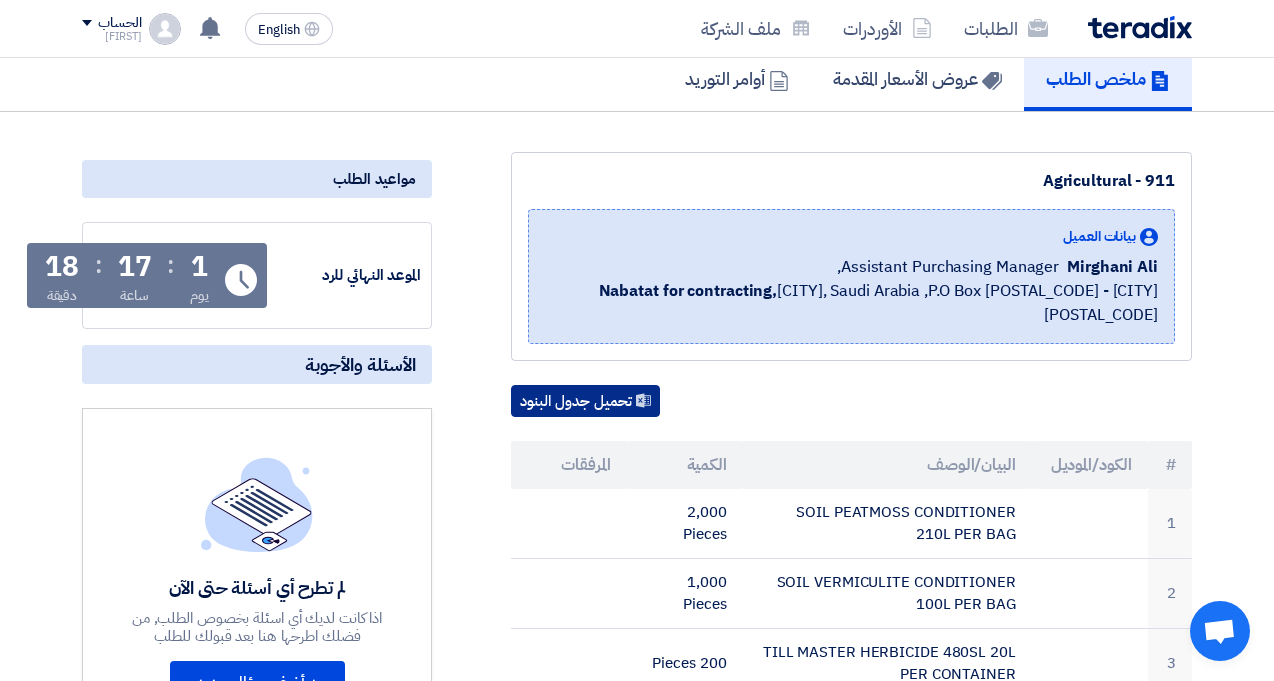 scroll, scrollTop: 0, scrollLeft: 0, axis: both 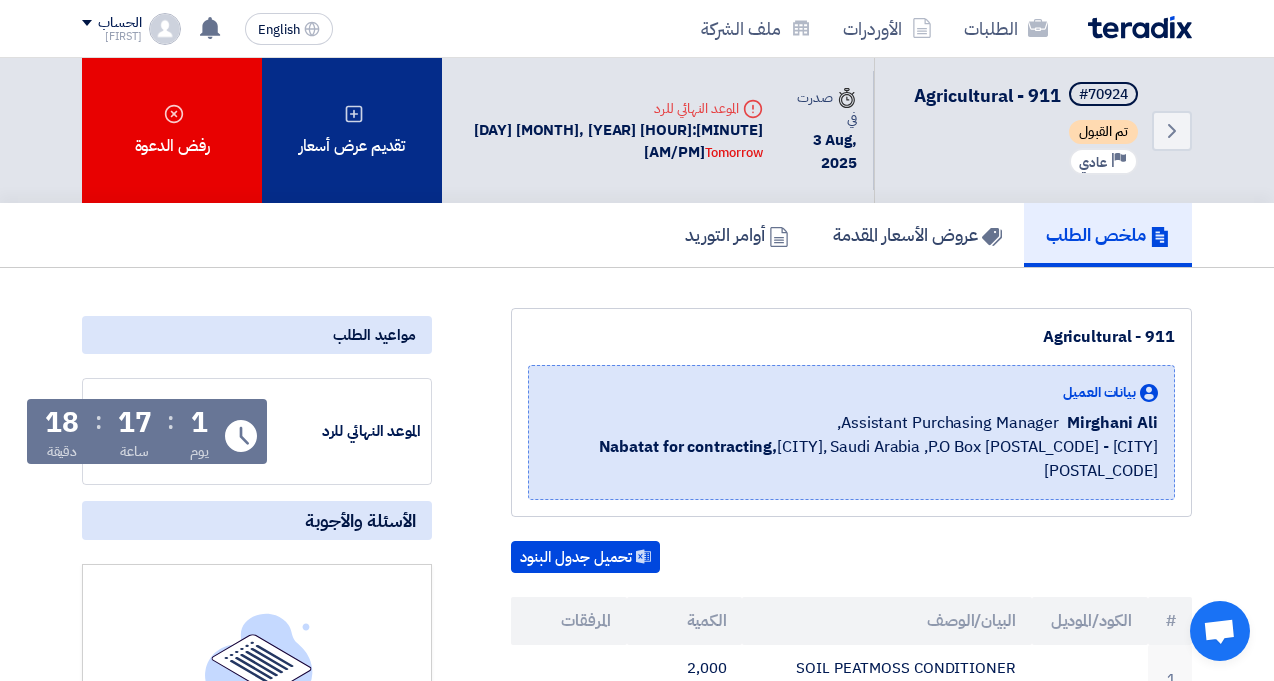 click on "تقديم عرض أسعار" 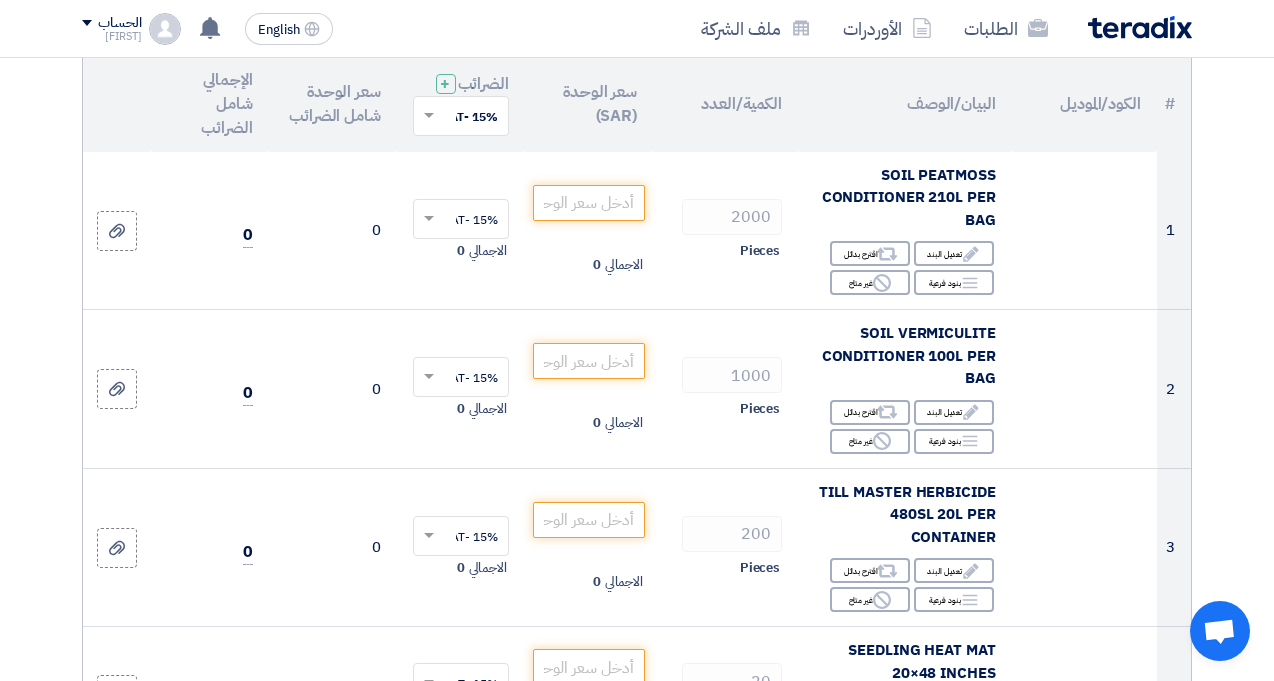 scroll, scrollTop: 200, scrollLeft: 0, axis: vertical 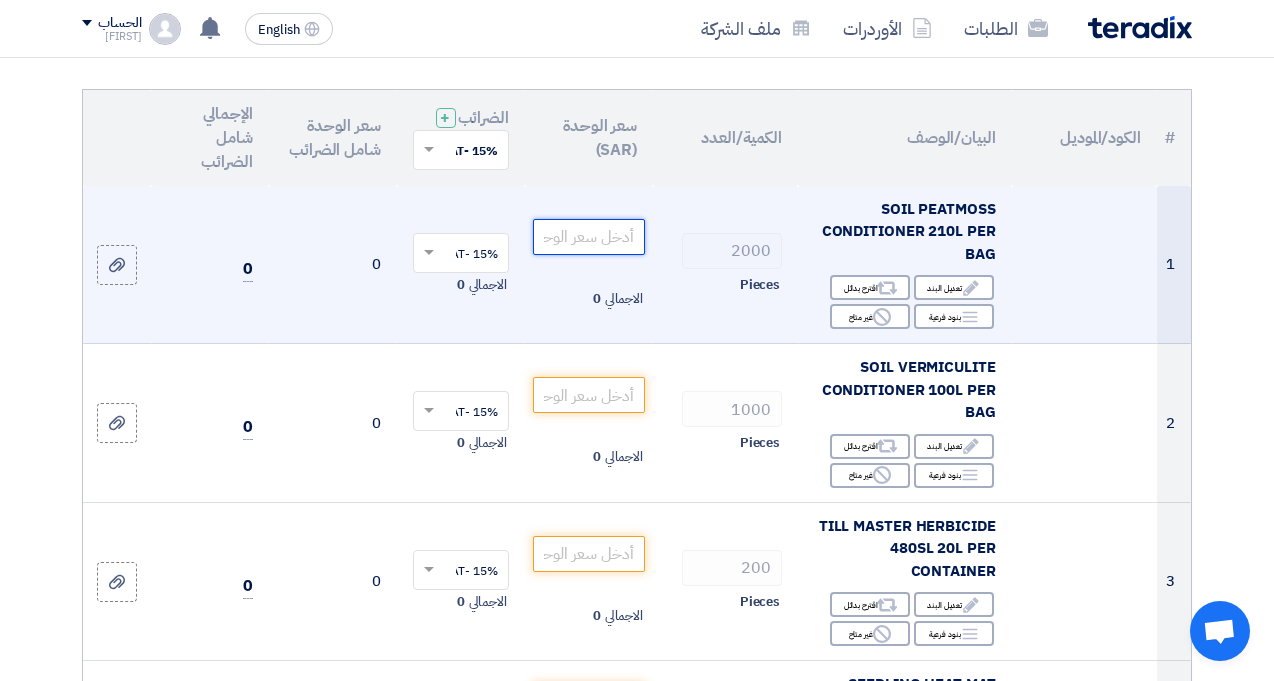 click 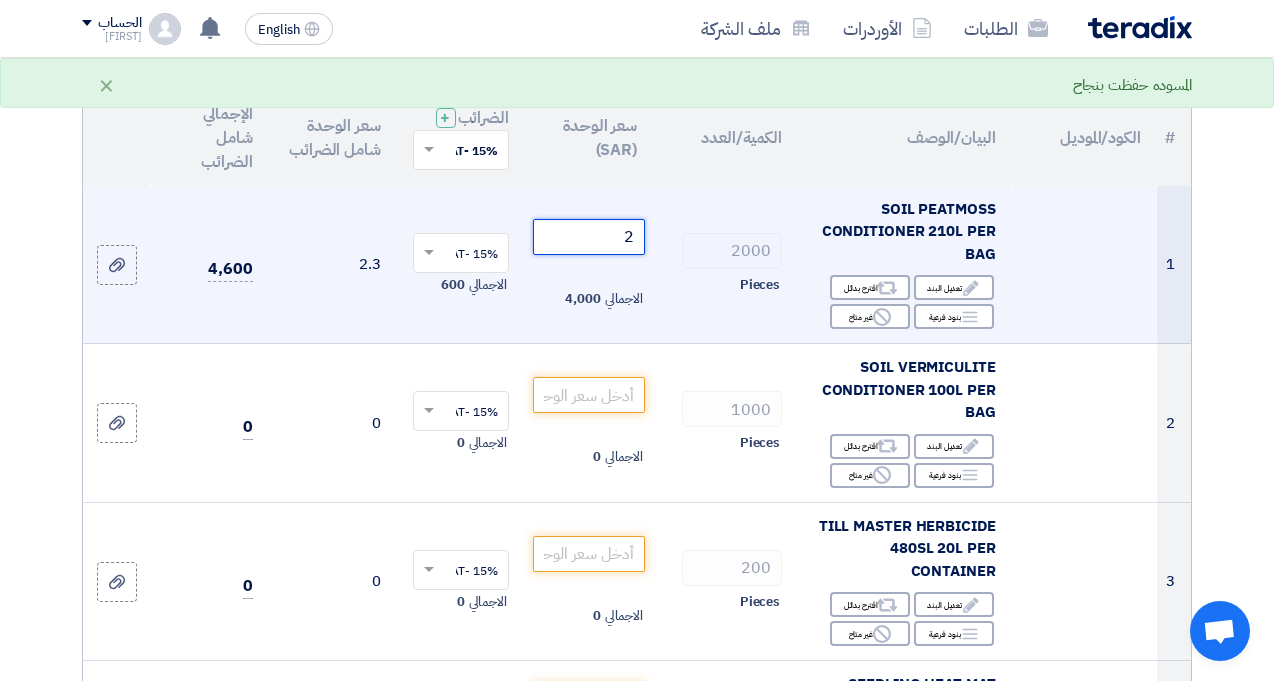 type on "3" 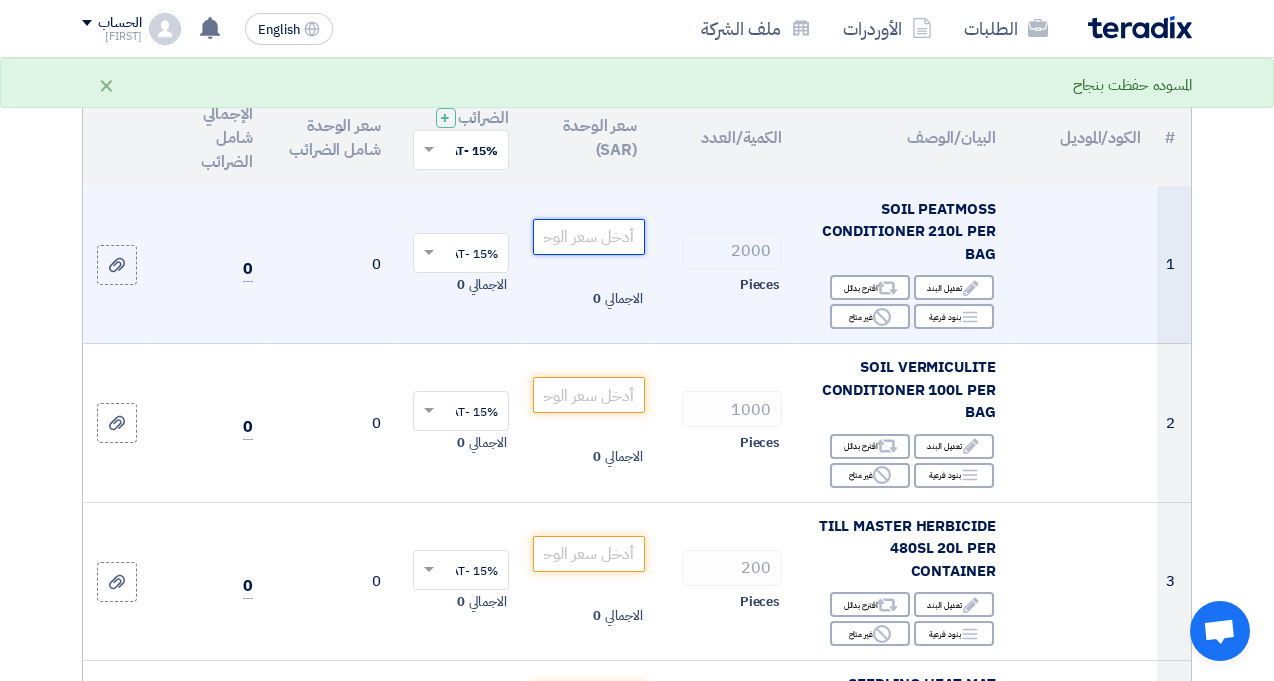 type on "1" 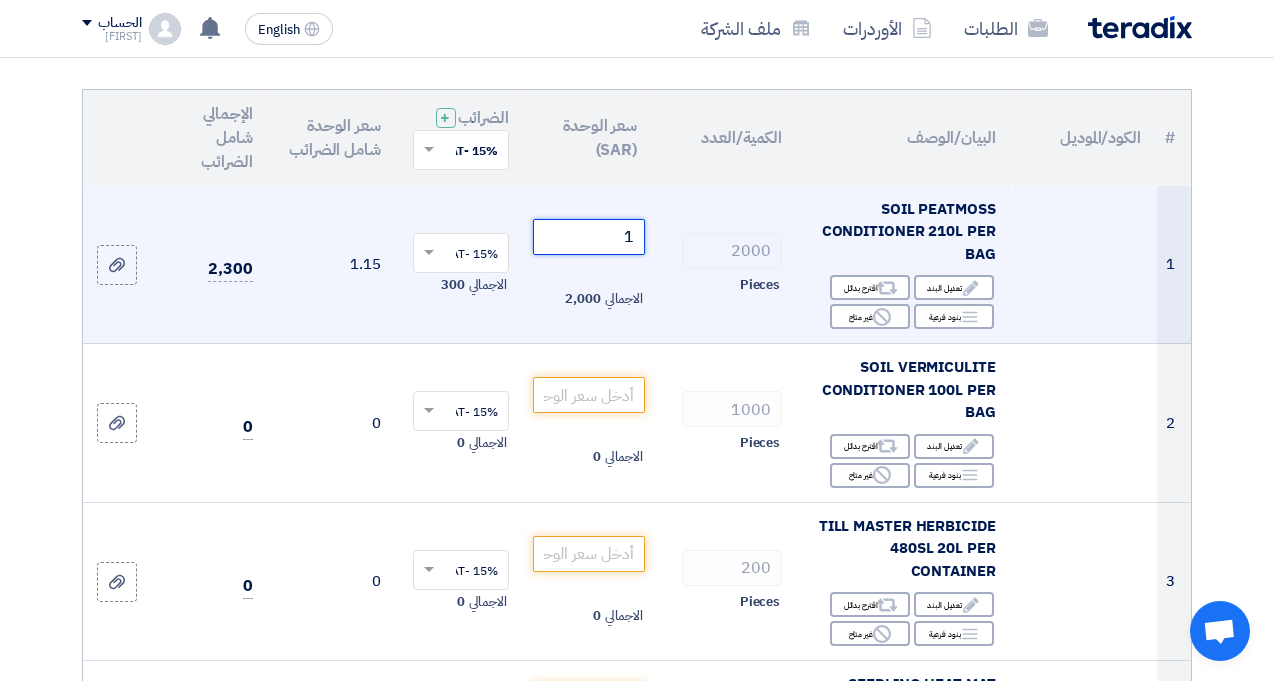 drag, startPoint x: 614, startPoint y: 256, endPoint x: 647, endPoint y: 255, distance: 33.01515 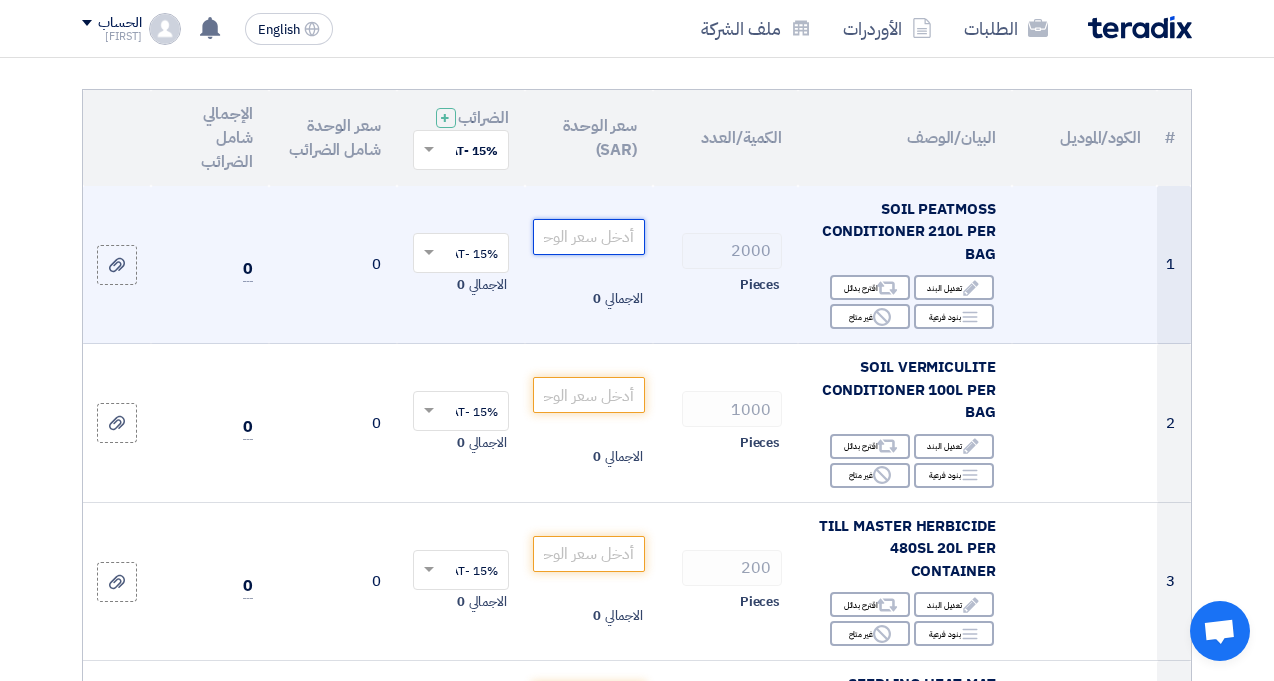 type on "1" 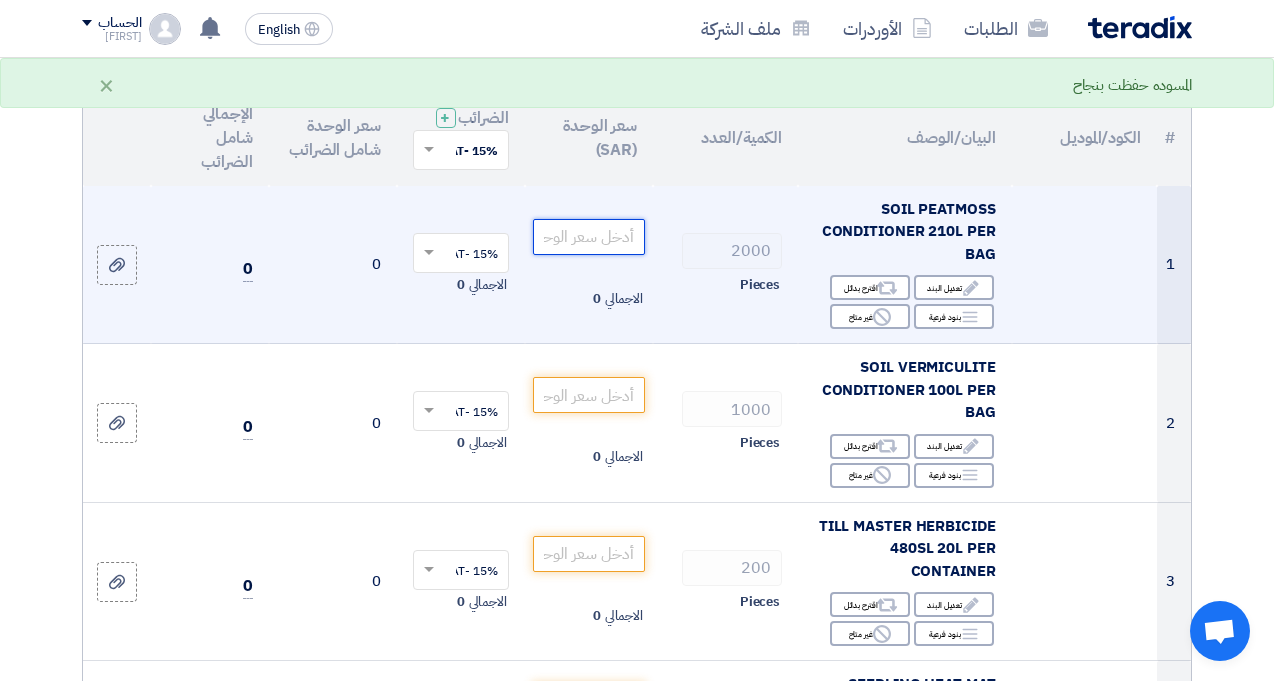 click 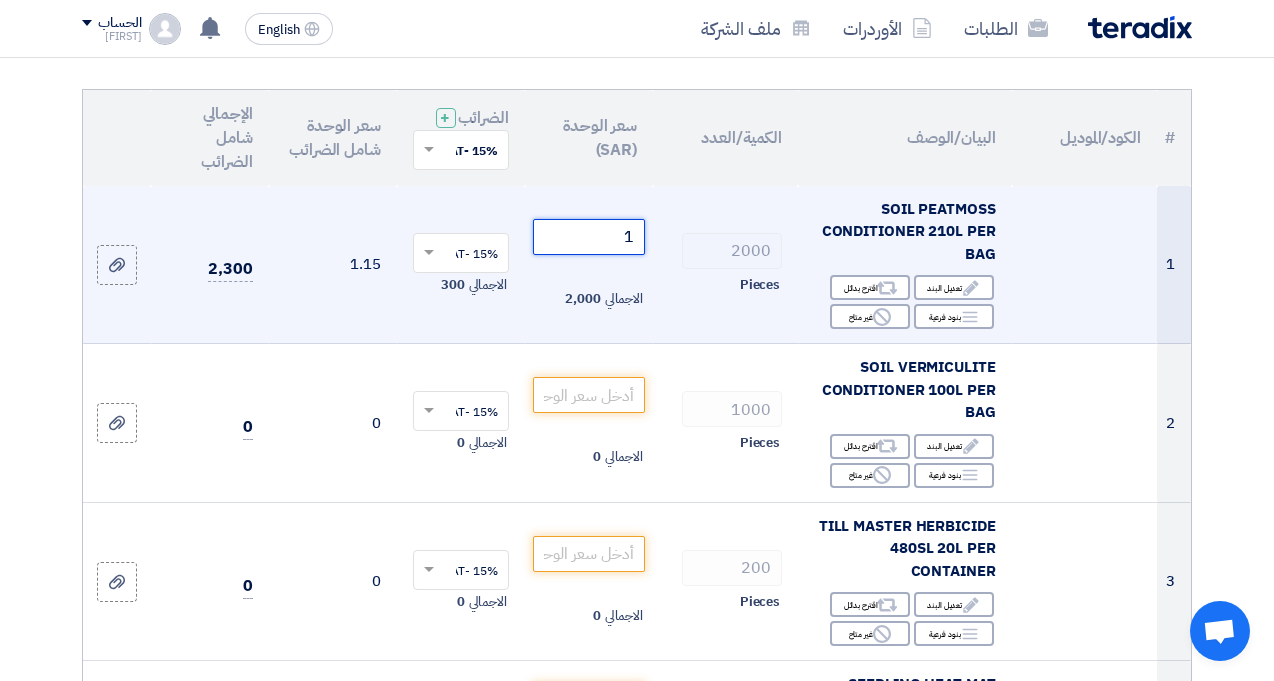 drag, startPoint x: 615, startPoint y: 250, endPoint x: 636, endPoint y: 252, distance: 21.095022 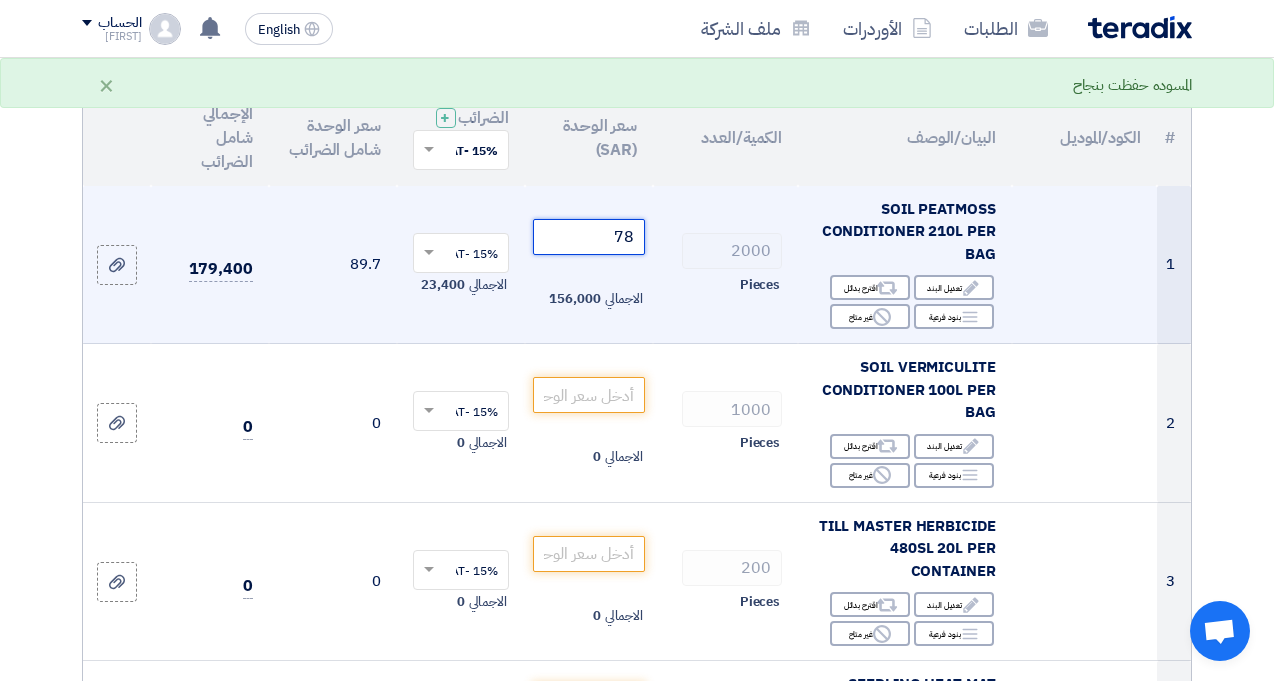 type on "7" 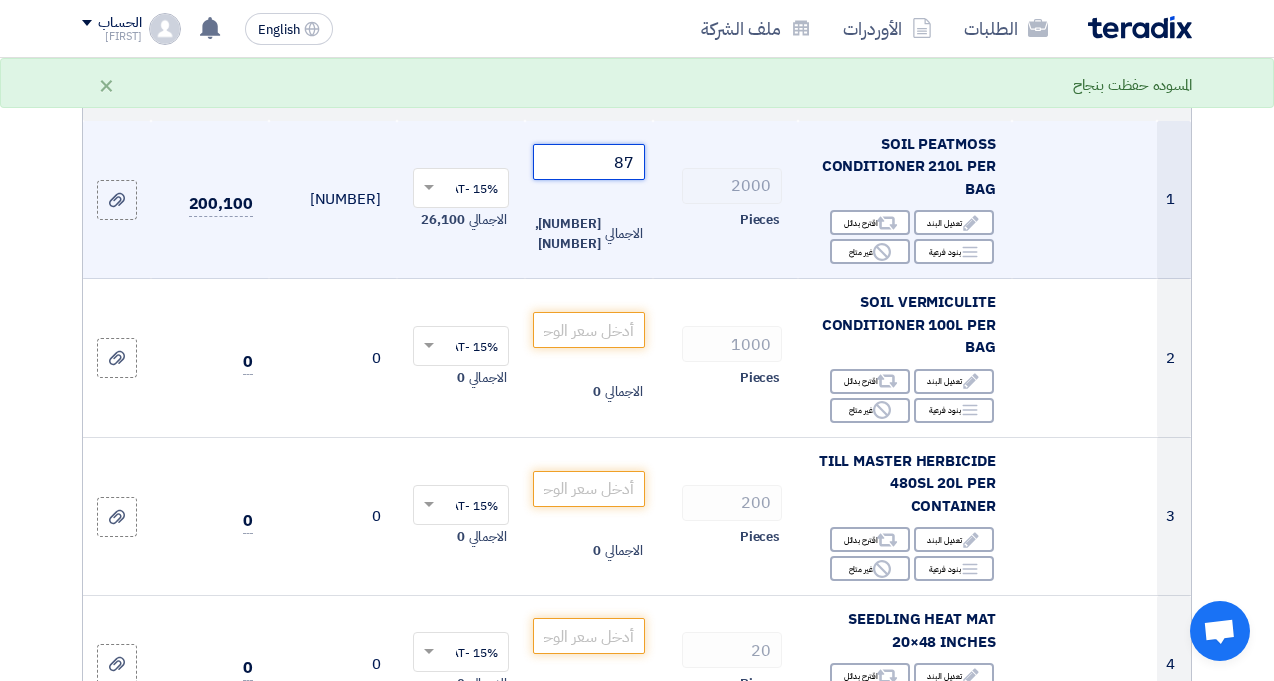 scroll, scrollTop: 300, scrollLeft: 0, axis: vertical 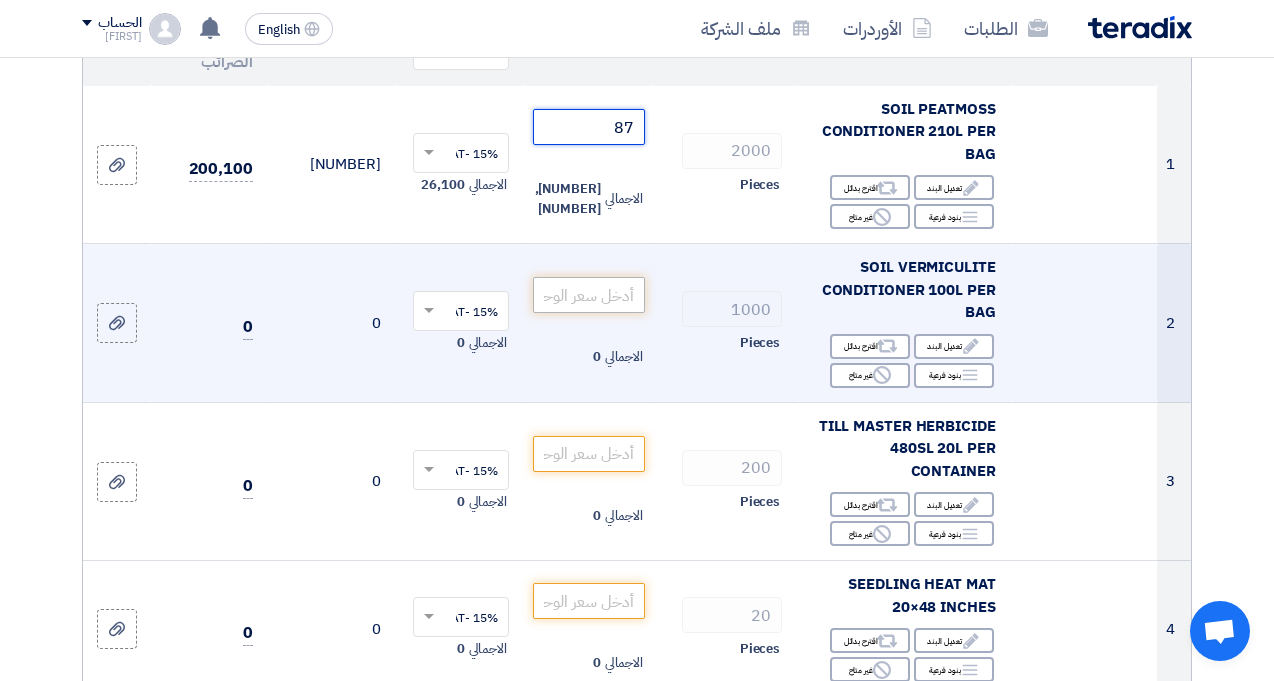 type on "87" 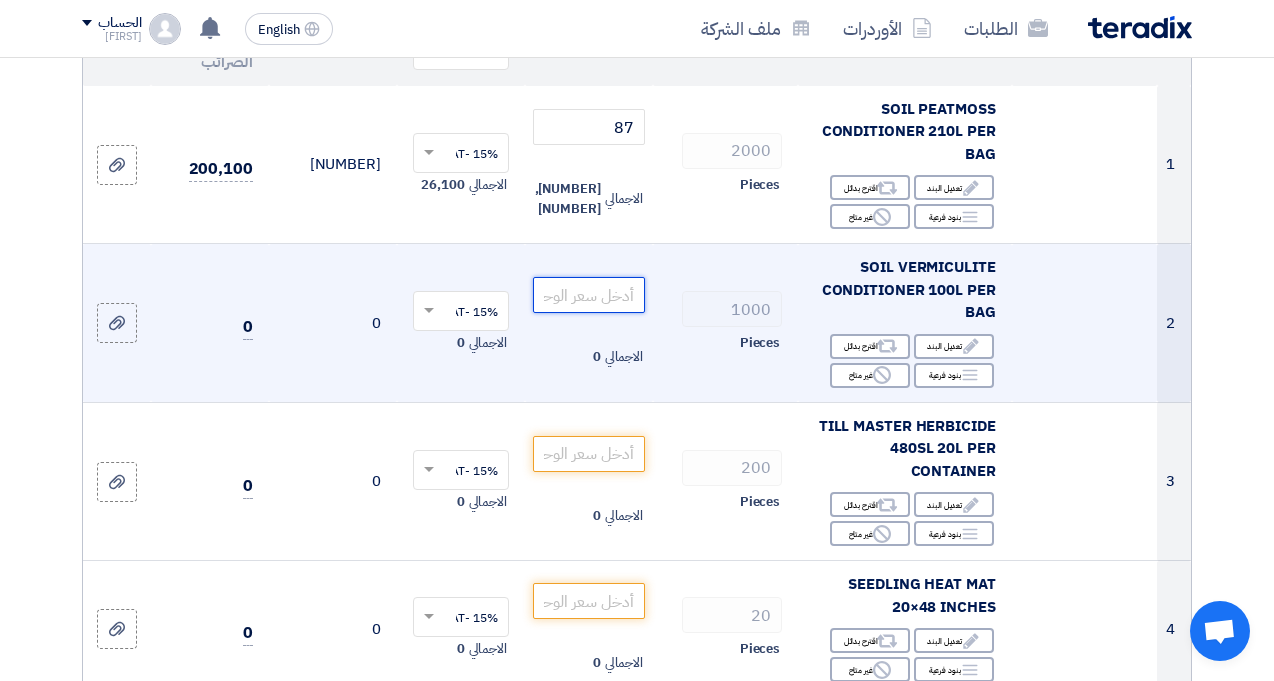click 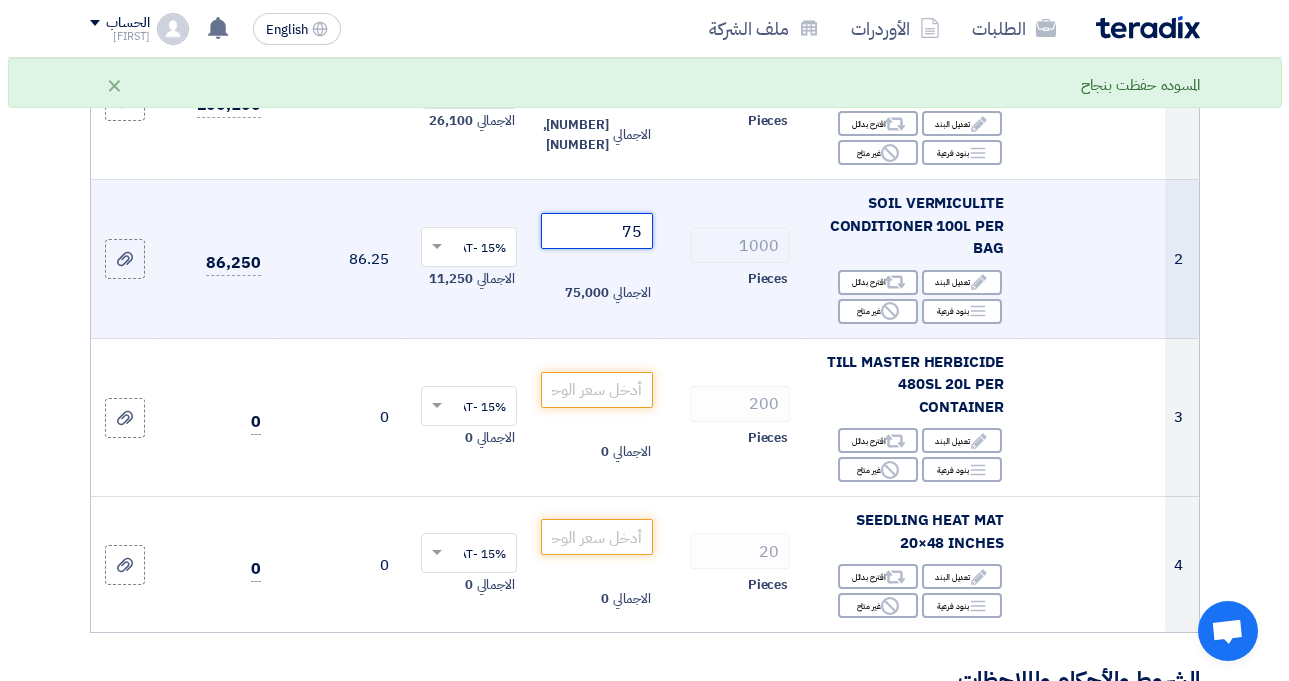 scroll, scrollTop: 400, scrollLeft: 0, axis: vertical 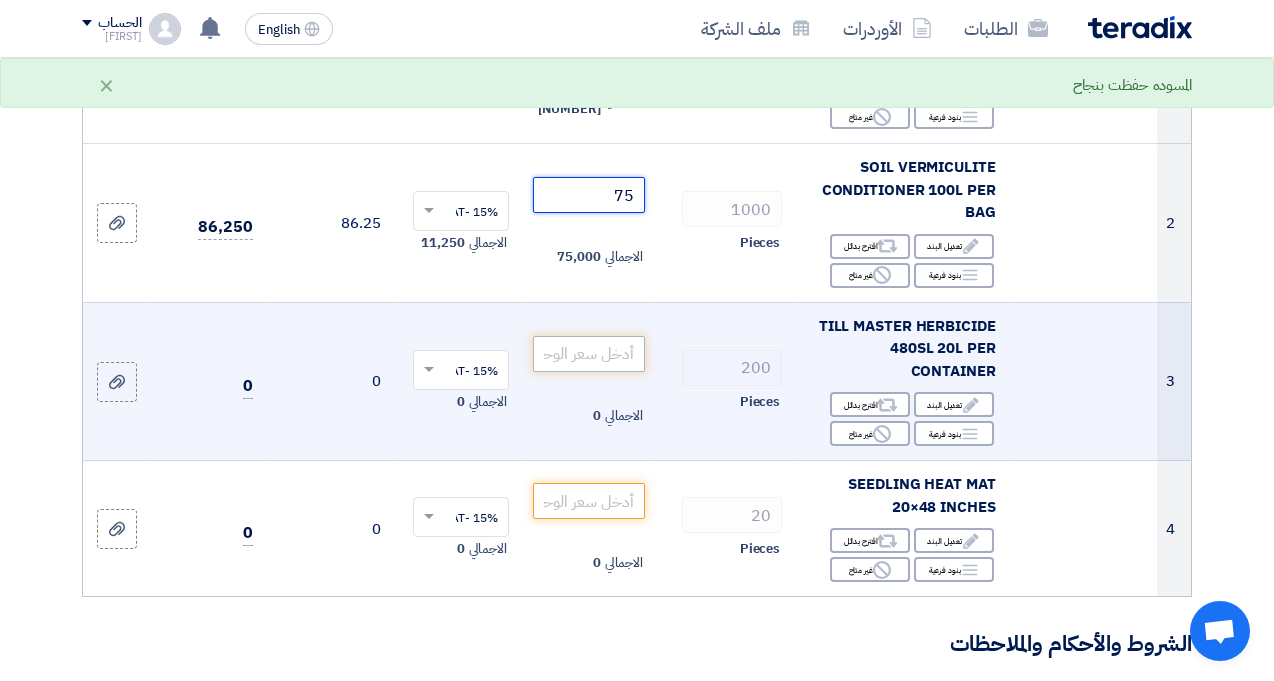 type on "75" 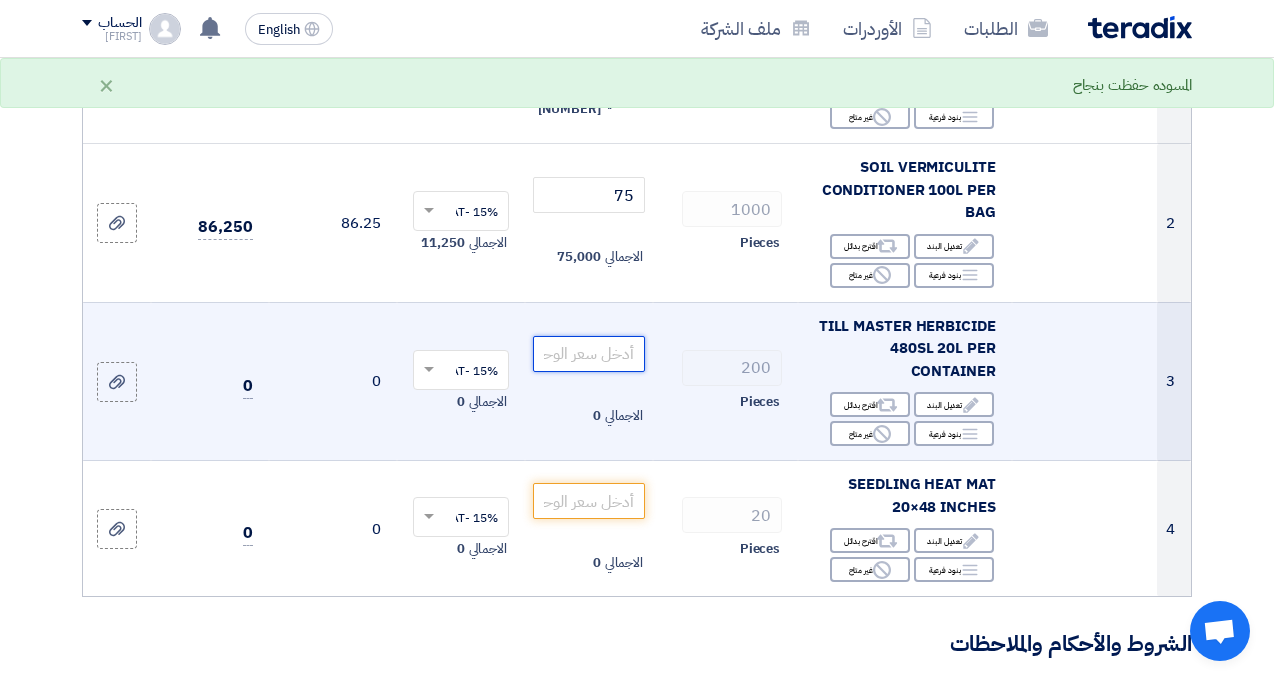 click 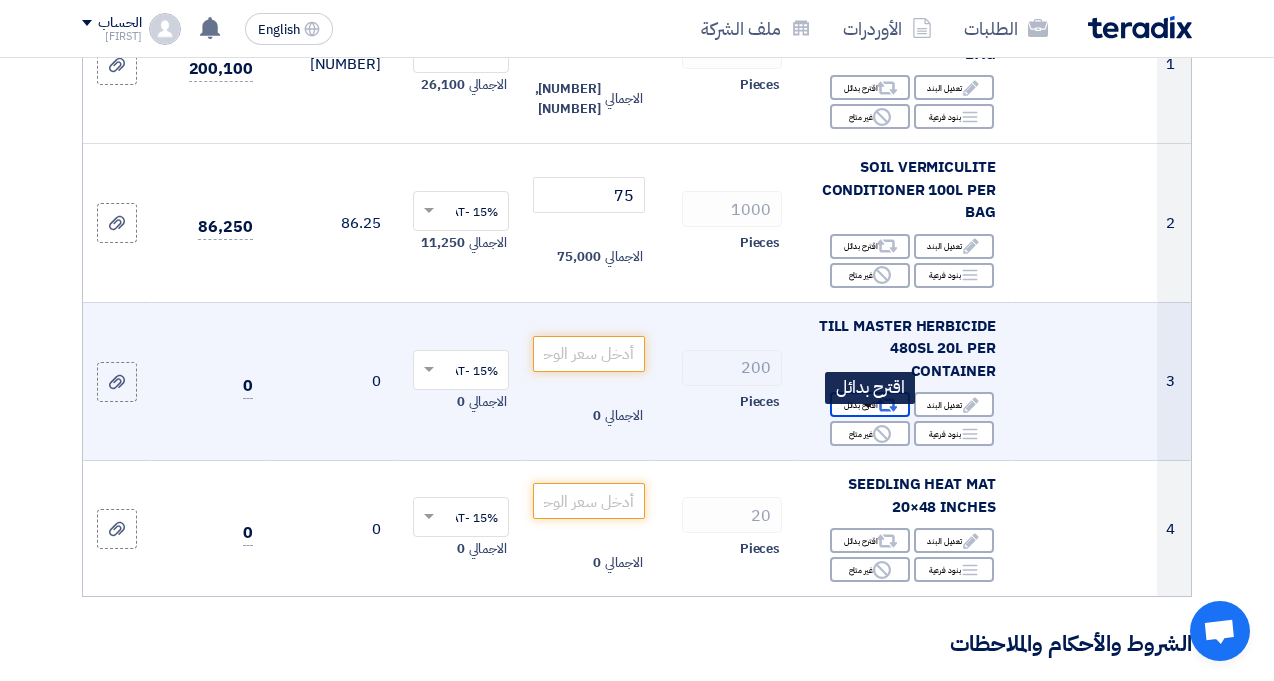 click on "Alternative
اقترح بدائل" 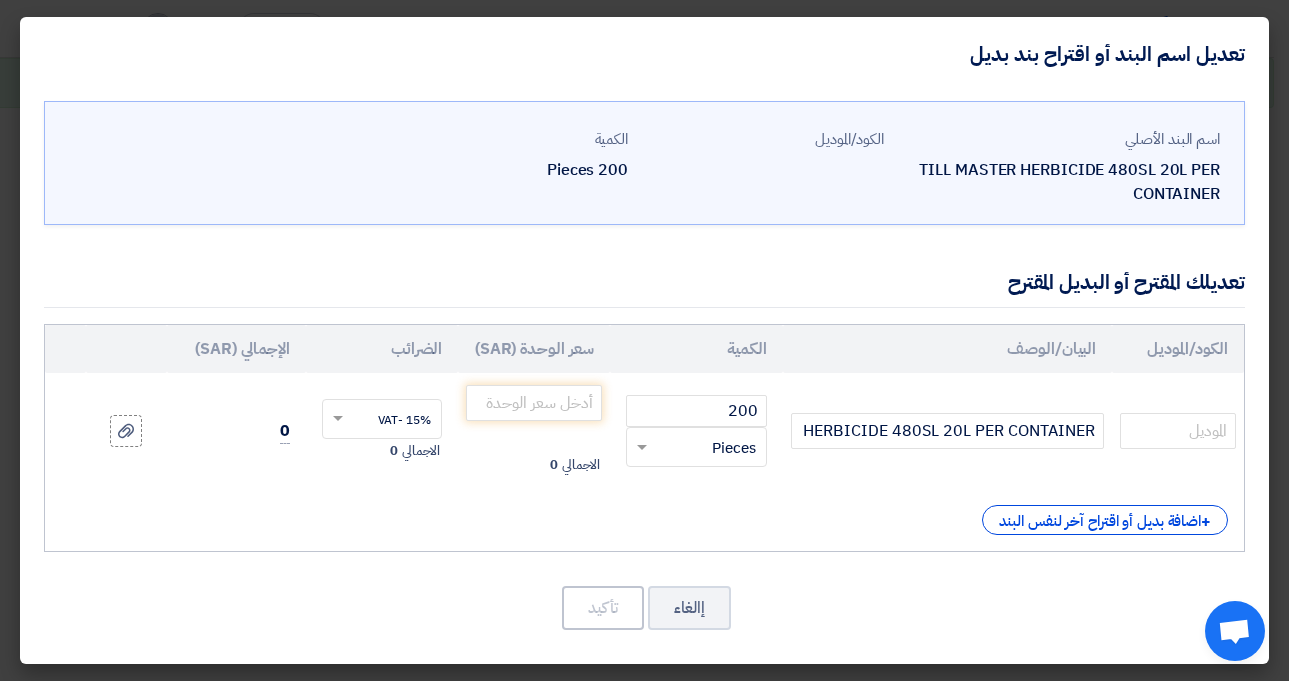 scroll, scrollTop: 25, scrollLeft: 0, axis: vertical 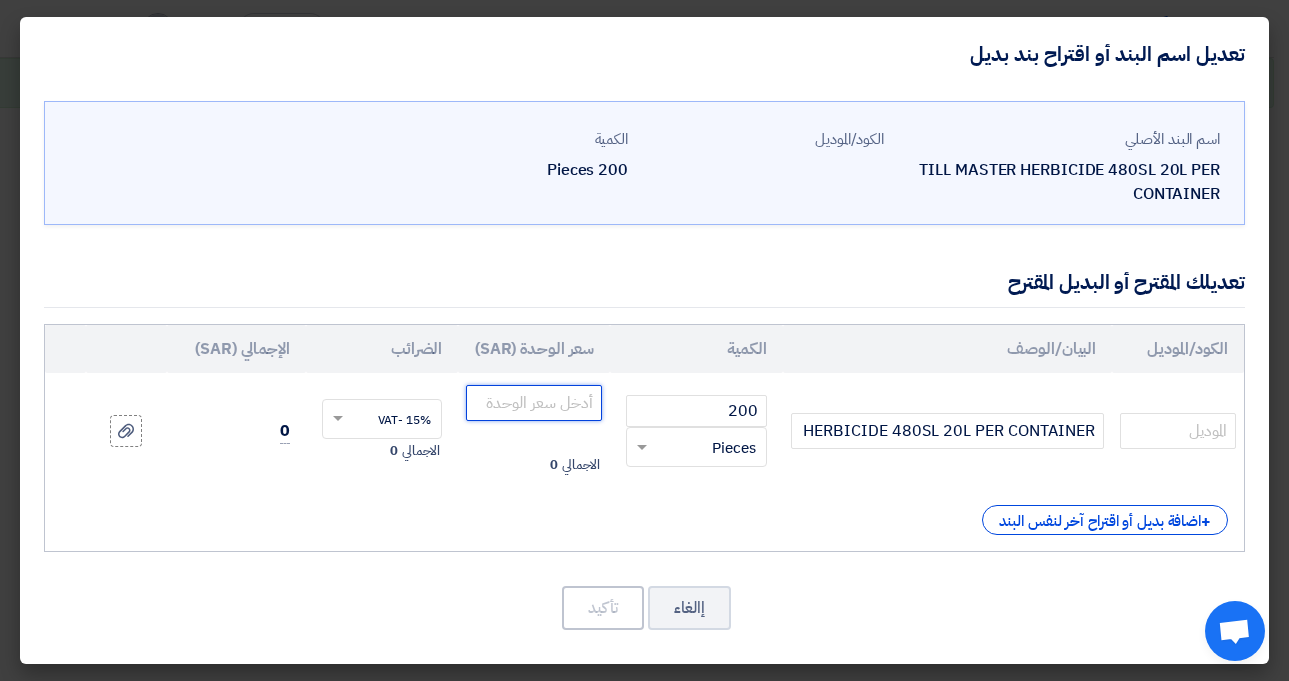 click 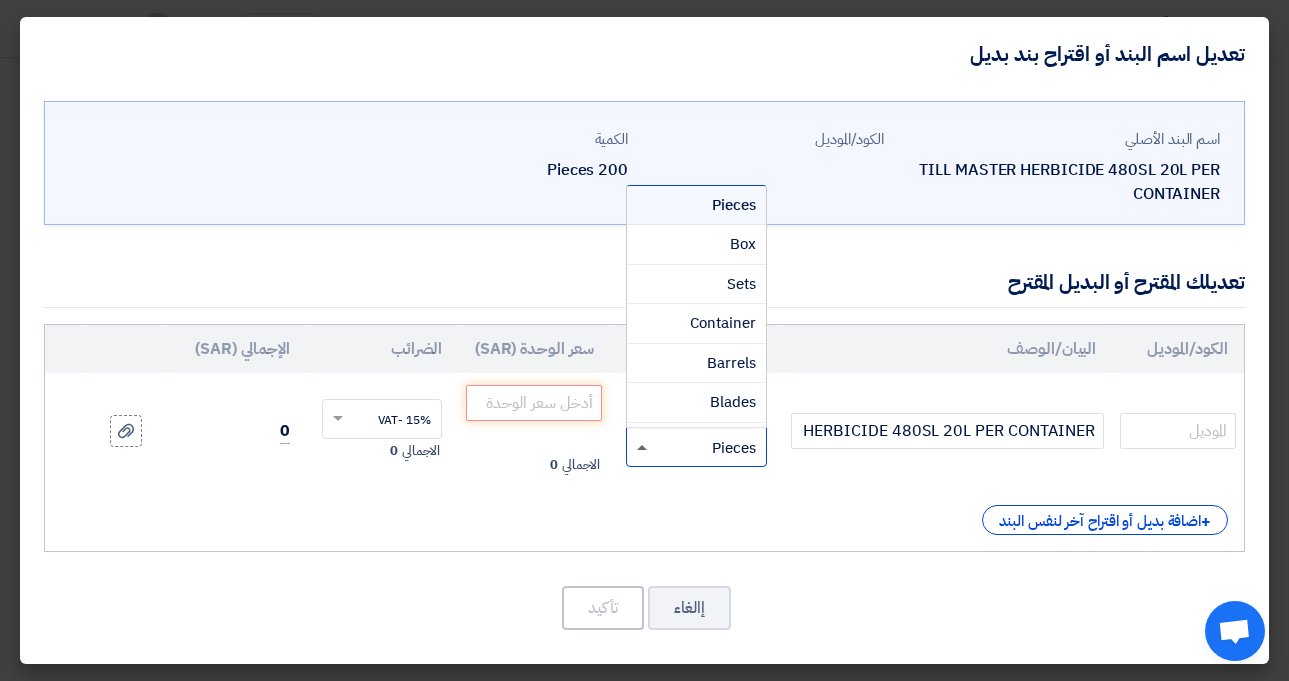 click 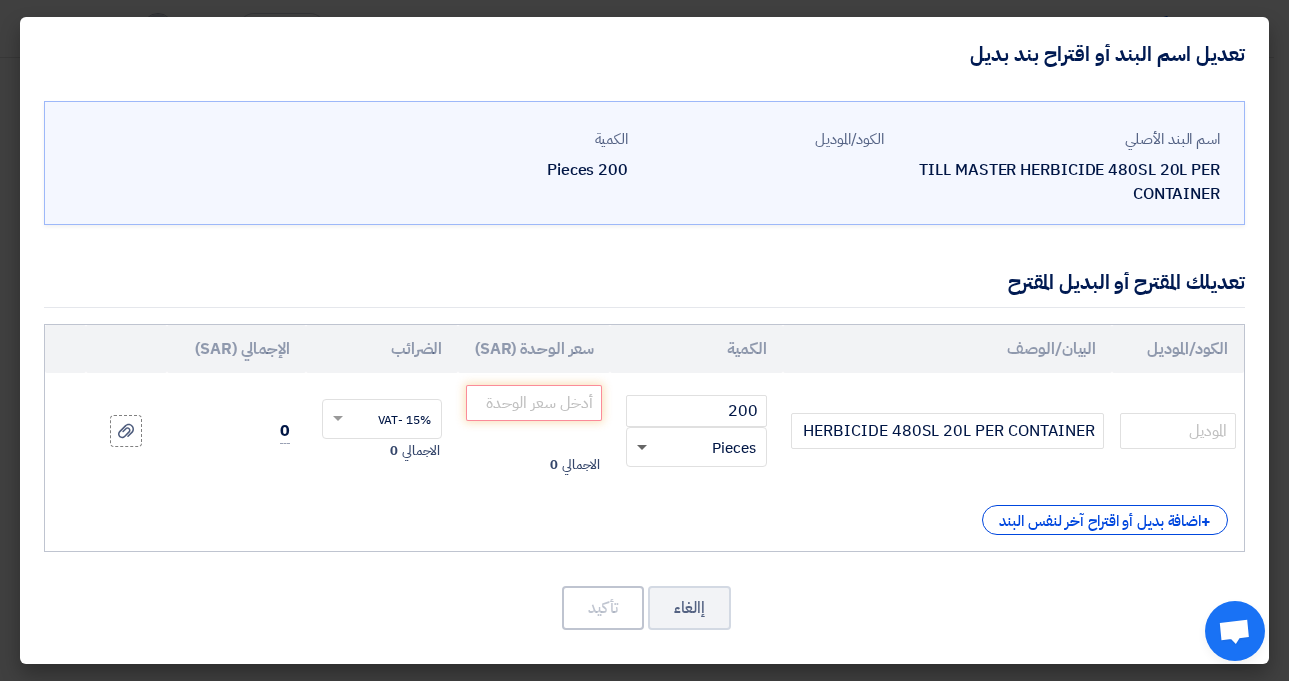 click 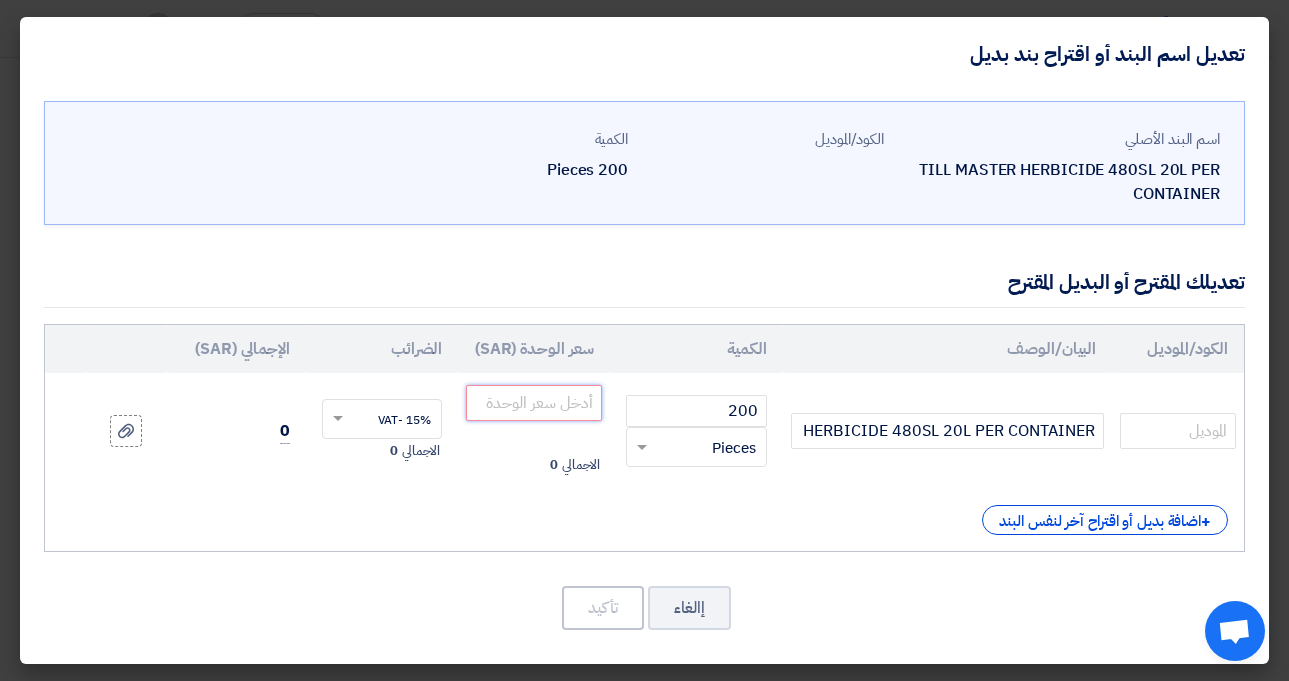 click 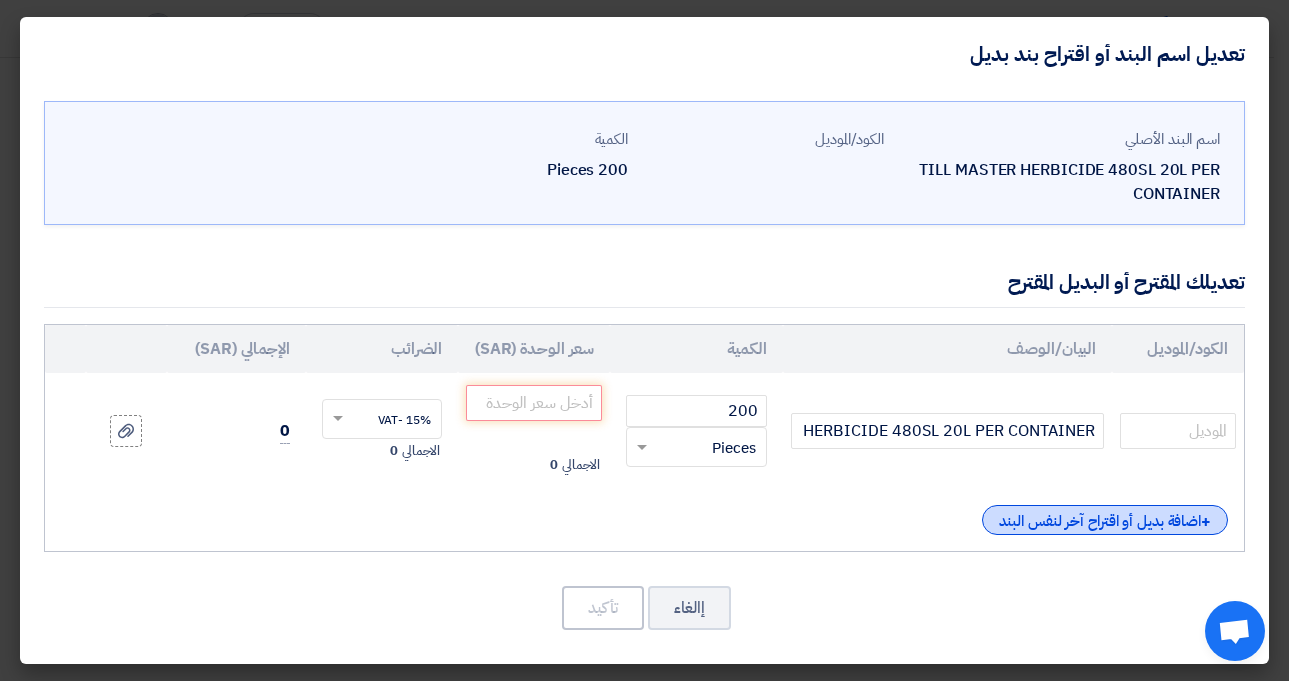 click on "+
اضافة بديل أو اقتراح آخر لنفس البند" 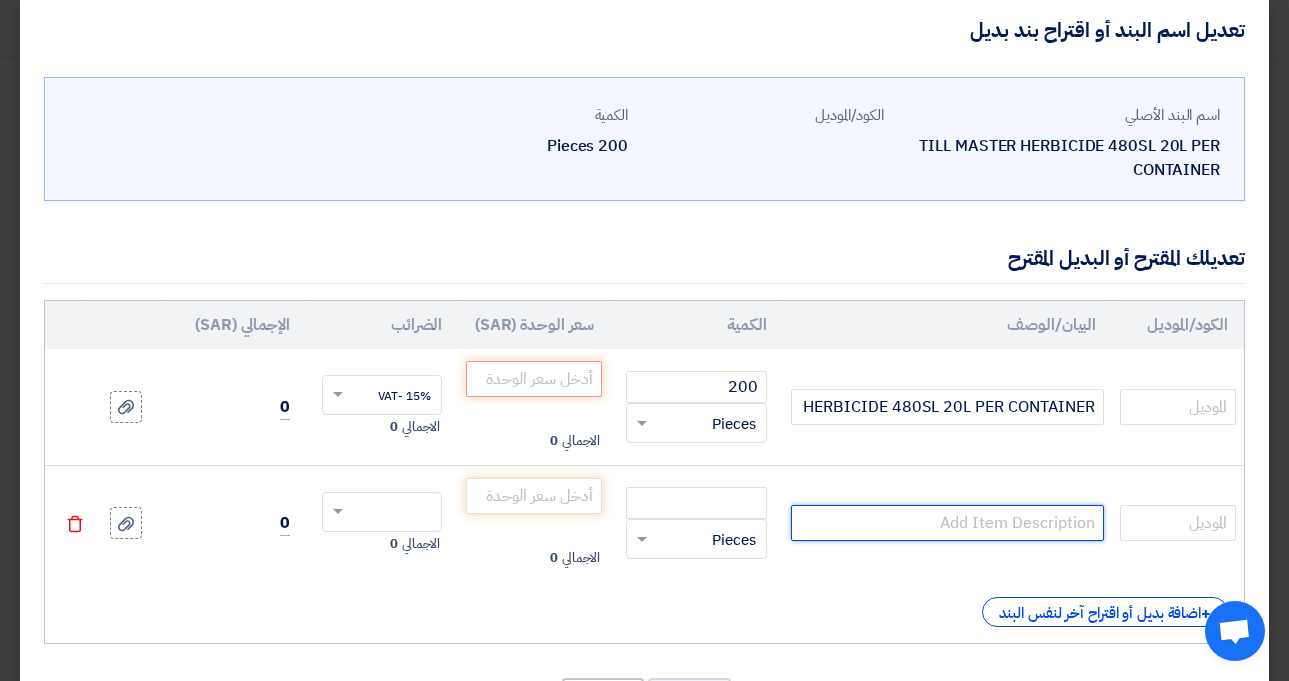 click 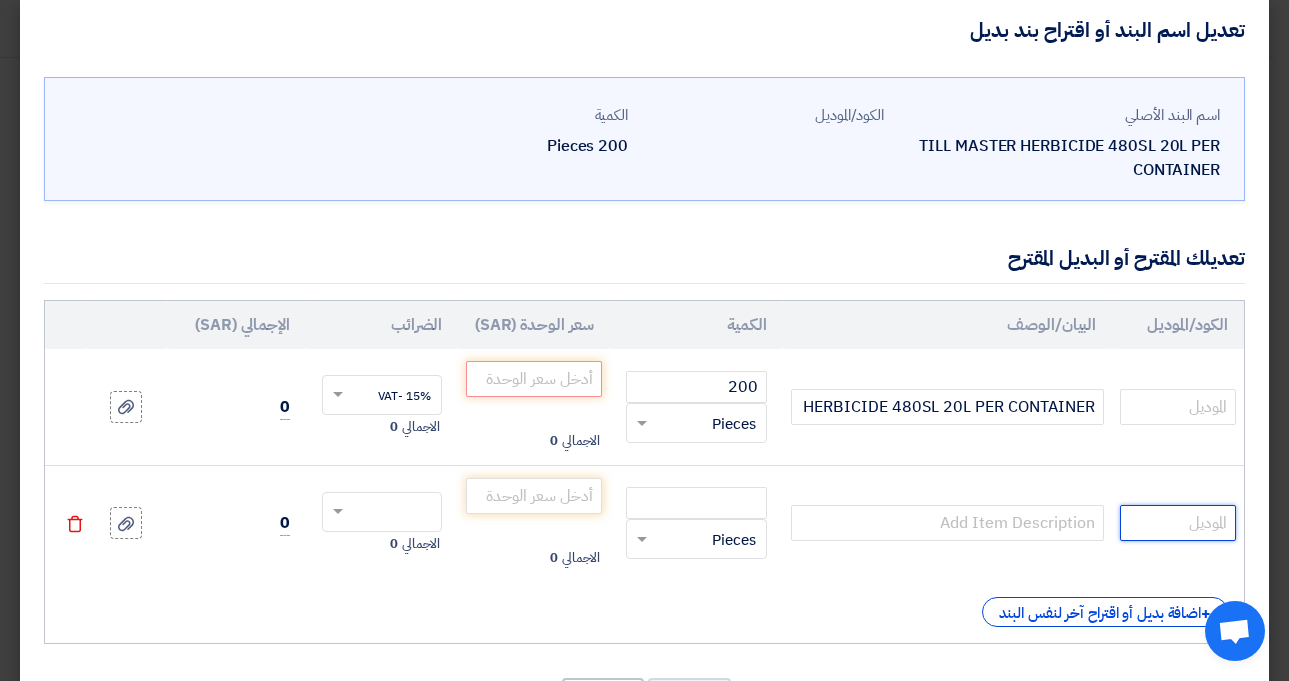 click 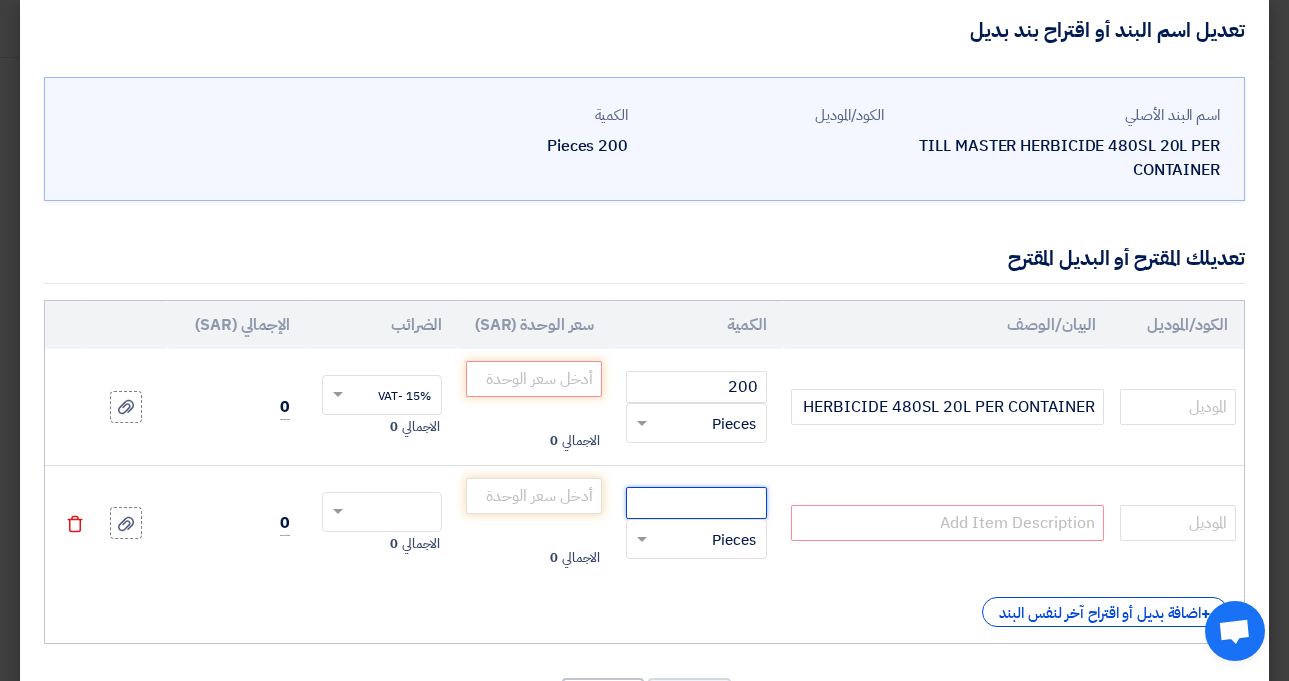 click 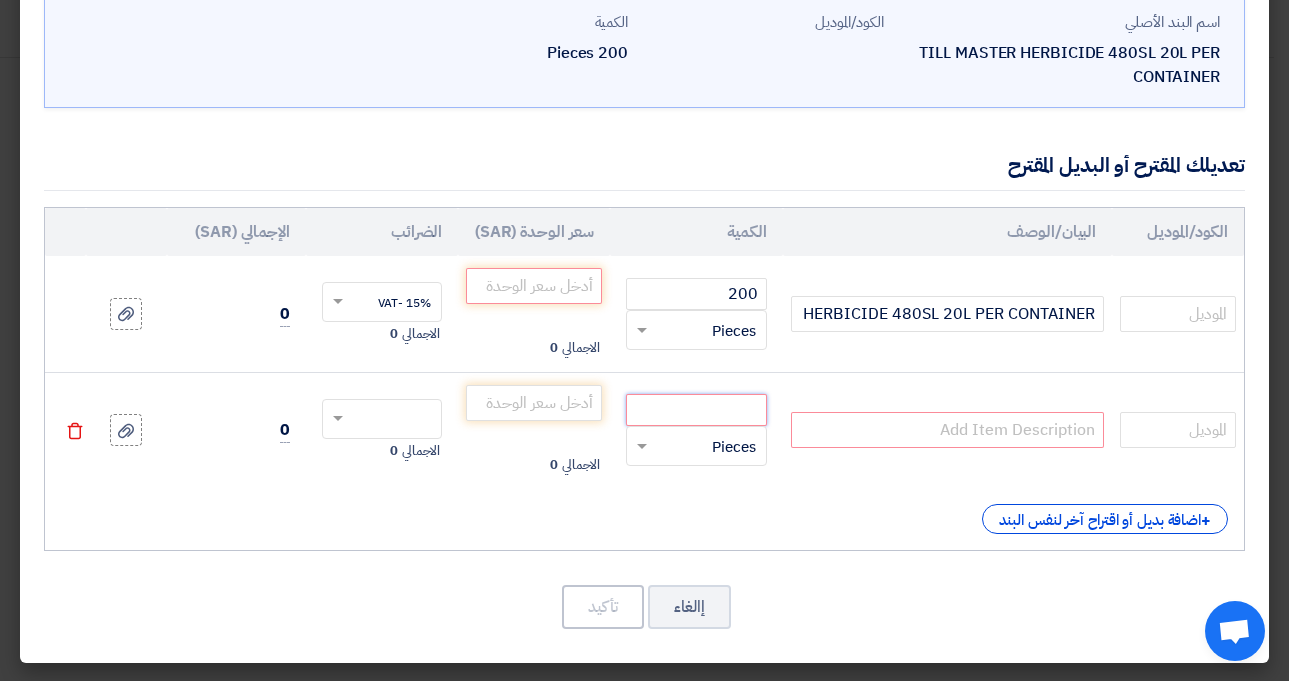scroll, scrollTop: 142, scrollLeft: 0, axis: vertical 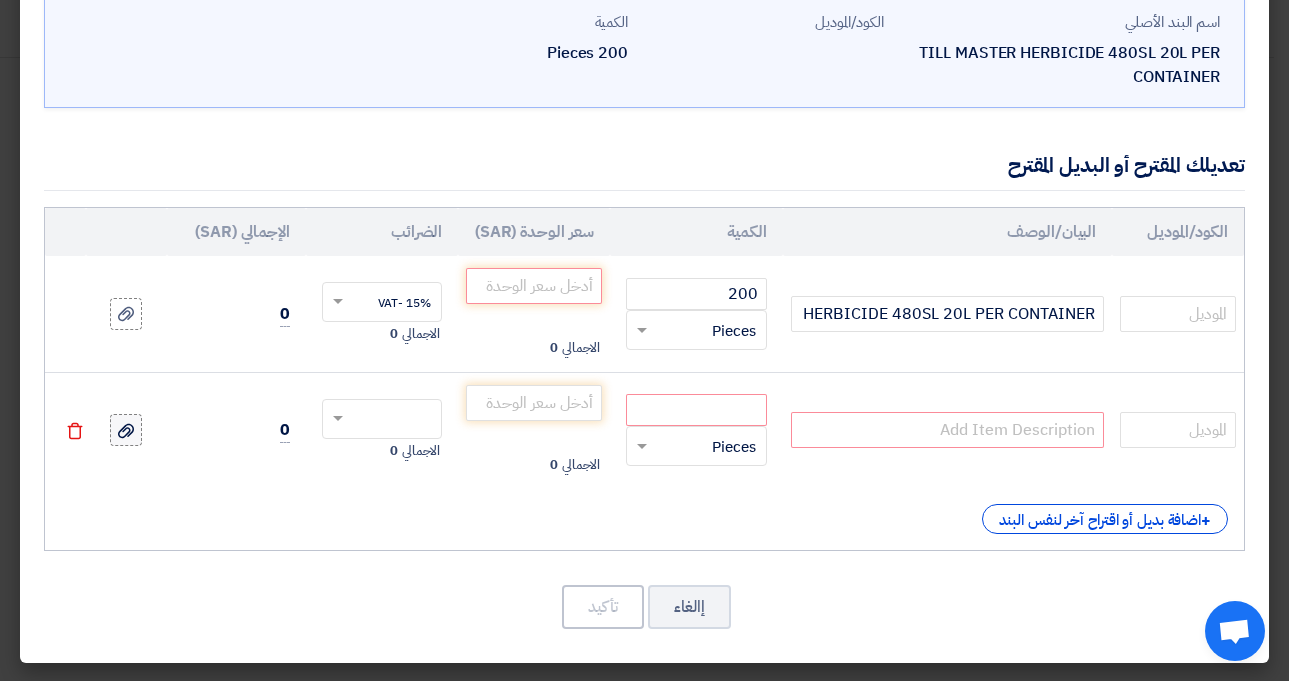 click 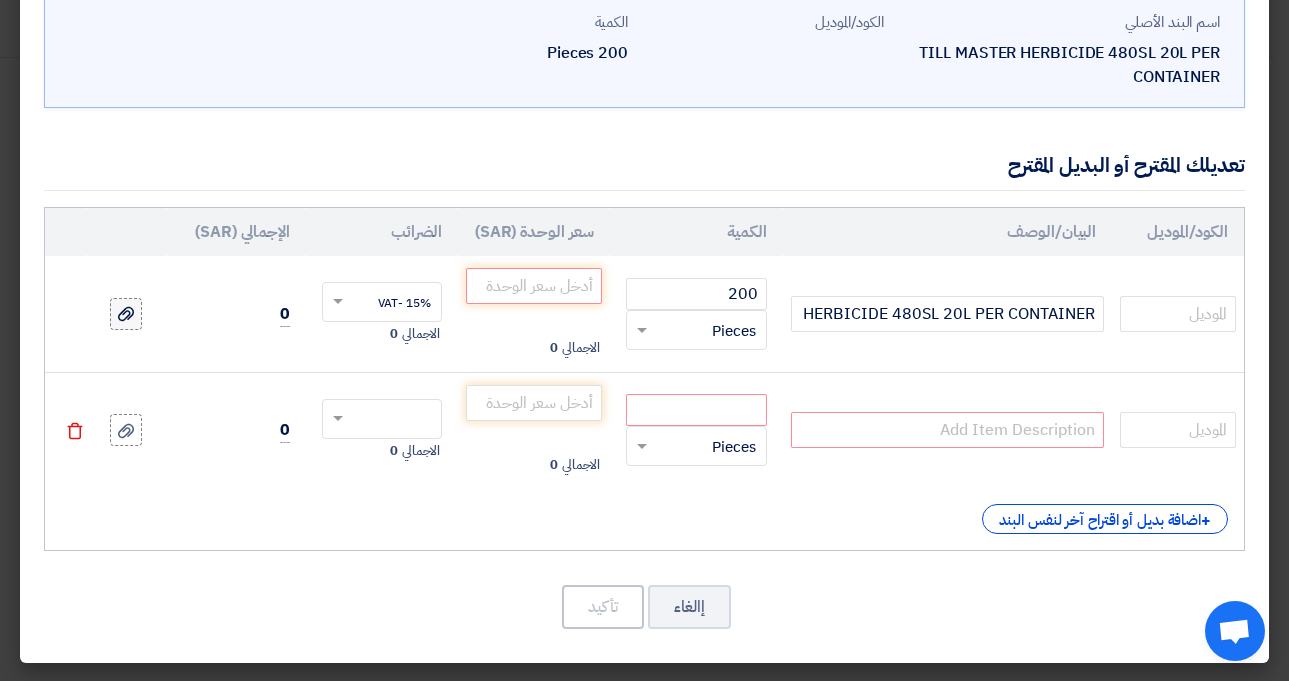 click 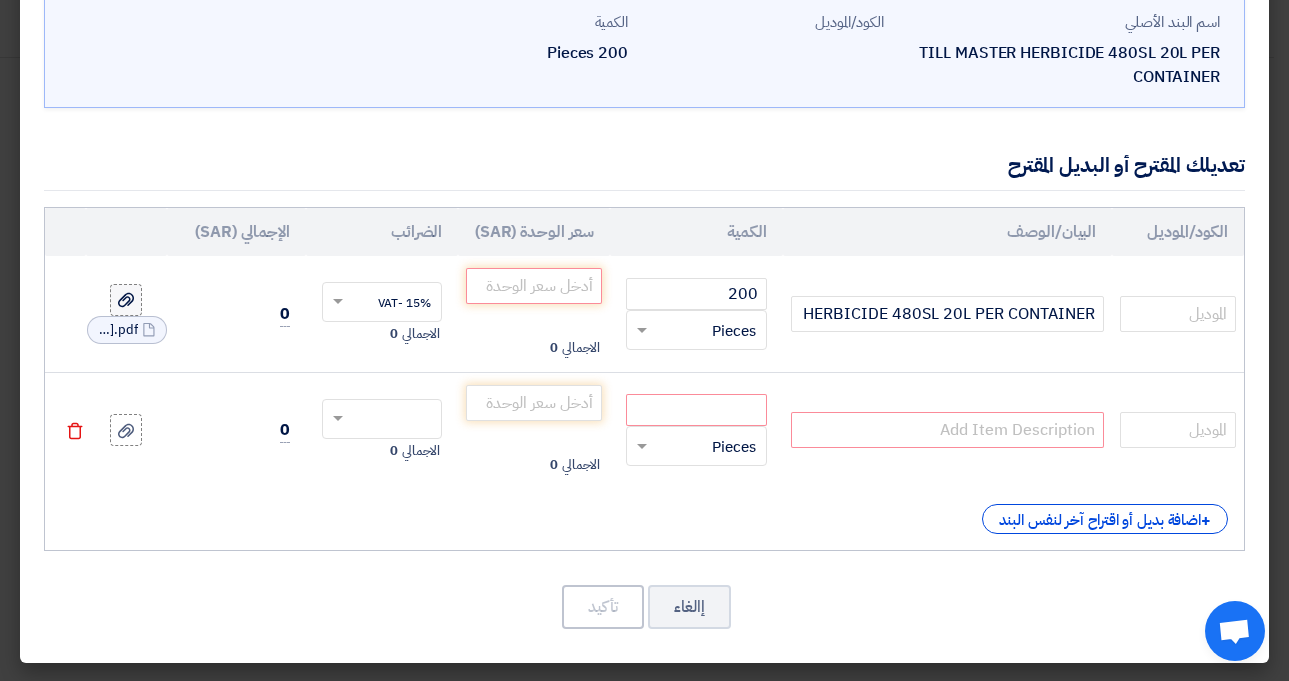 click 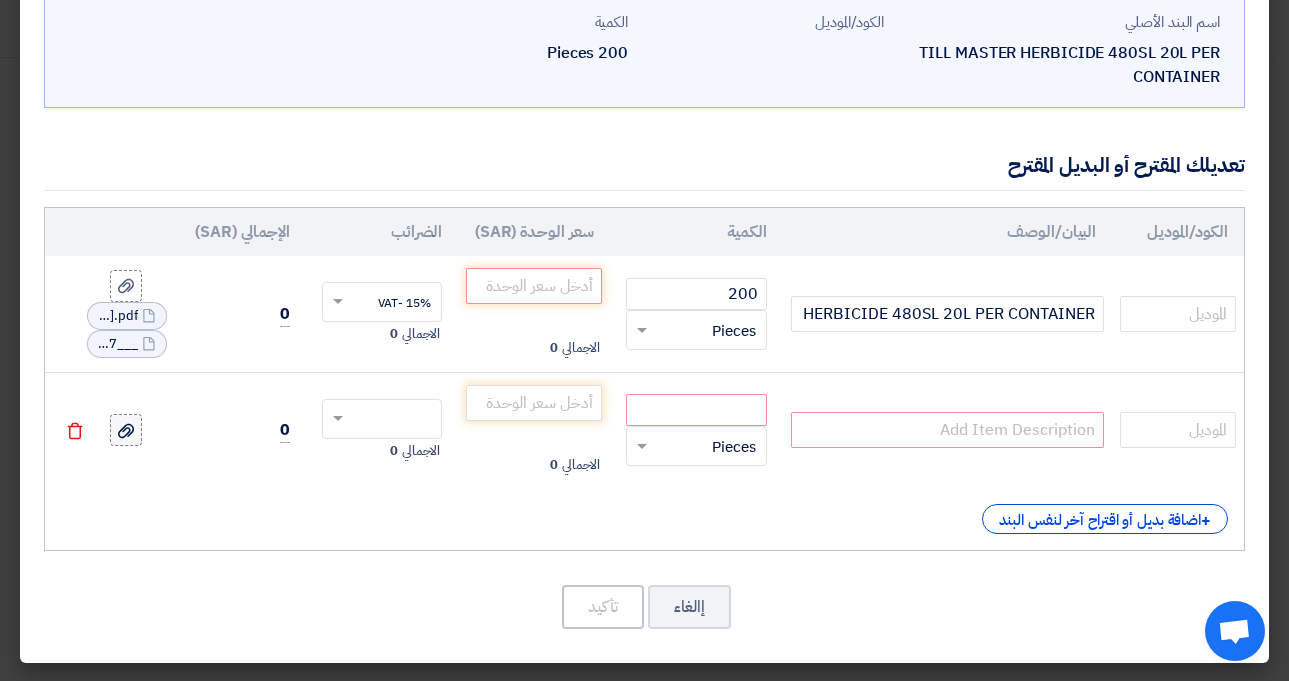 click 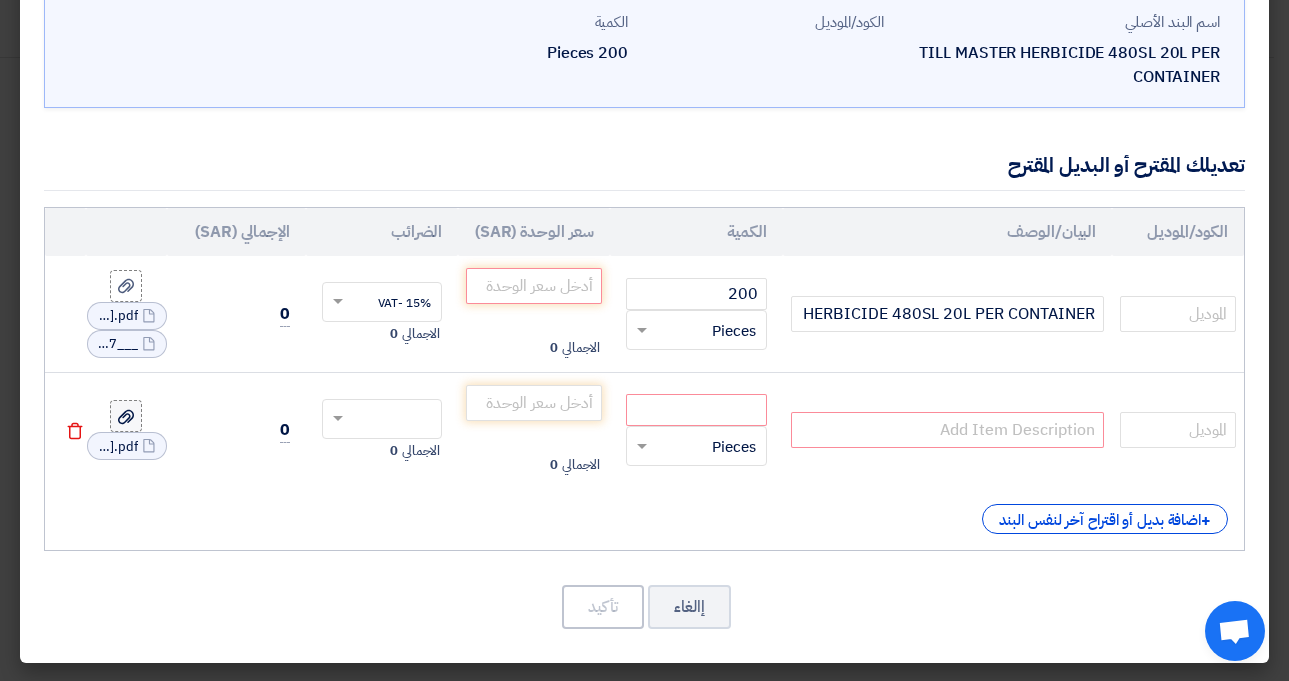 click 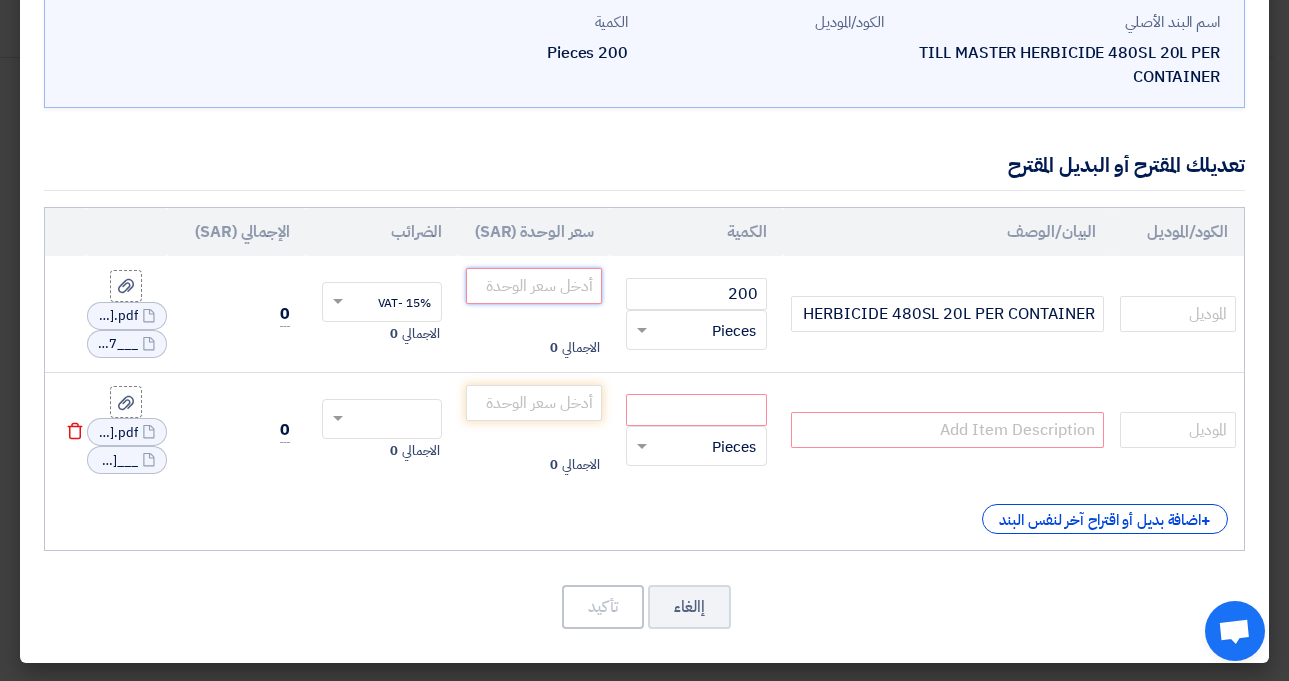 click 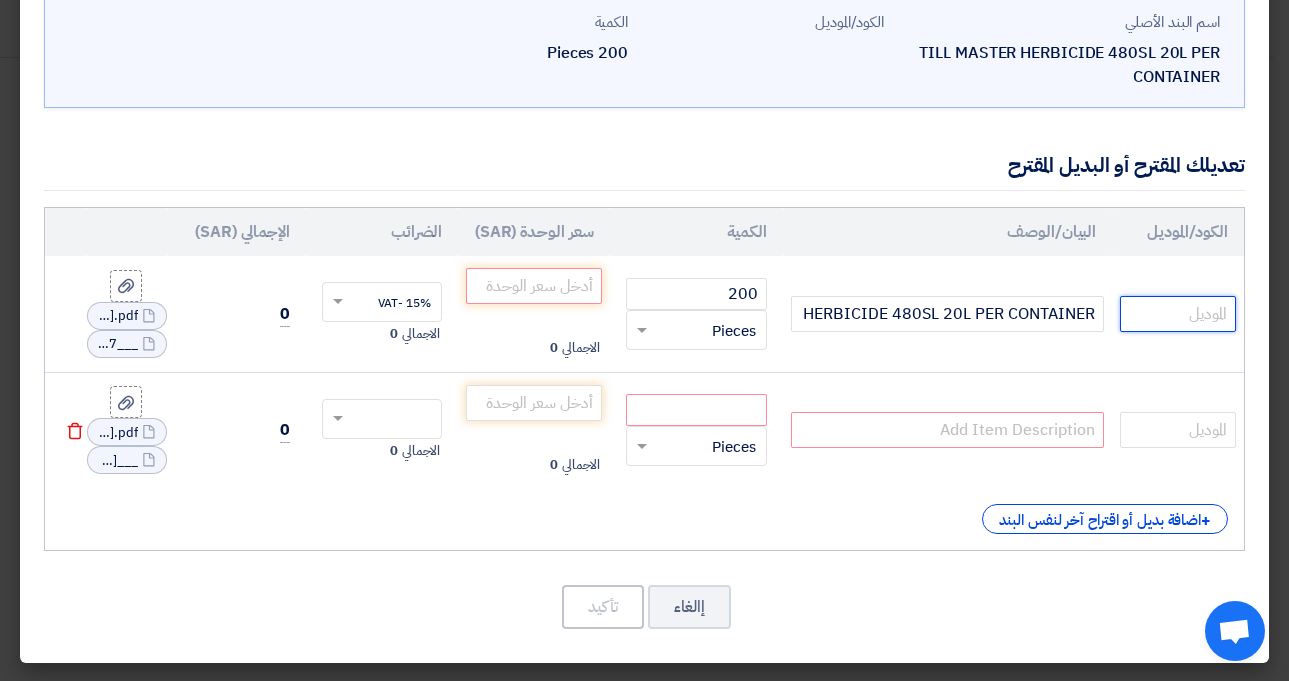 click 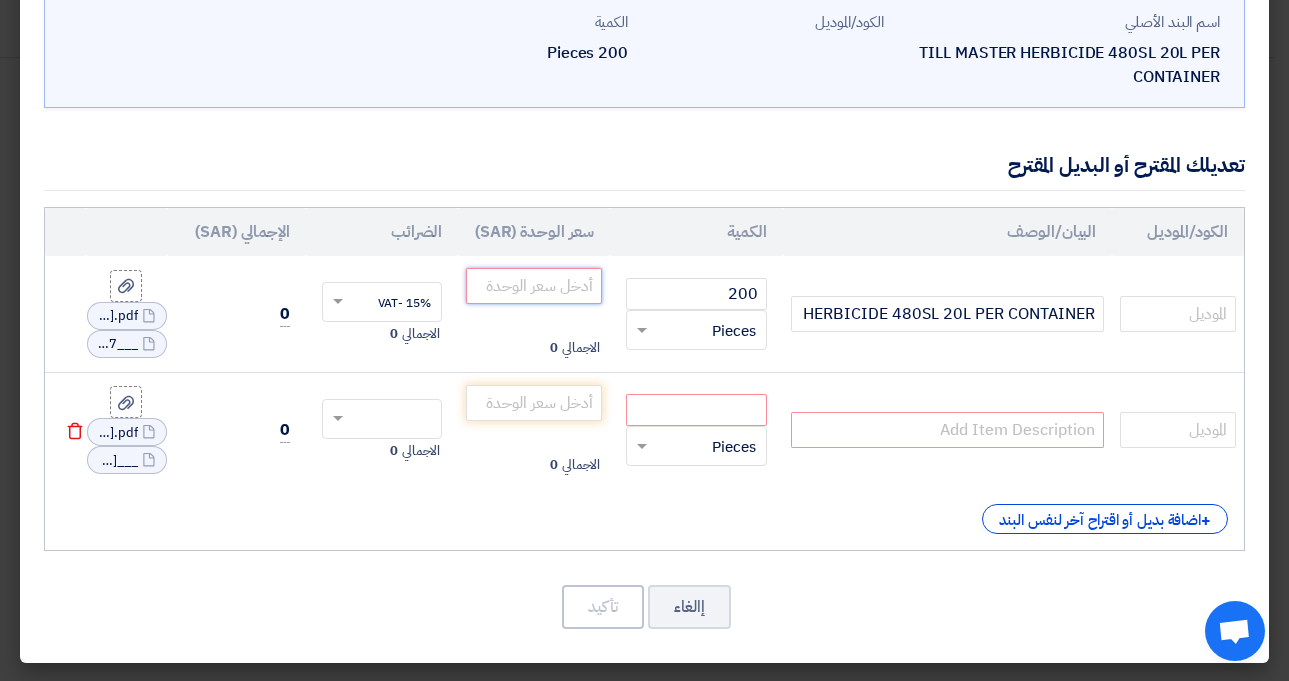 click 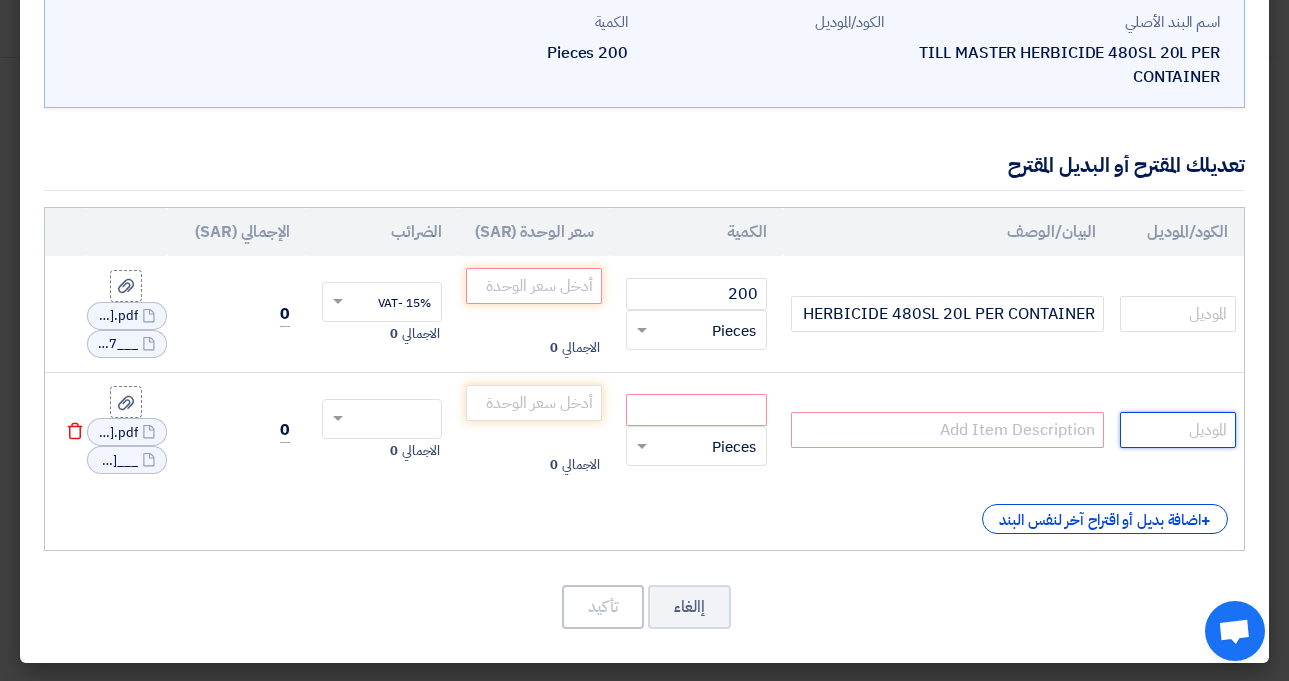 click 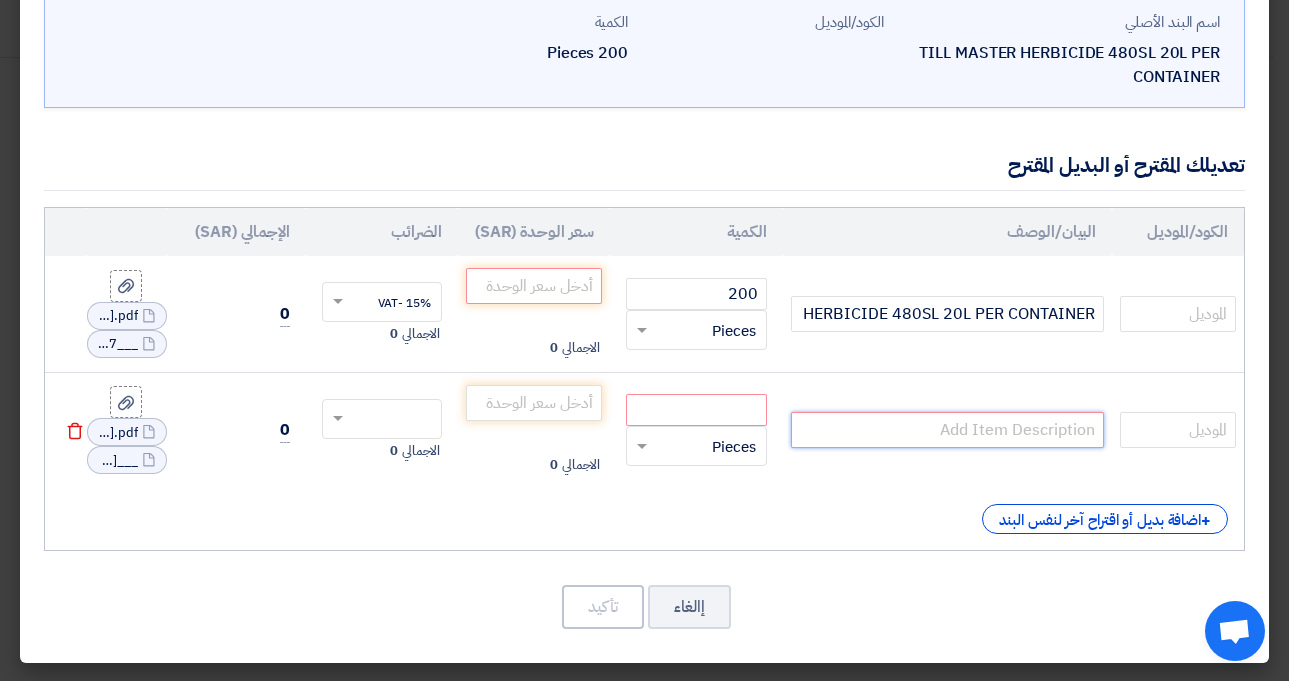 click 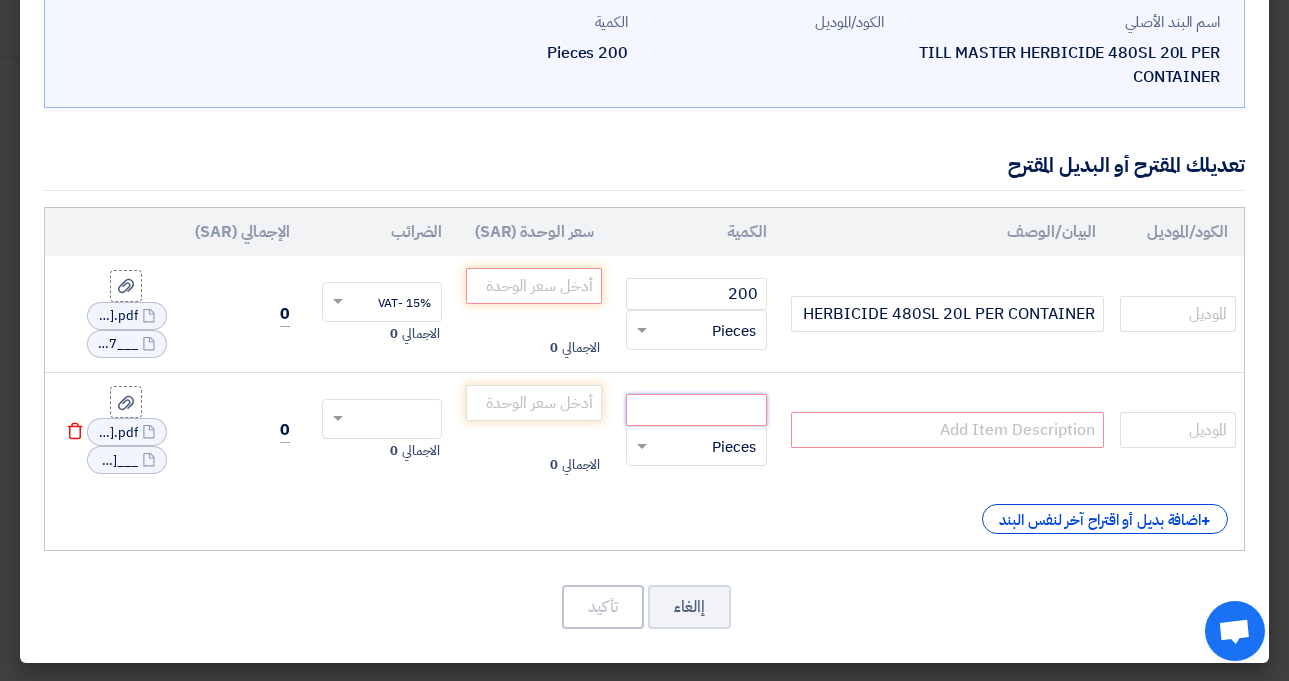 click 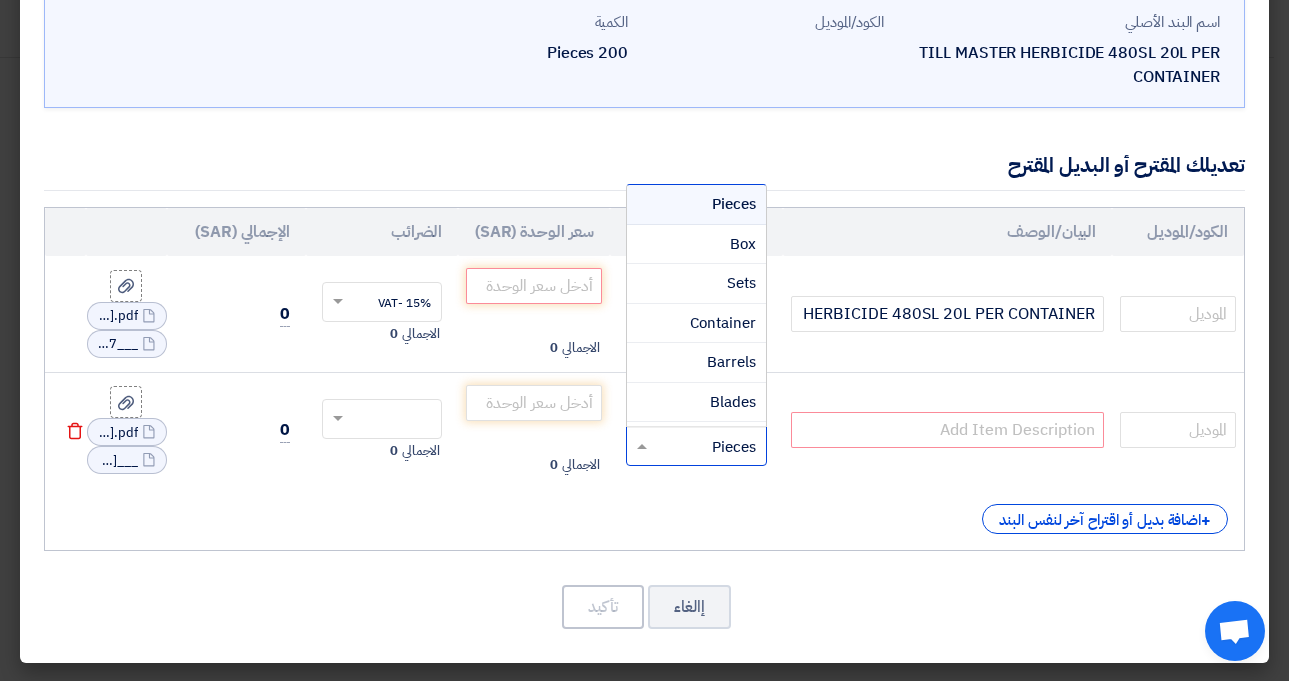click on "RFQ_STEP1.ITEMS.2.TYPE_PLACEHOLDER
×
Pieces" 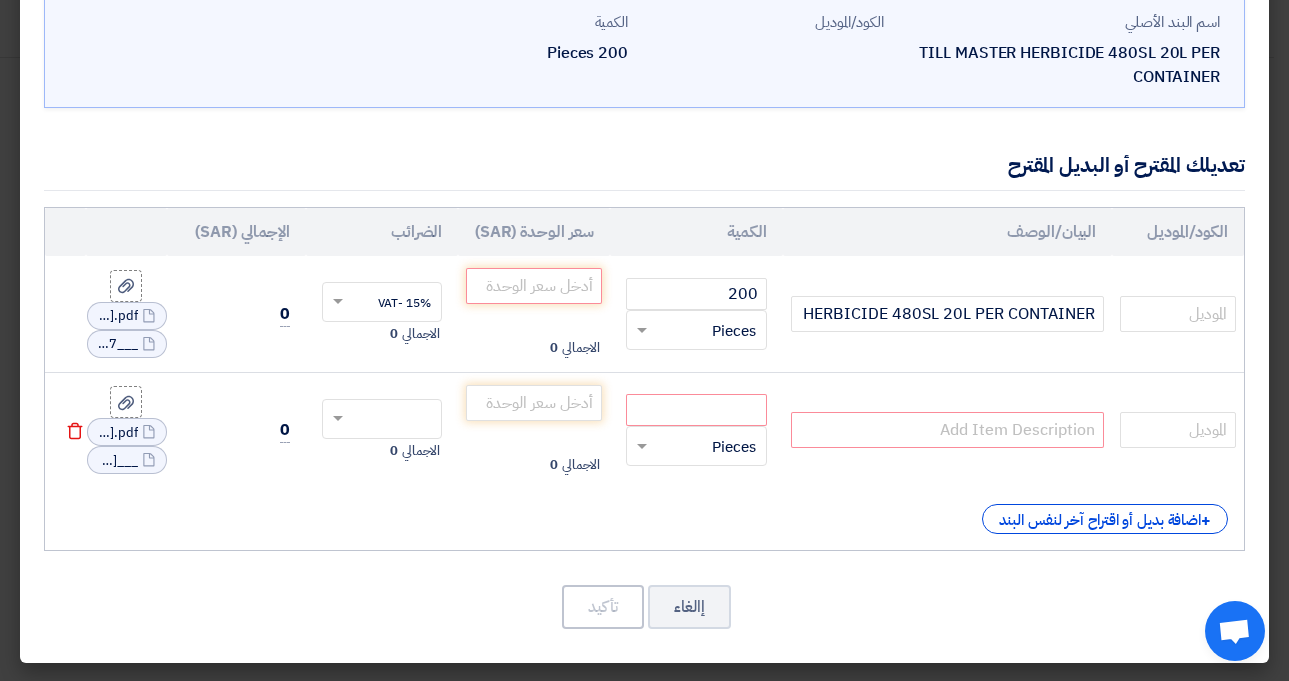 click on "RFQ_STEP1.ITEMS.2.TYPE_PLACEHOLDER
×
Pieces" 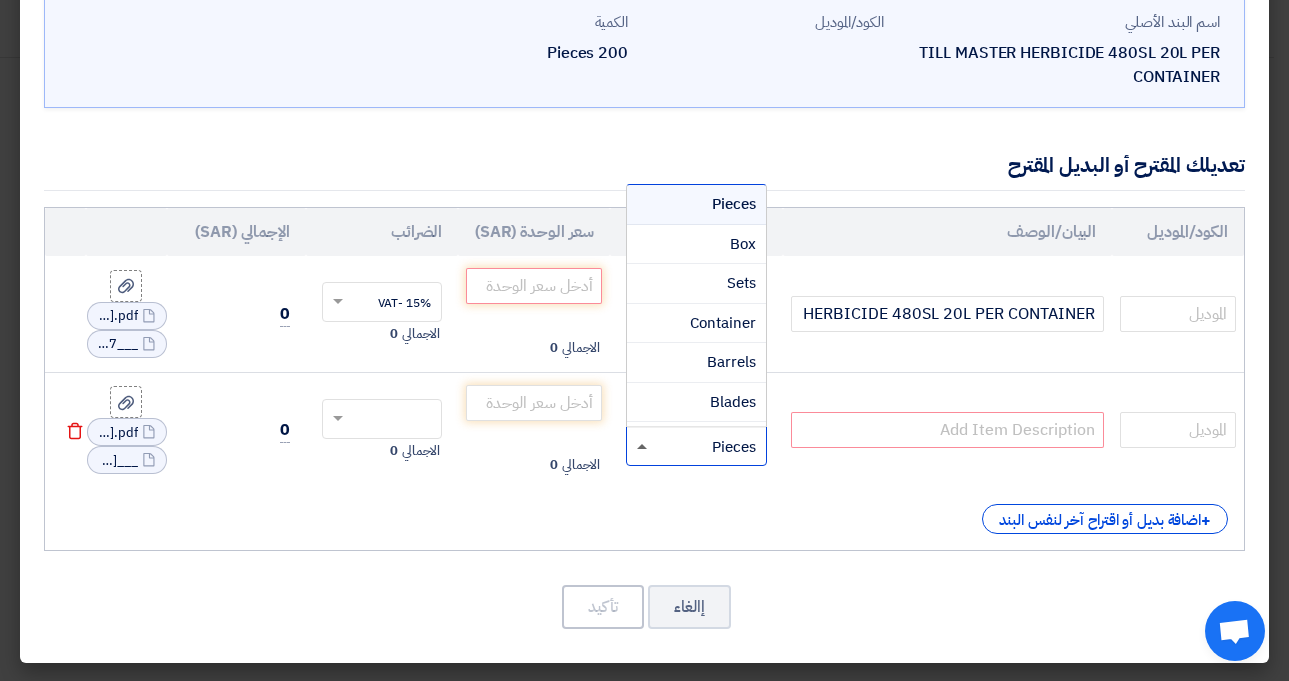 click 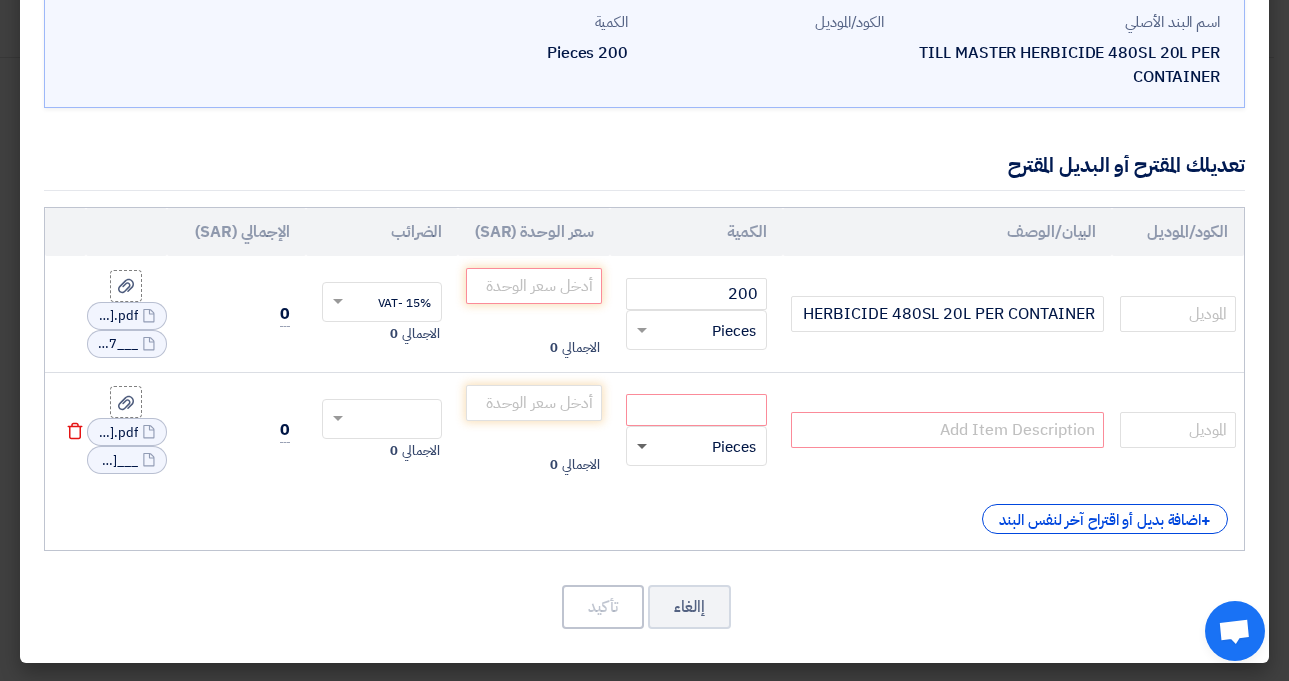 click 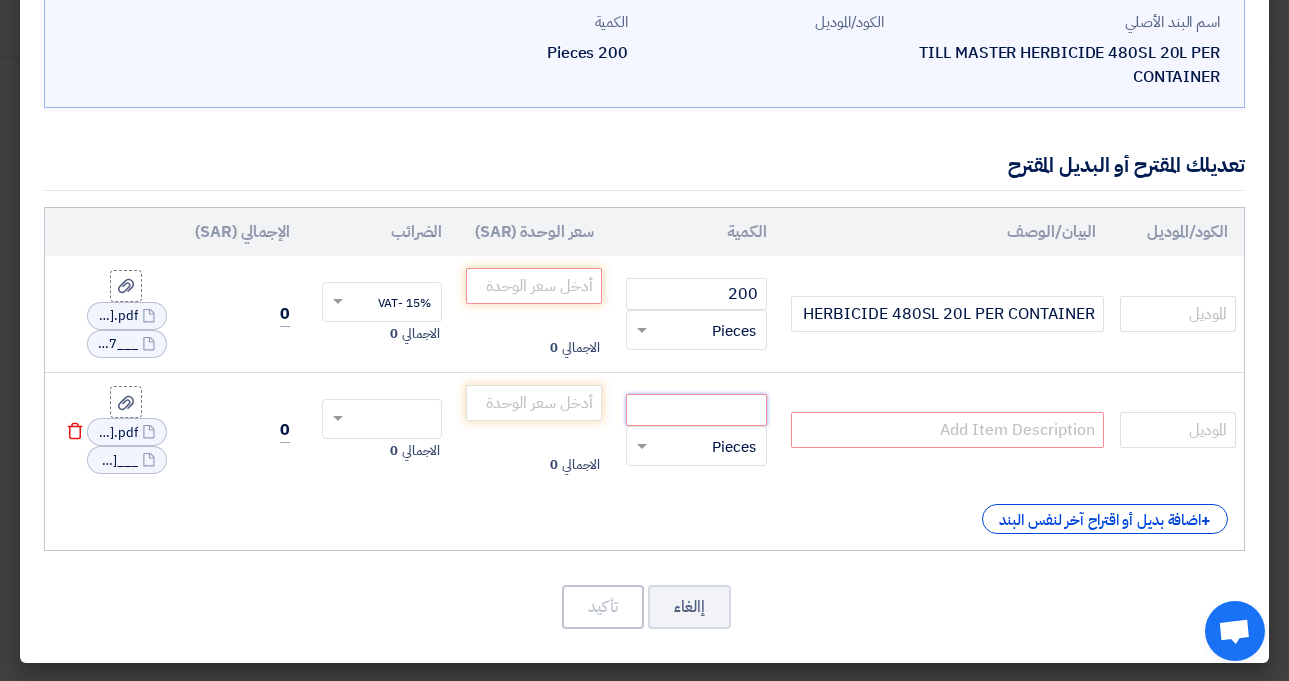 click 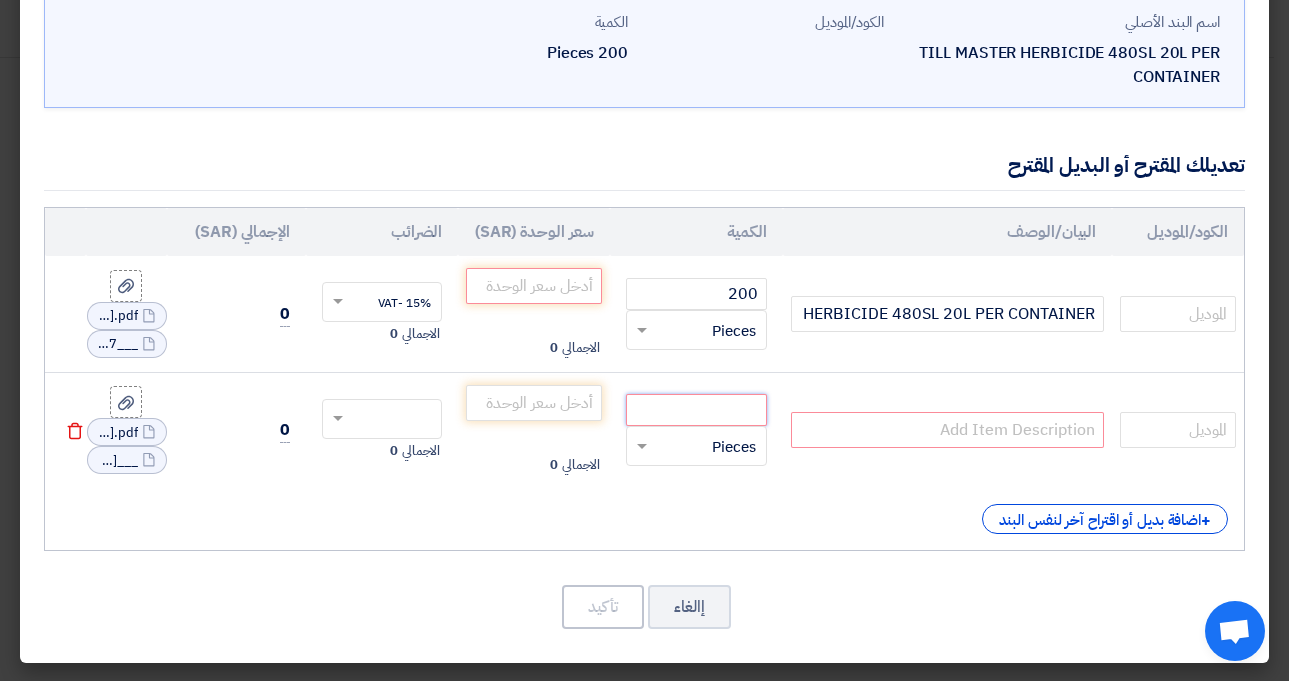 type on "5" 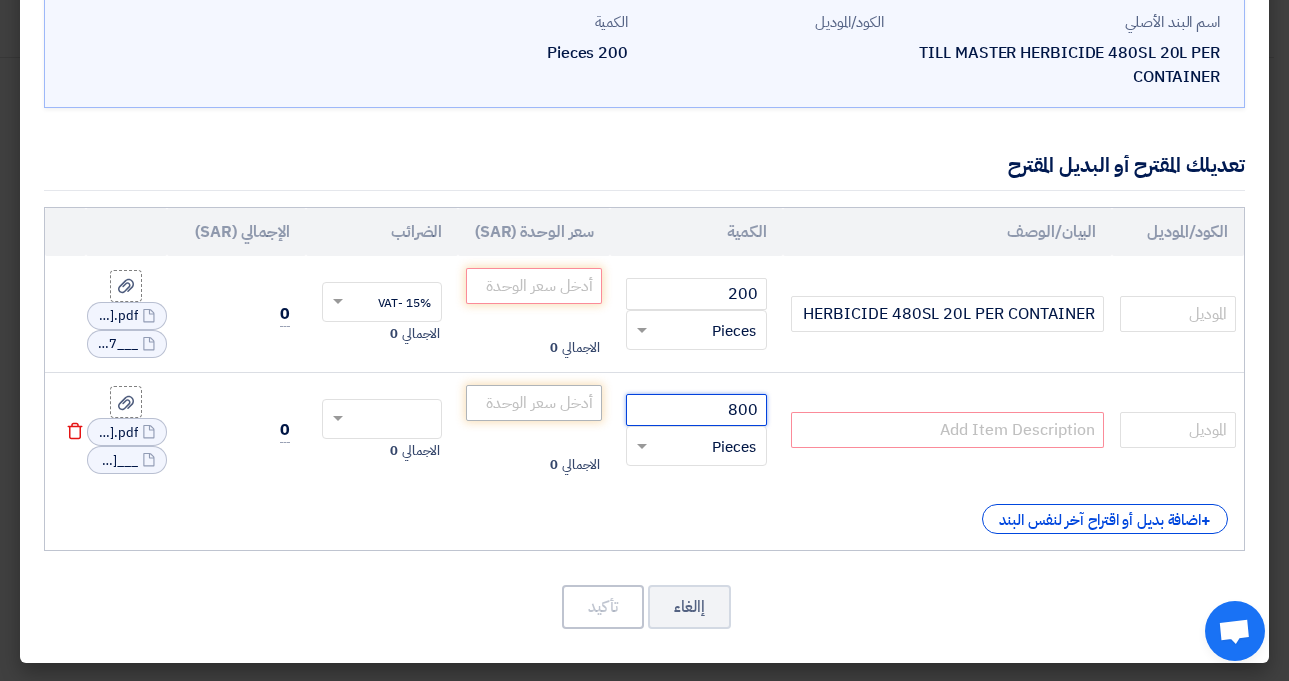 type on "800" 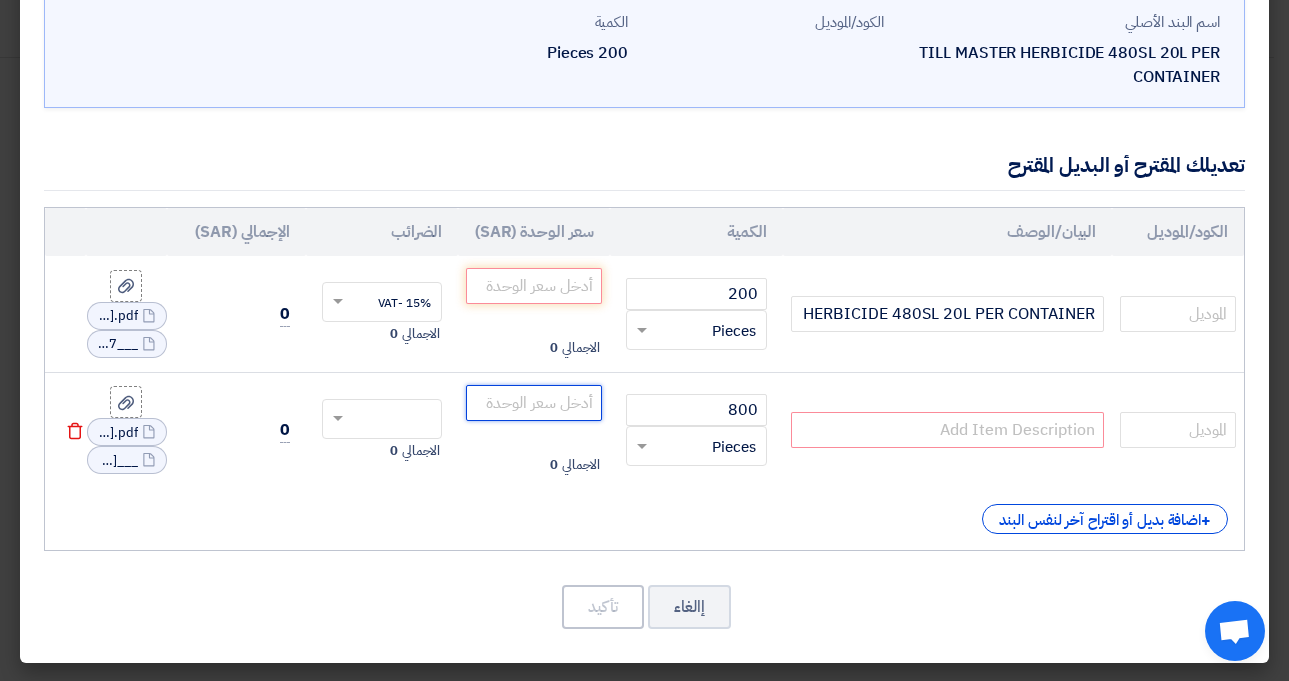 click 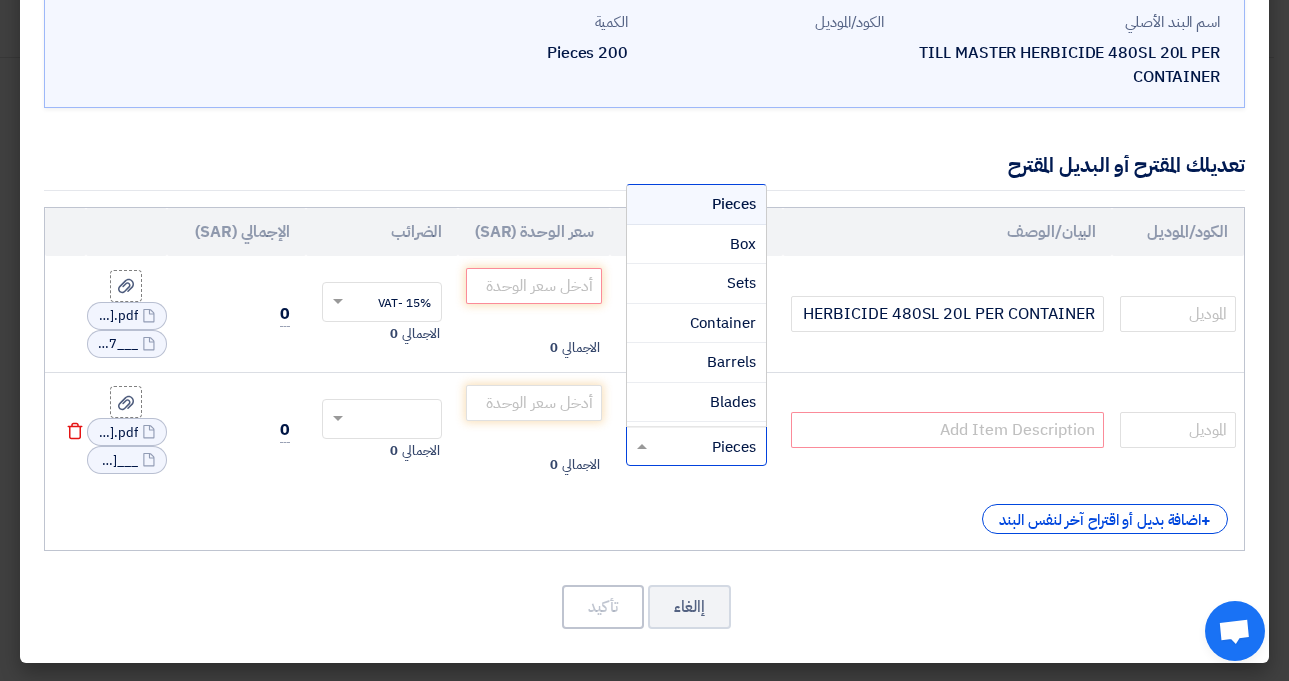 click 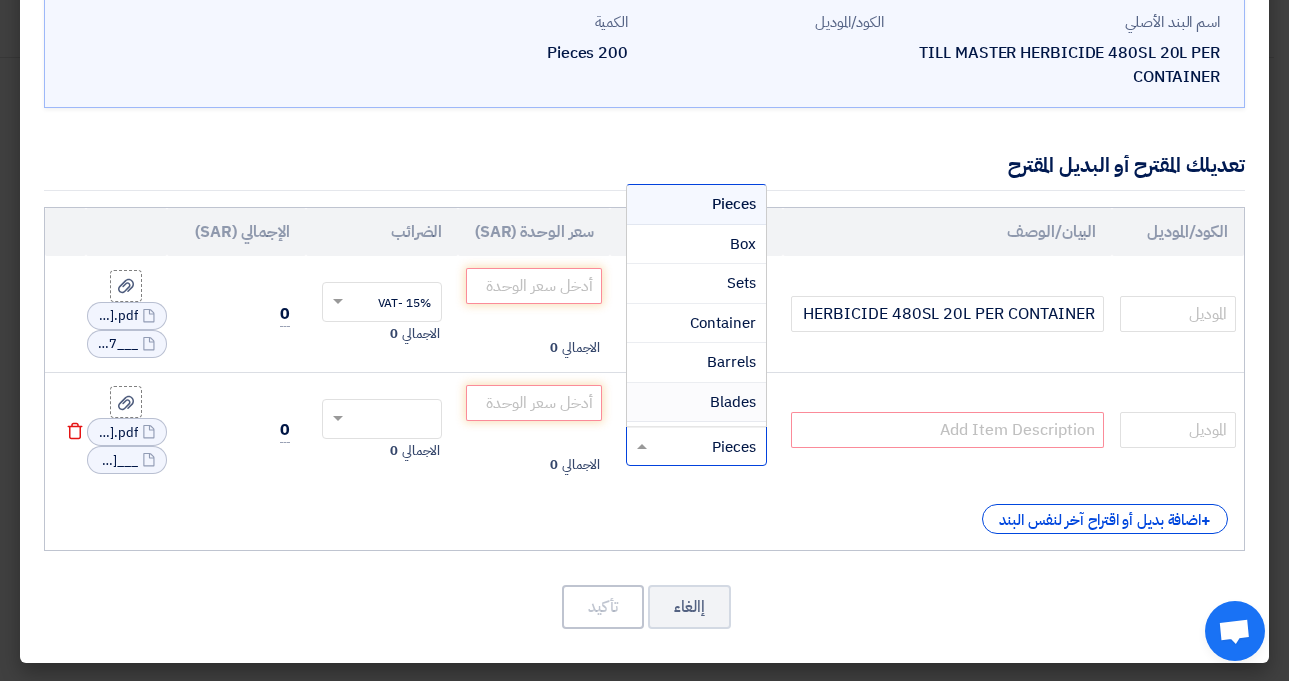 scroll, scrollTop: 210, scrollLeft: 0, axis: vertical 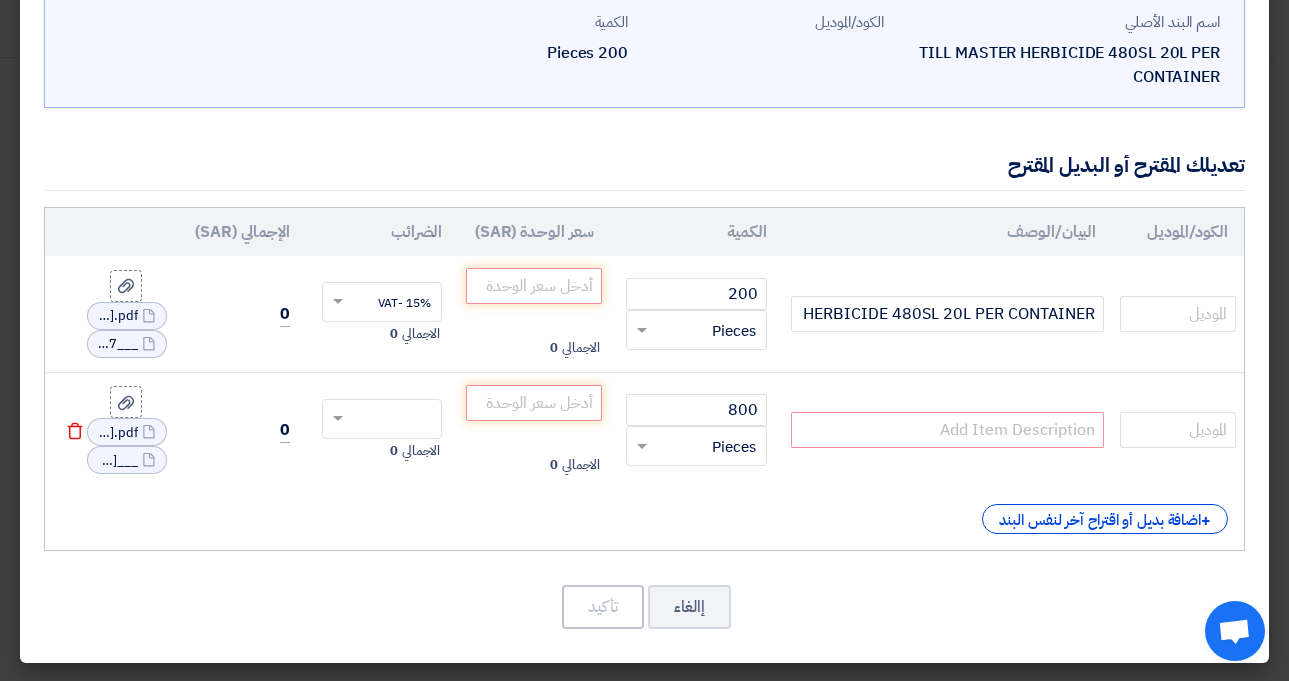 click on "البيان/الوصف" 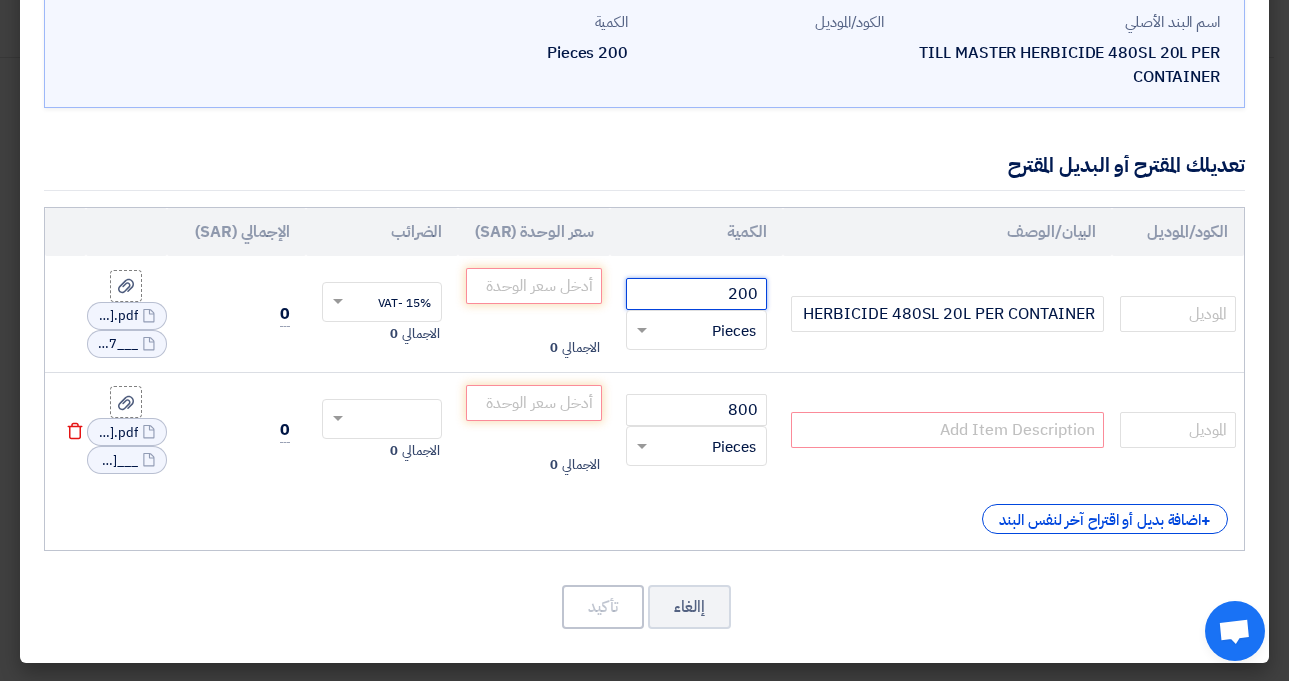 click on "200" 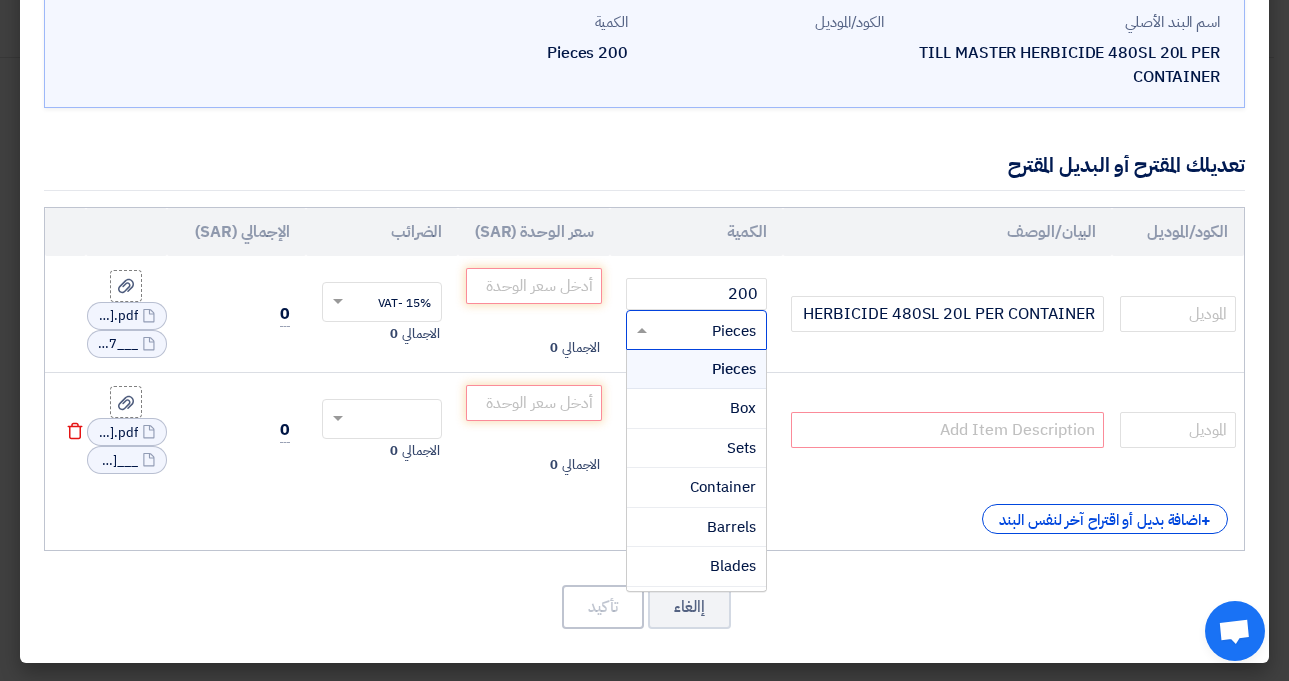 click on "RFQ_STEP1.ITEMS.2.TYPE_PLACEHOLDER
×
Pieces" 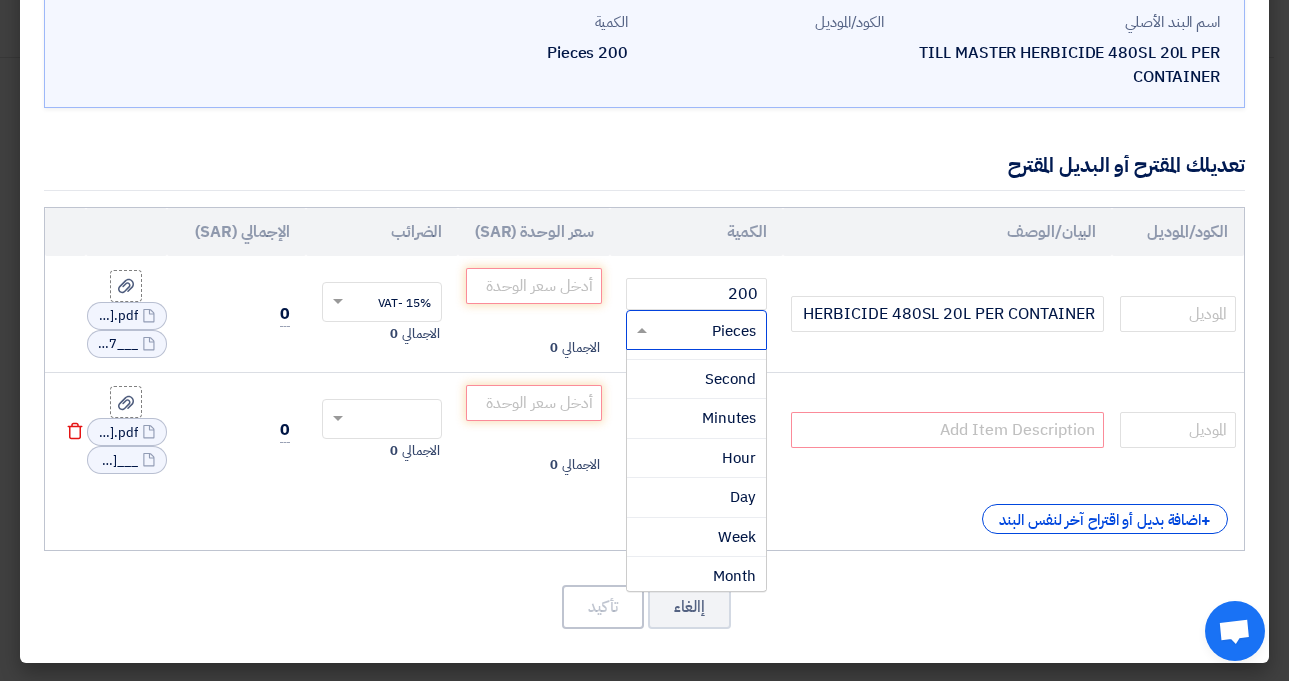 scroll, scrollTop: 1299, scrollLeft: 0, axis: vertical 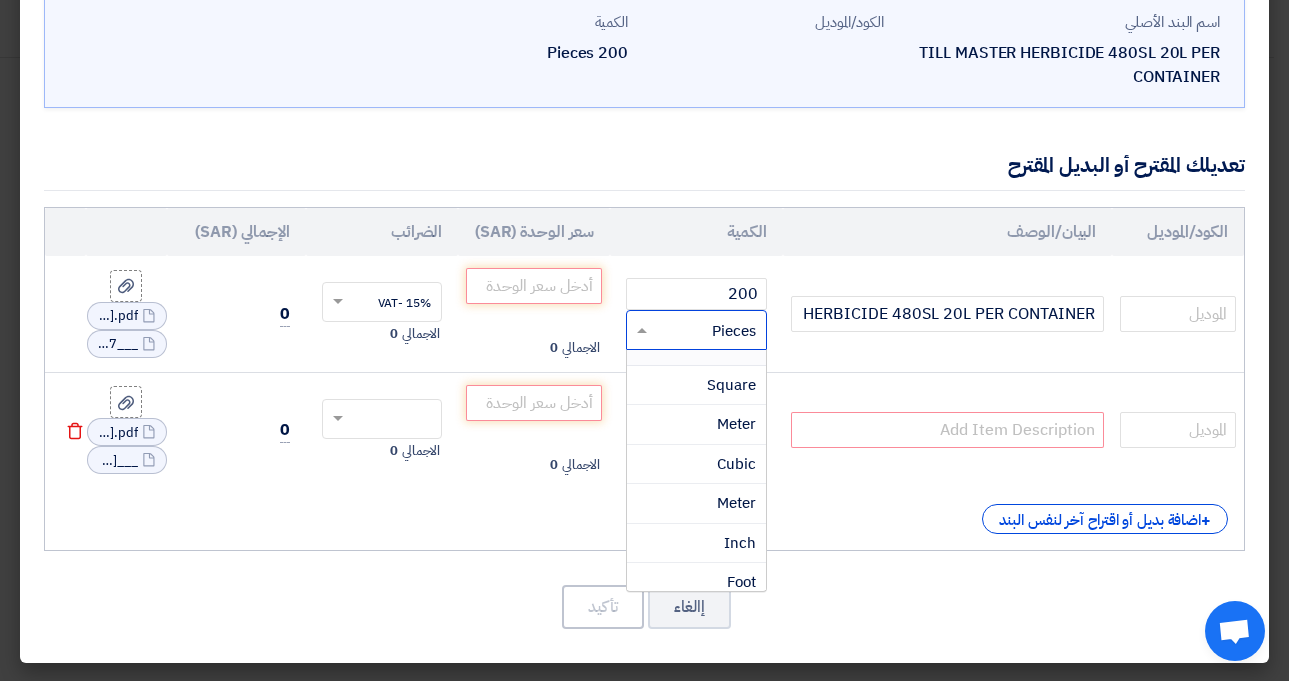 click on "TILL MASTER HERBICIDE 480SL 20L PER CONTAINER" 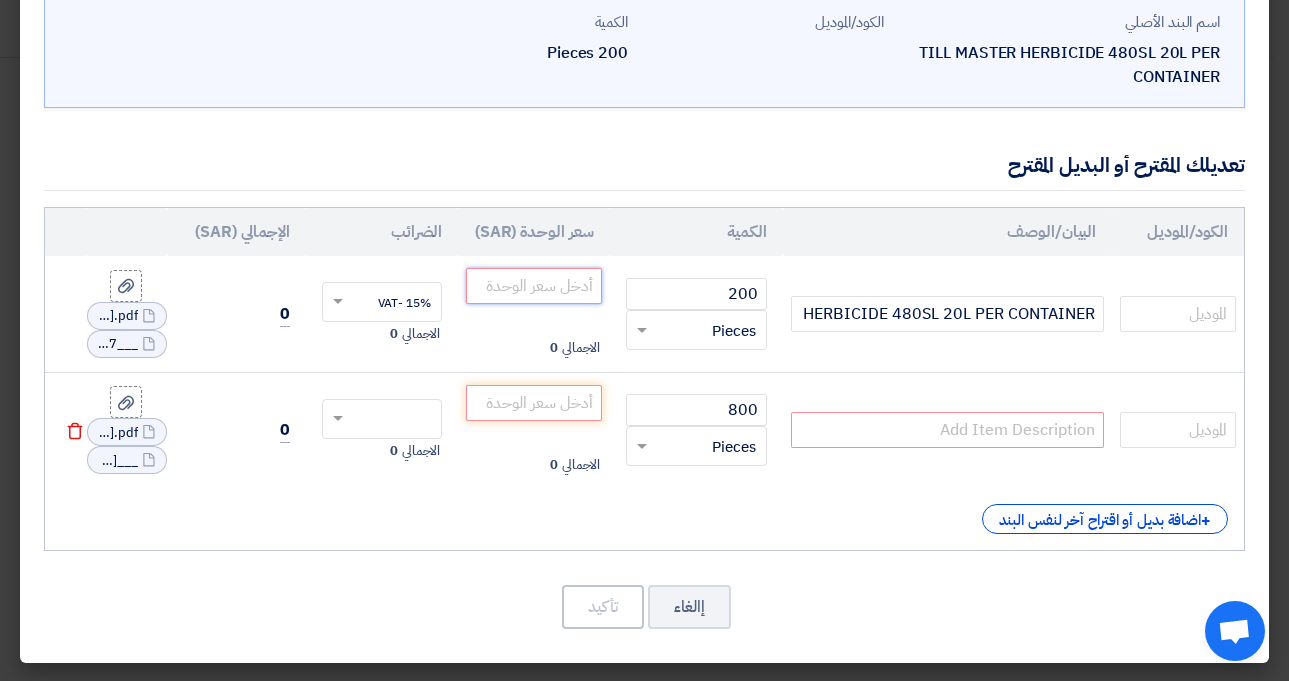click 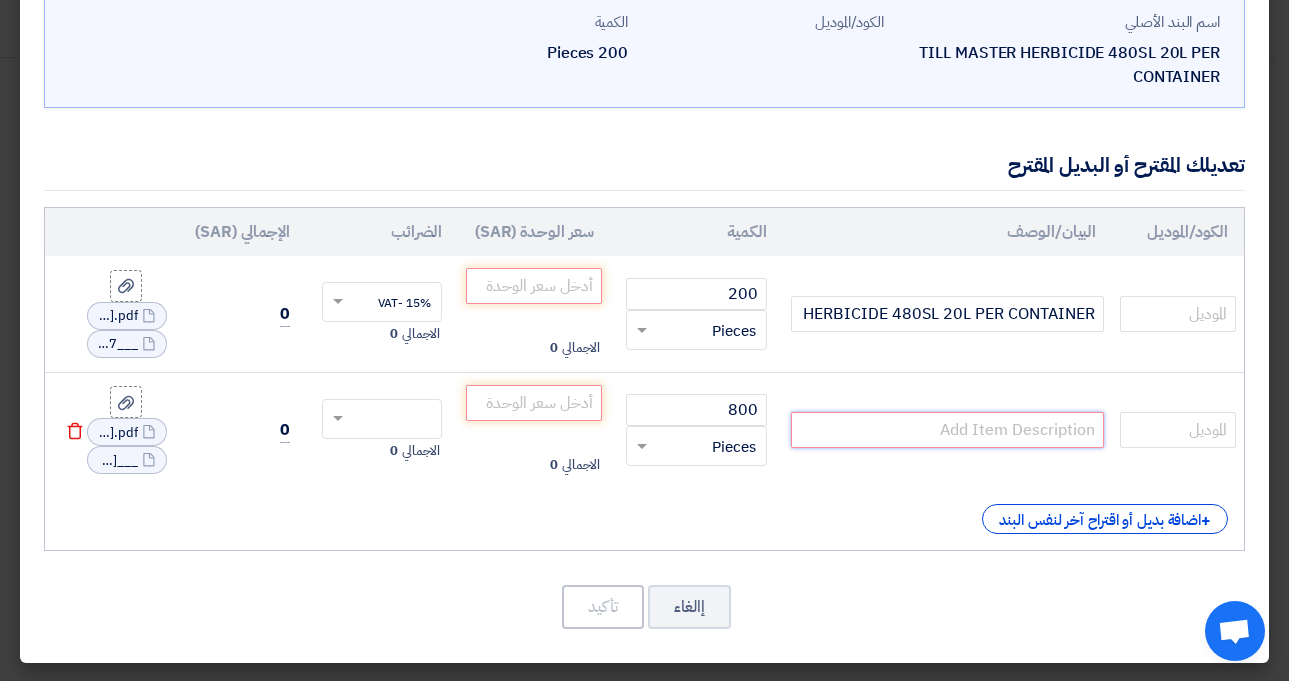 click 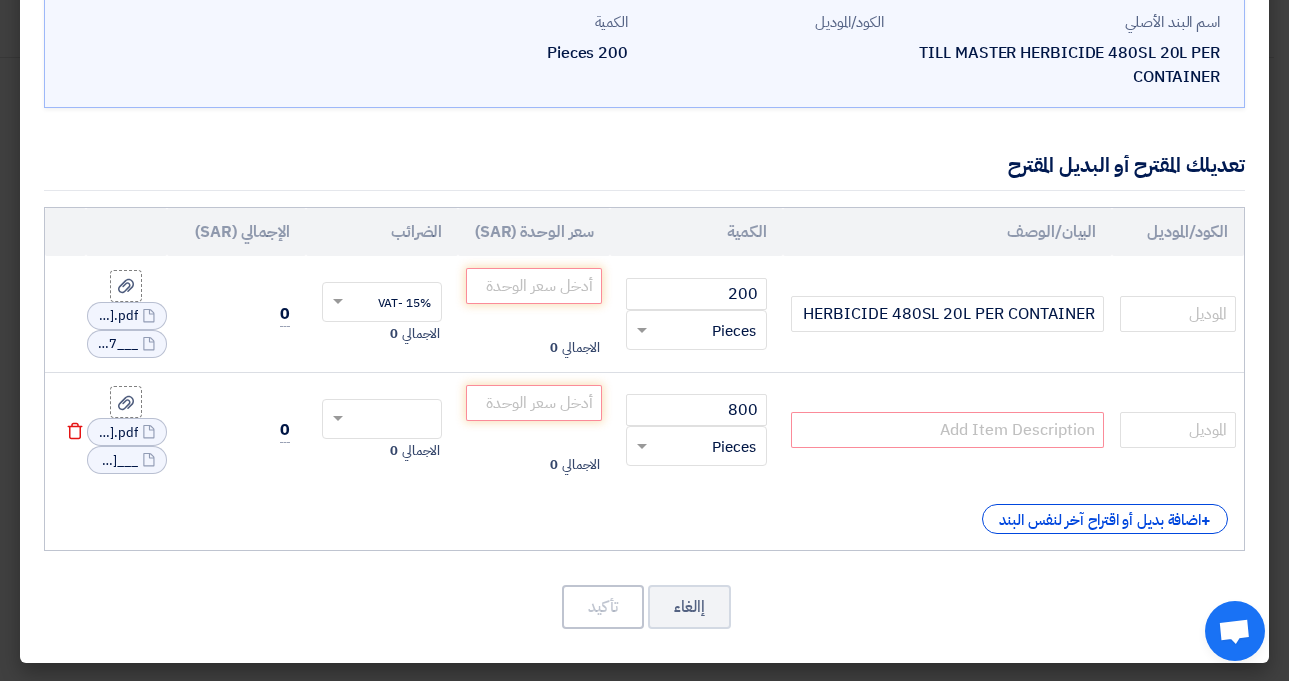 drag, startPoint x: 1251, startPoint y: 420, endPoint x: 1240, endPoint y: 423, distance: 11.401754 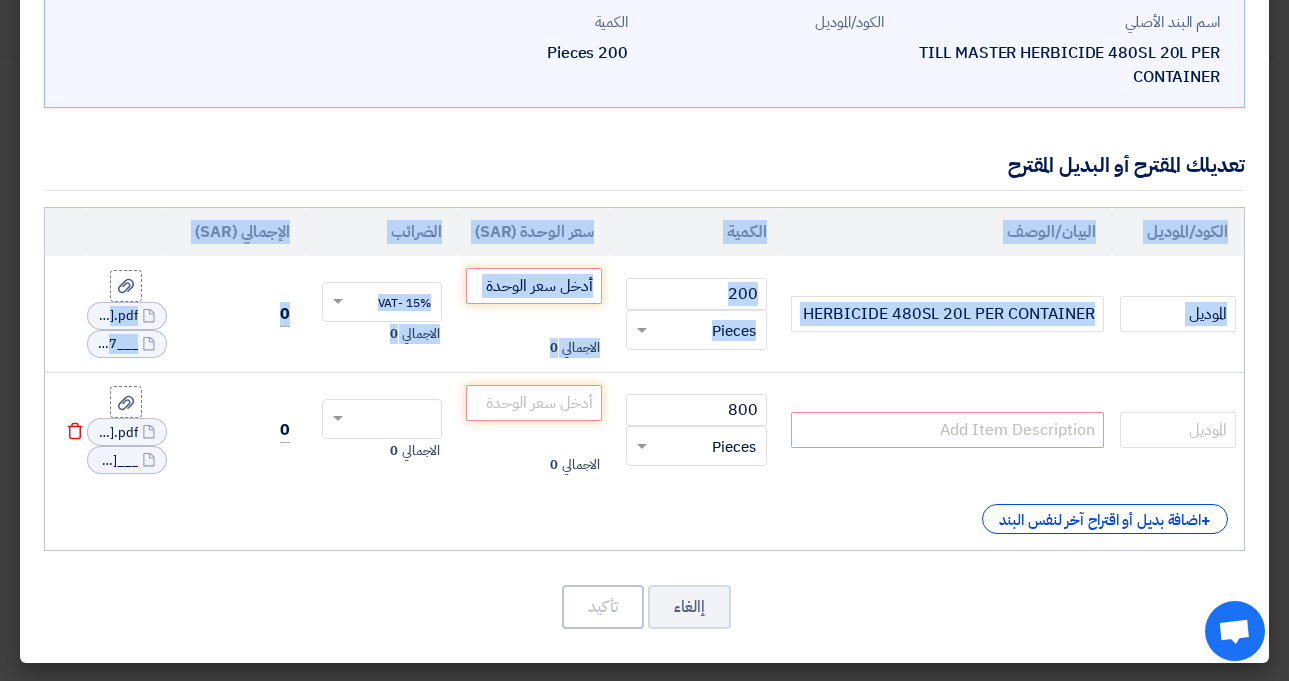 click 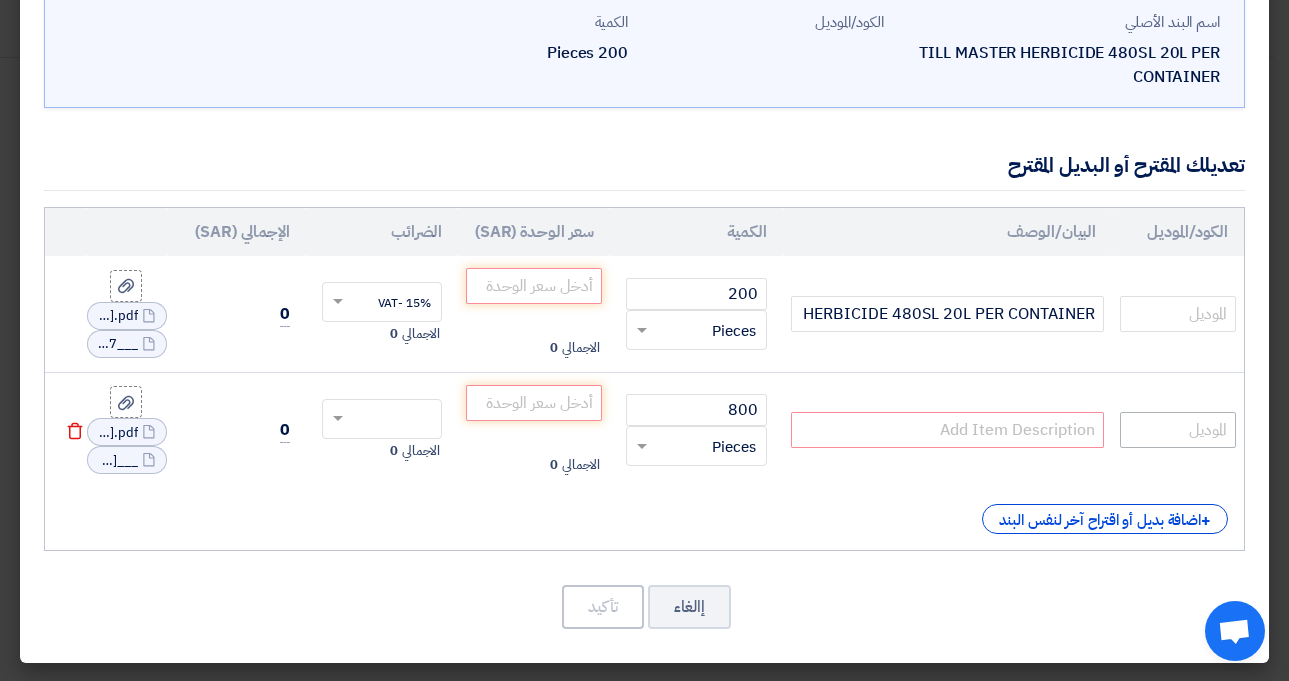 click 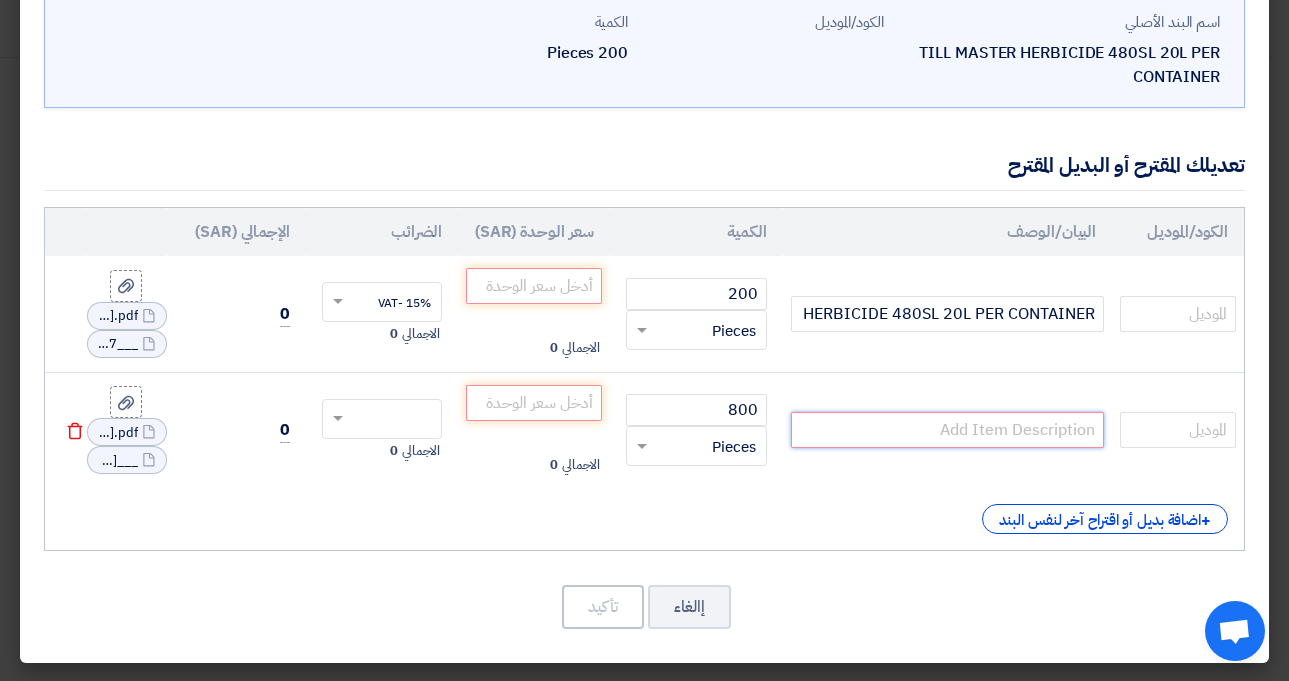 click 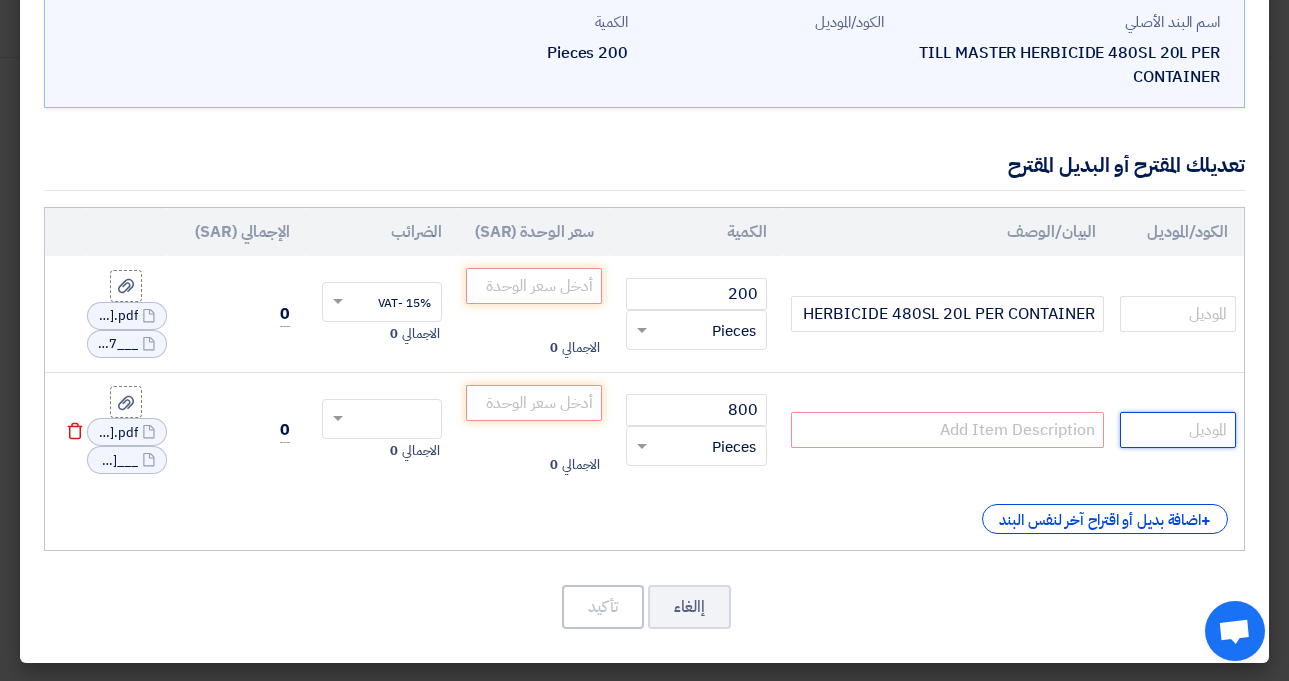 click 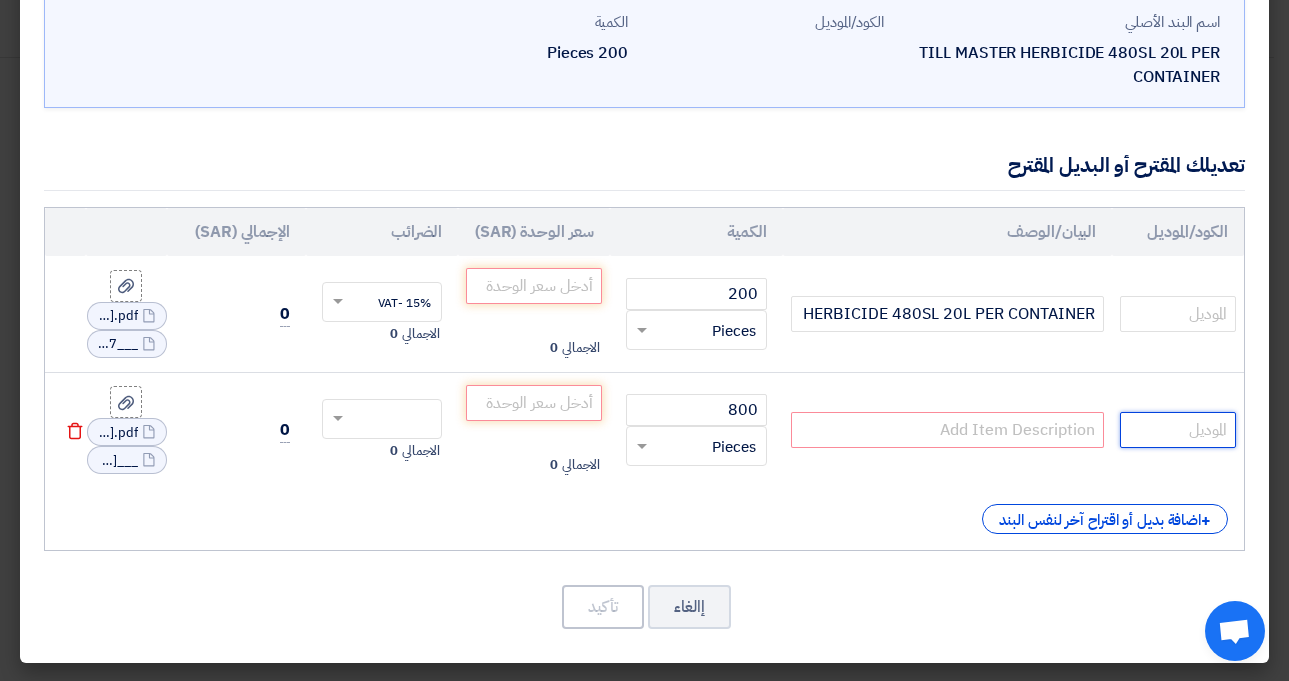 drag, startPoint x: 1156, startPoint y: 429, endPoint x: 1187, endPoint y: 423, distance: 31.575306 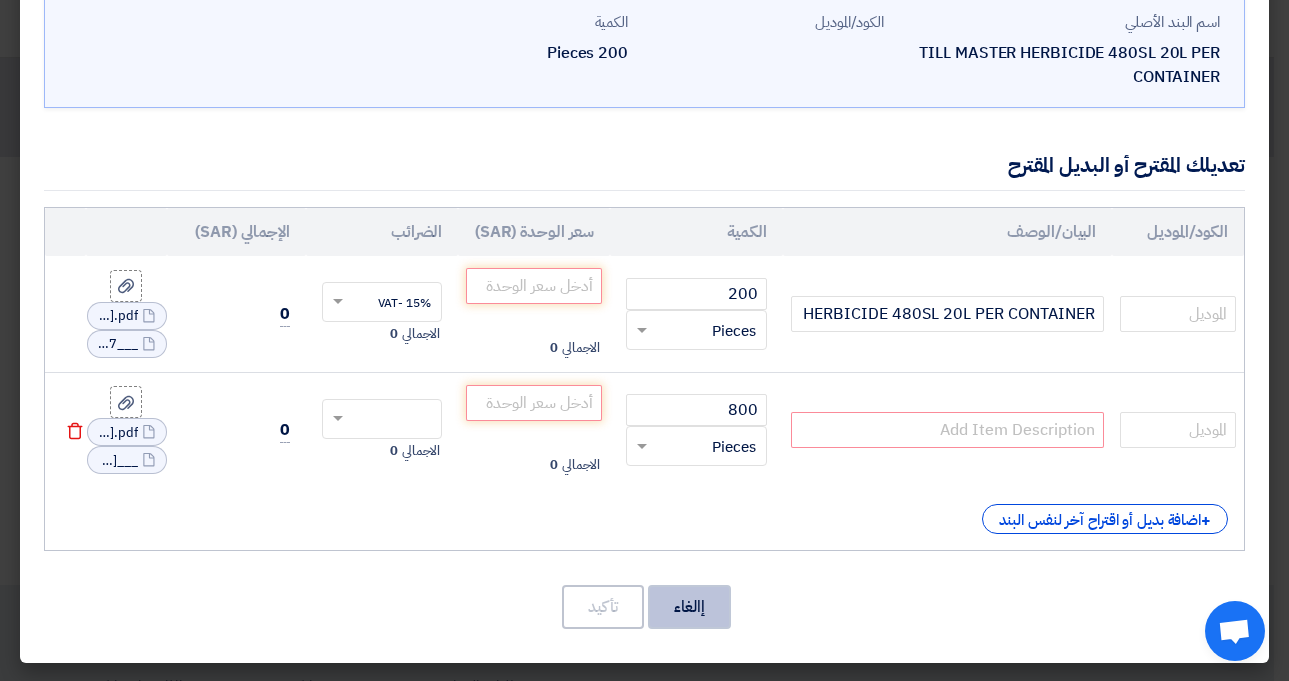 click on "إالغاء" 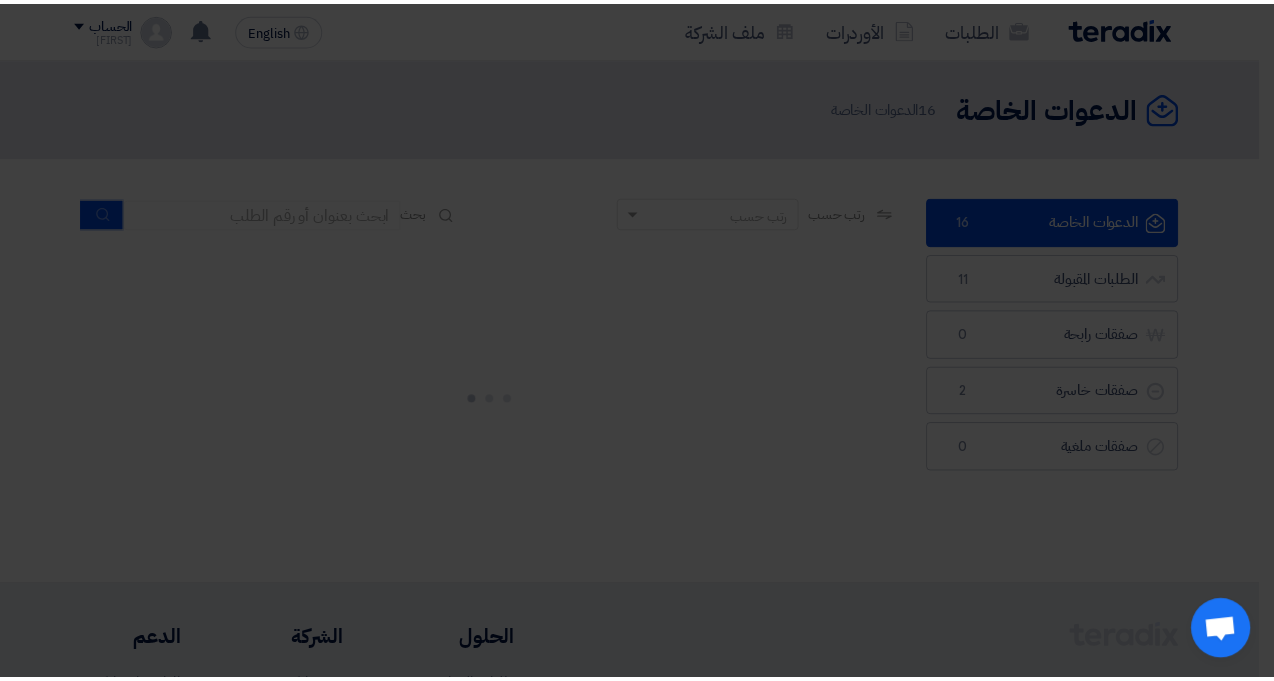 scroll, scrollTop: 0, scrollLeft: 0, axis: both 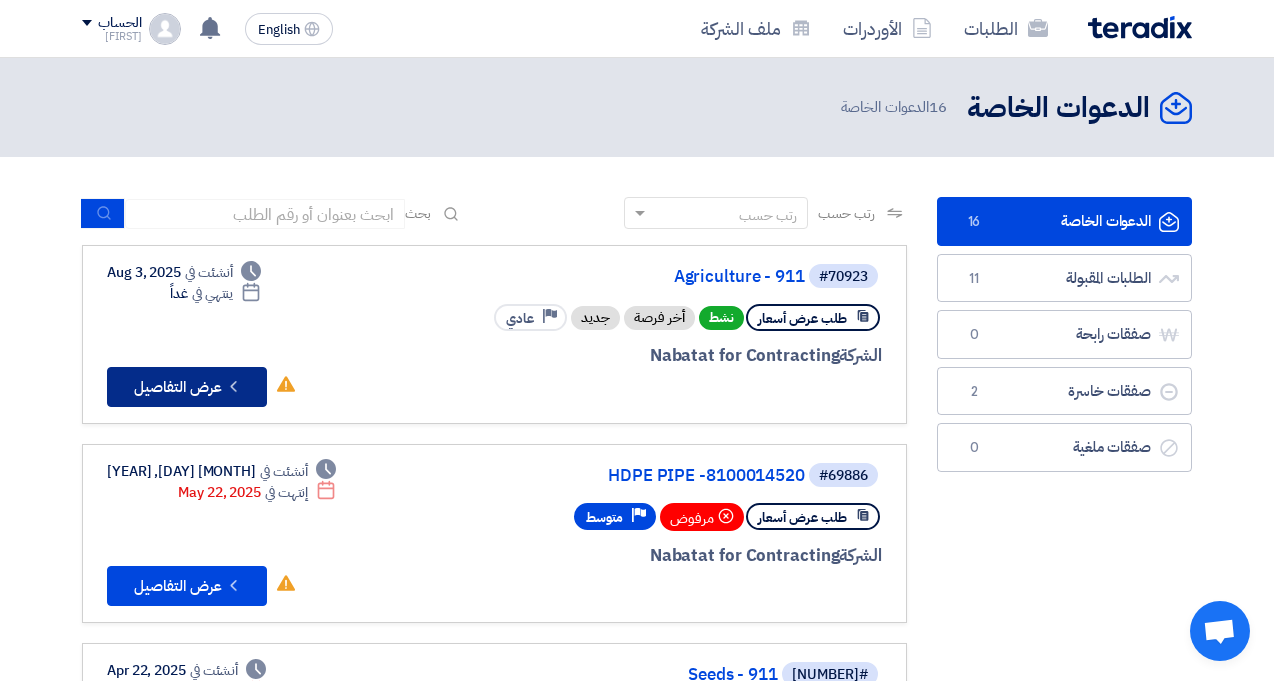 click on "Check details
عرض التفاصيل" 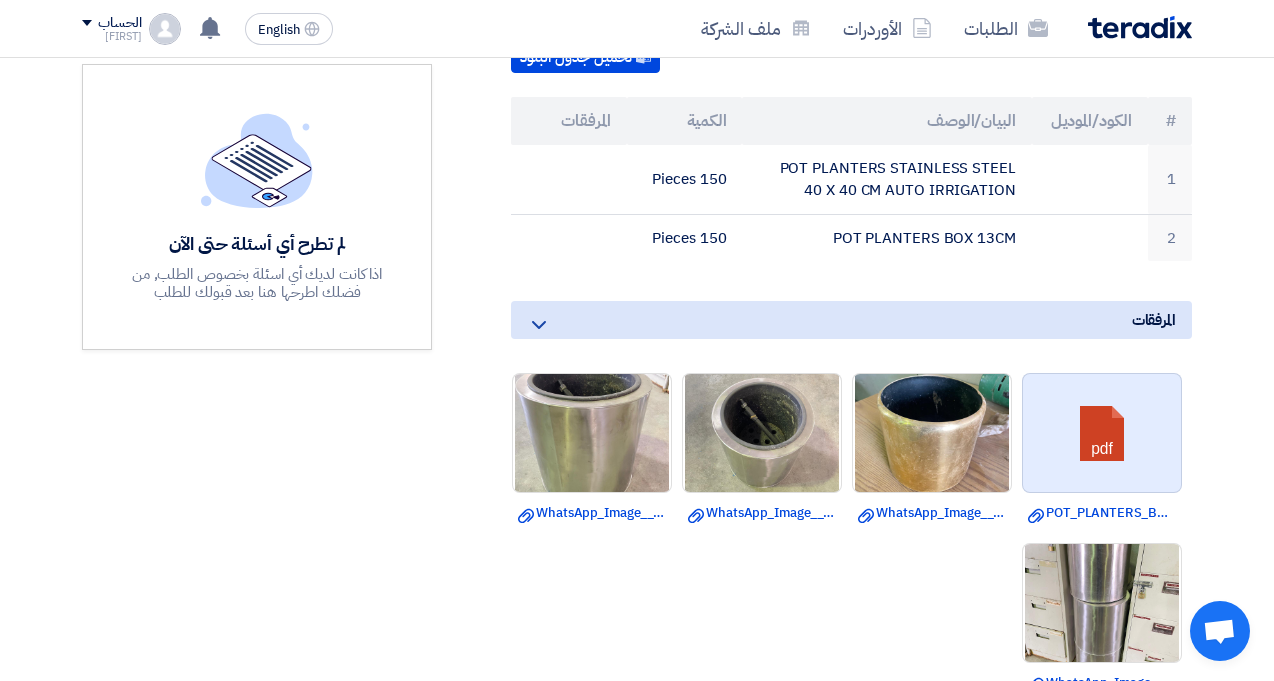 scroll, scrollTop: 600, scrollLeft: 0, axis: vertical 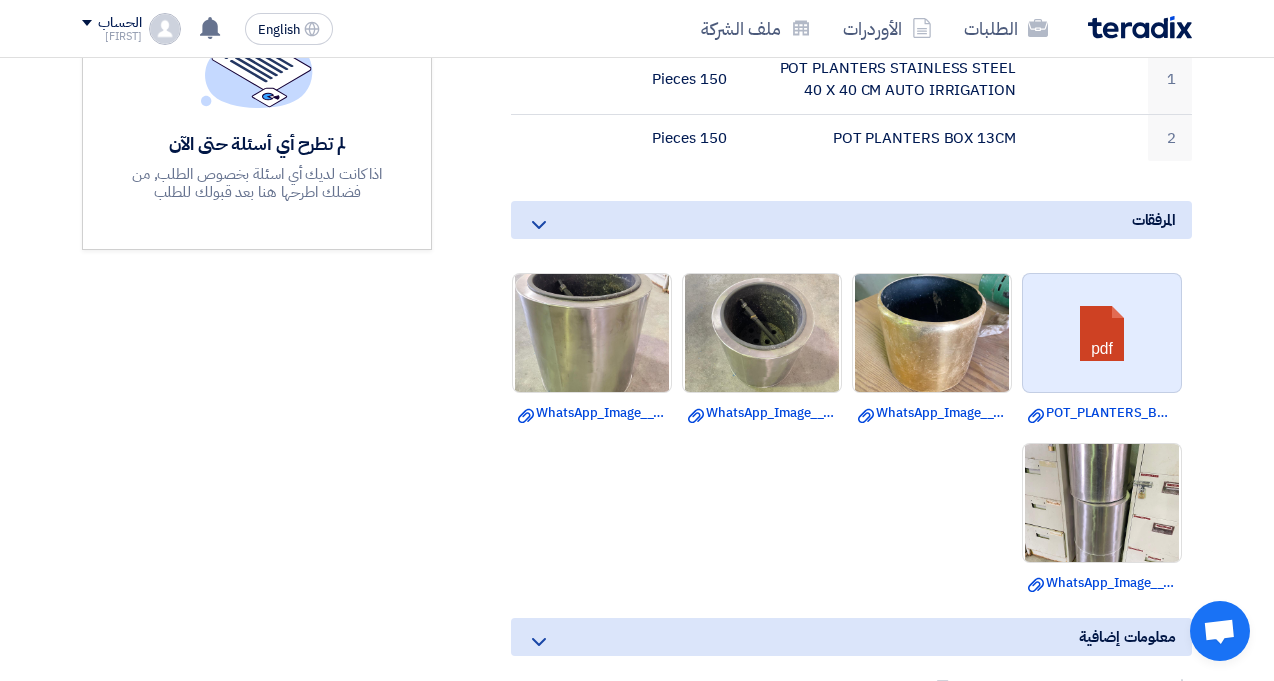 click at bounding box center (1103, 334) 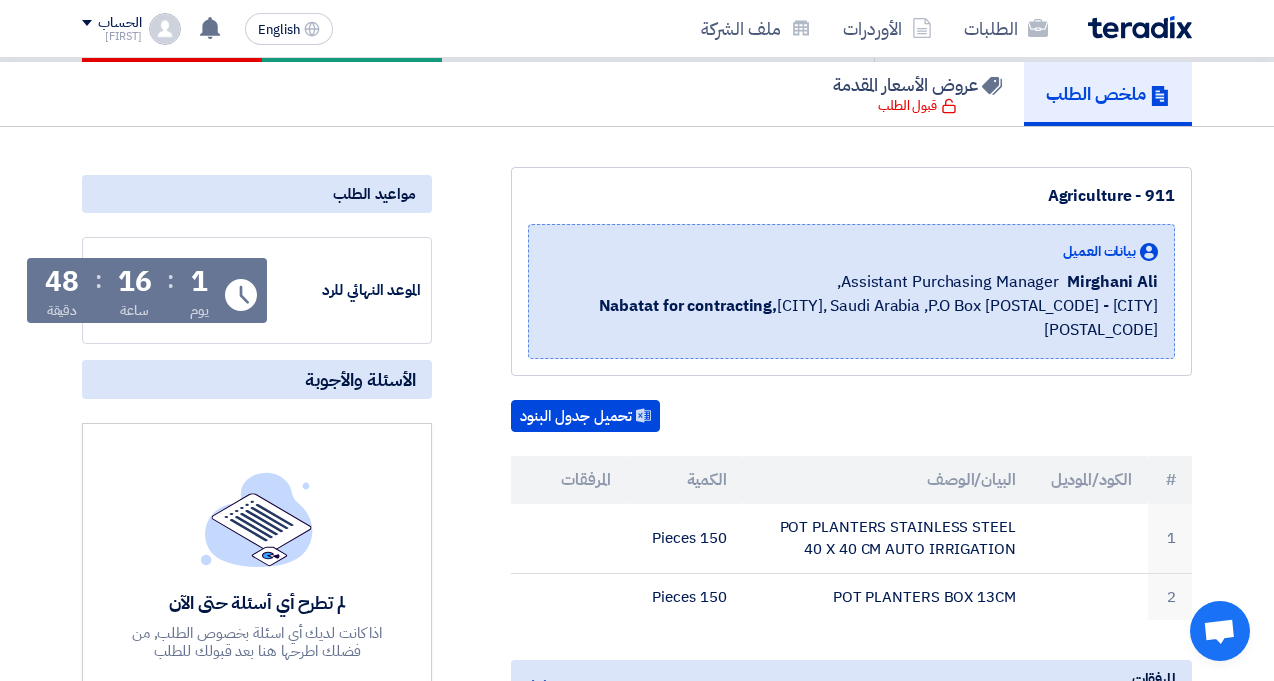 scroll, scrollTop: 0, scrollLeft: 0, axis: both 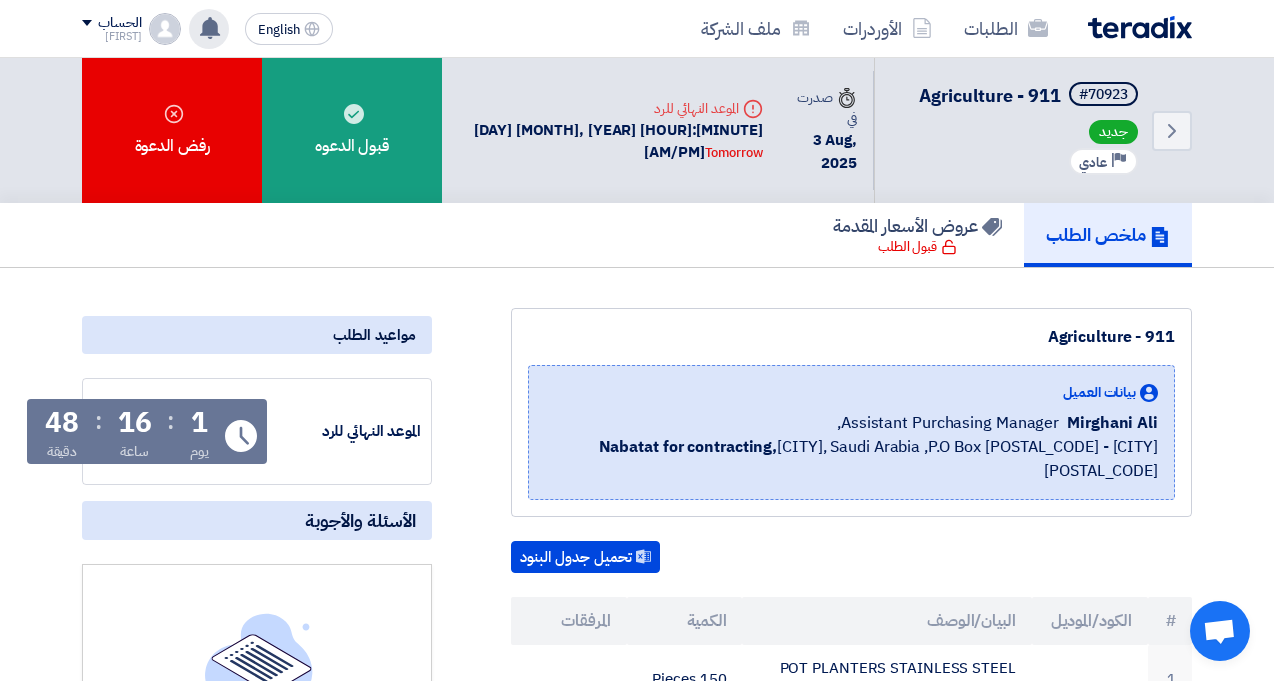 click on "تم نشر طلب عروض أسعار جديد - شاهد التفاصيل
[NUMBER] hours ago
تم نشر طلب عروض أسعار جديد - شاهد التفاصيل
[NUMBER] hours ago
[NUMBER] days ago" 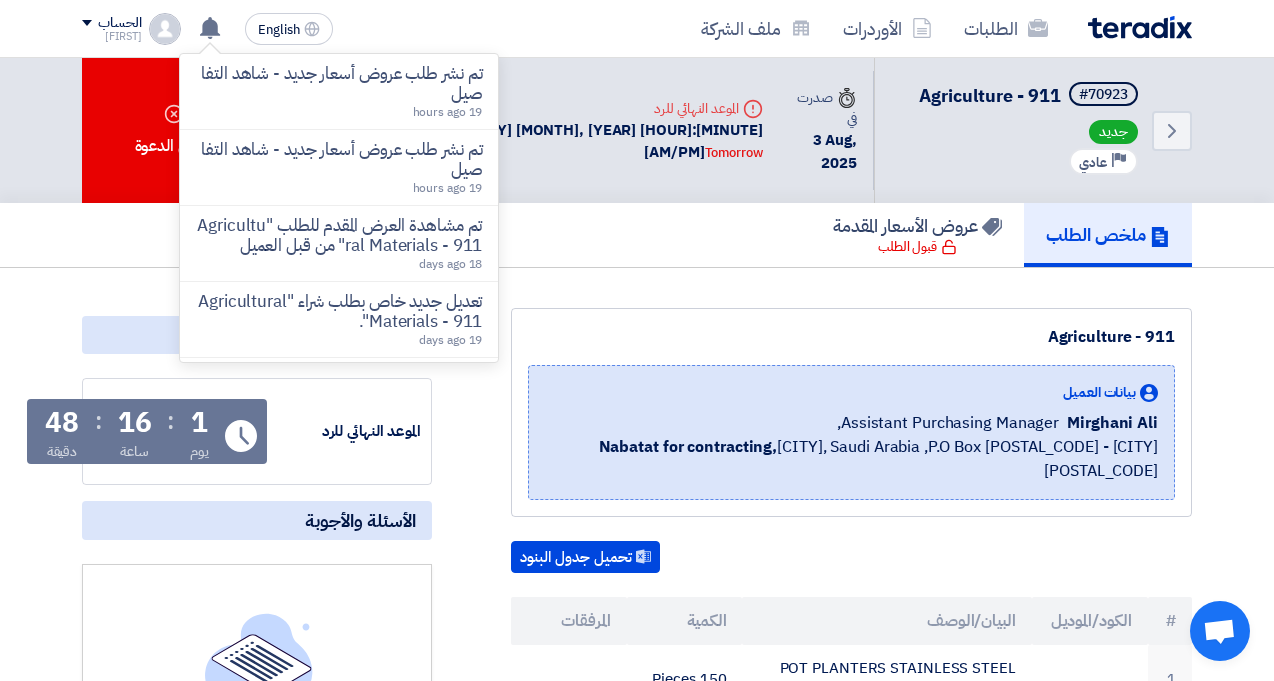 click on "تم نشر طلب عروض أسعار جديد - شاهد التفاصيل" 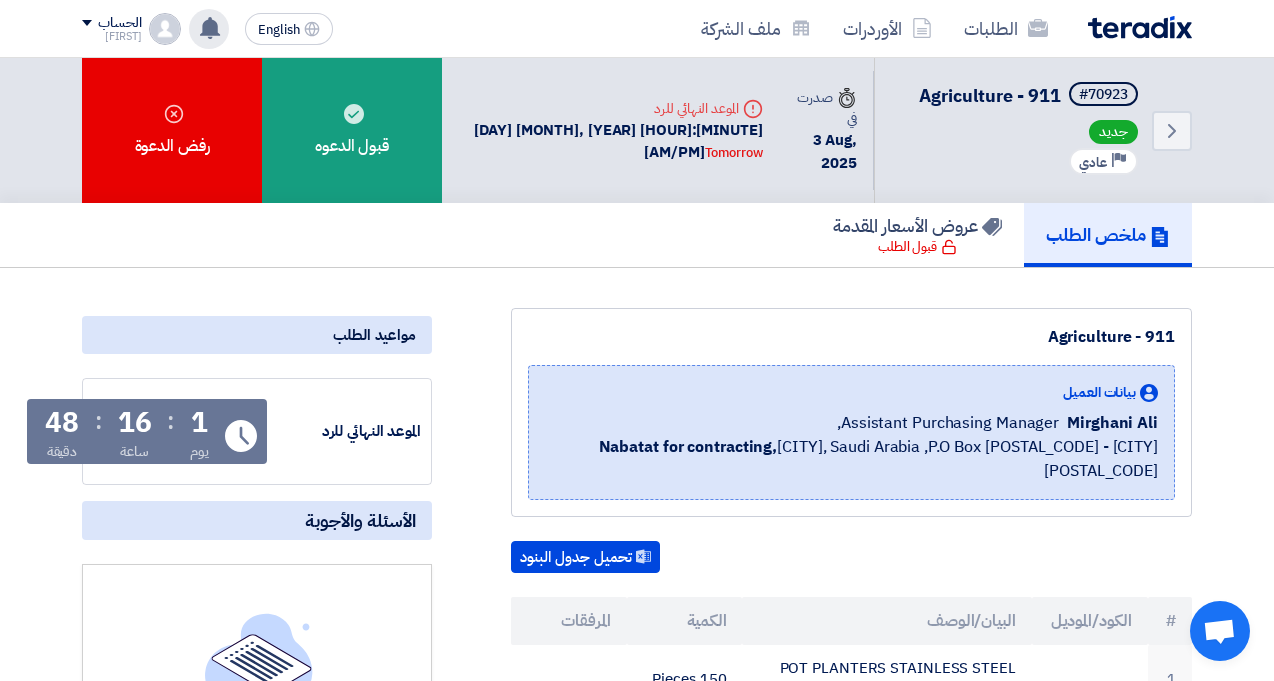 click 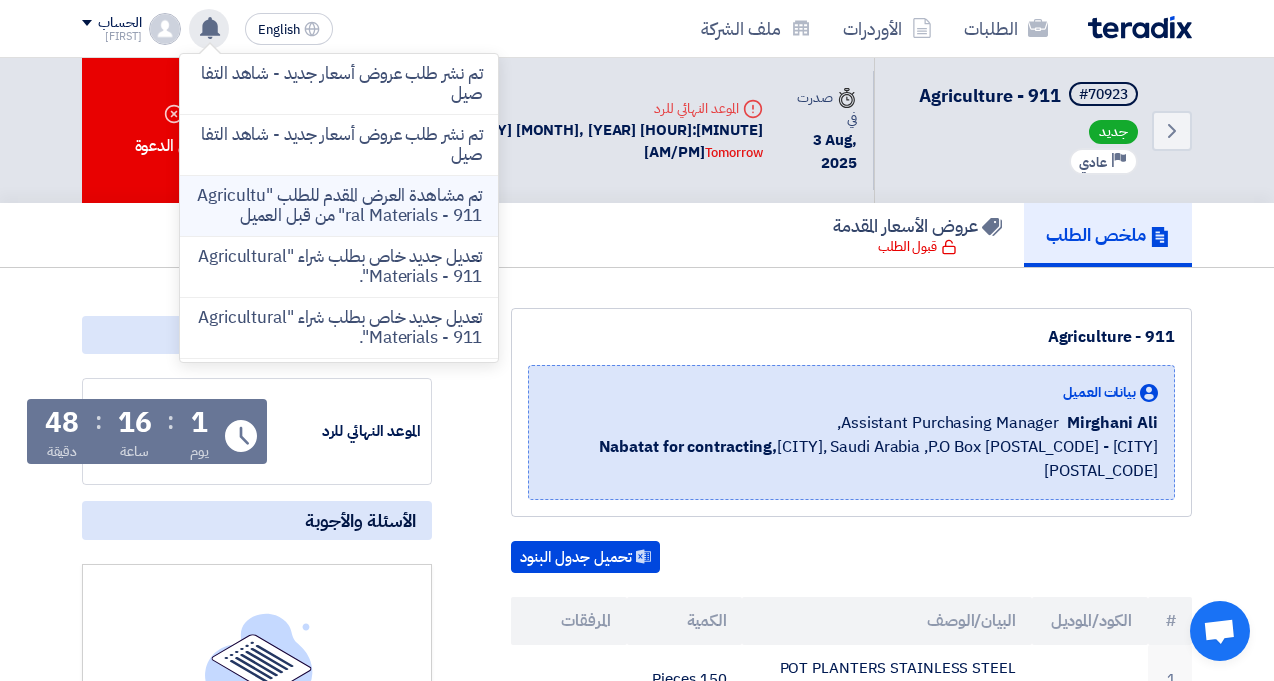 click on "تم مشاهدة العرض المقدم للطلب "Agricultural Materials  - 911" من قبل العميل" 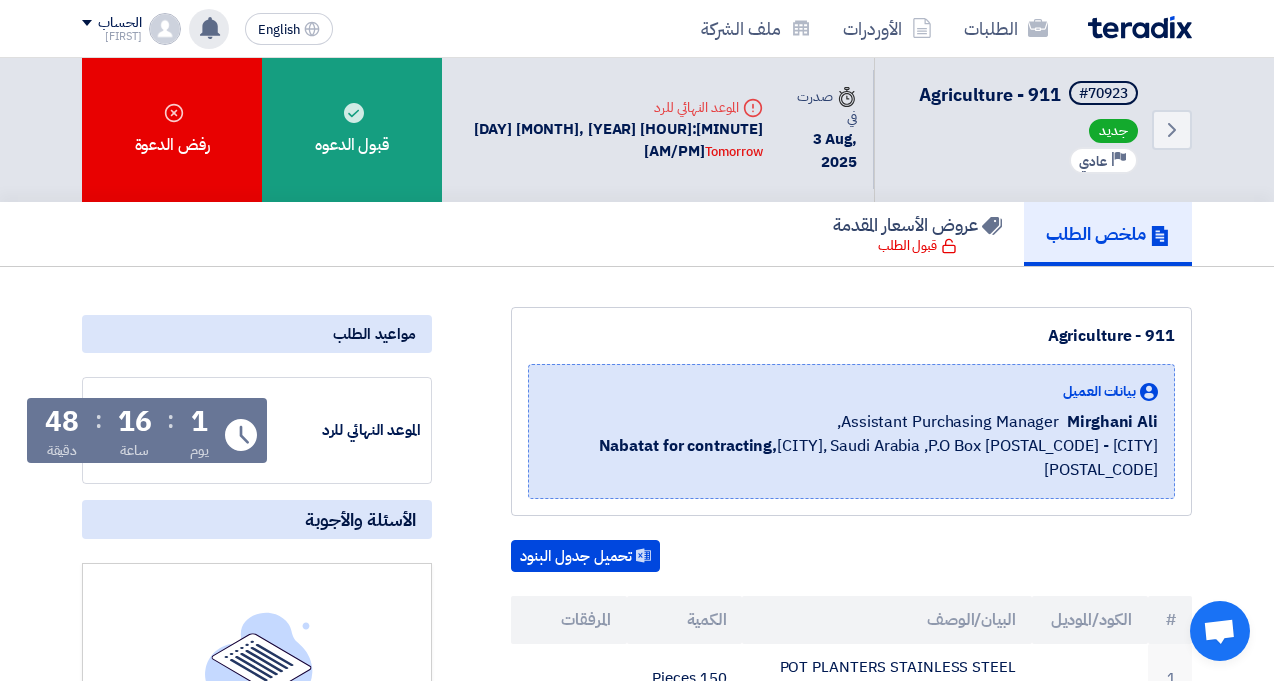 scroll, scrollTop: 0, scrollLeft: 0, axis: both 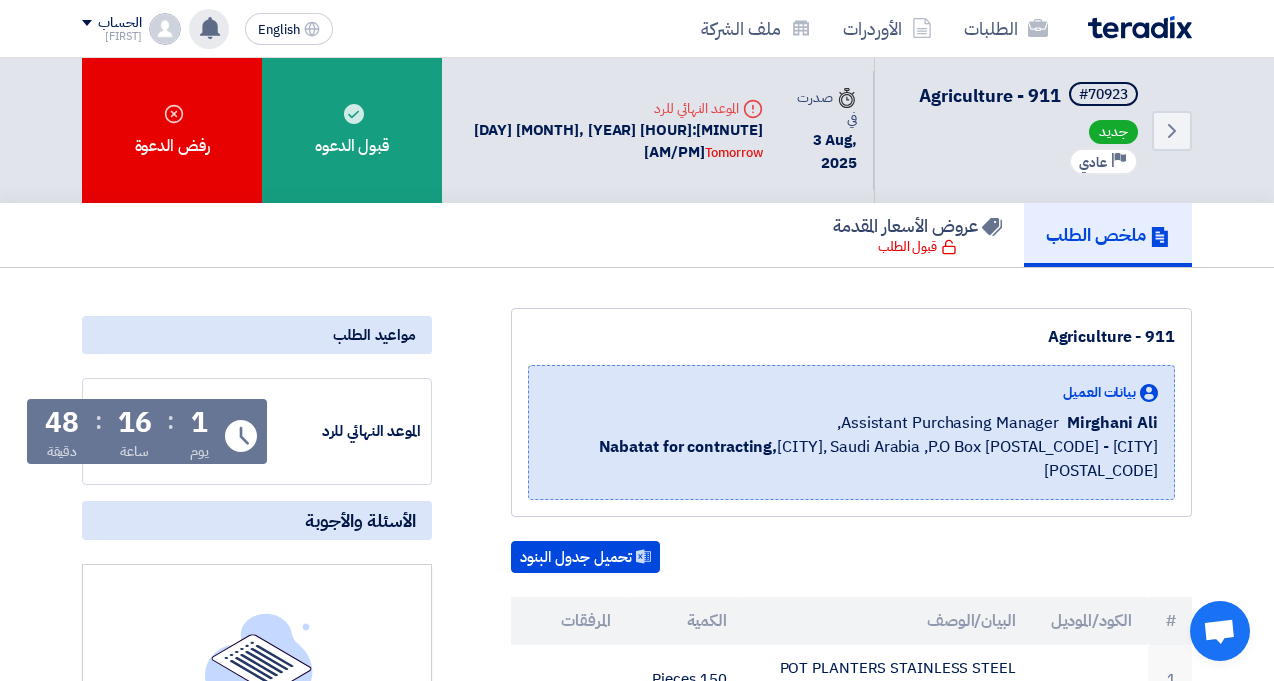 click 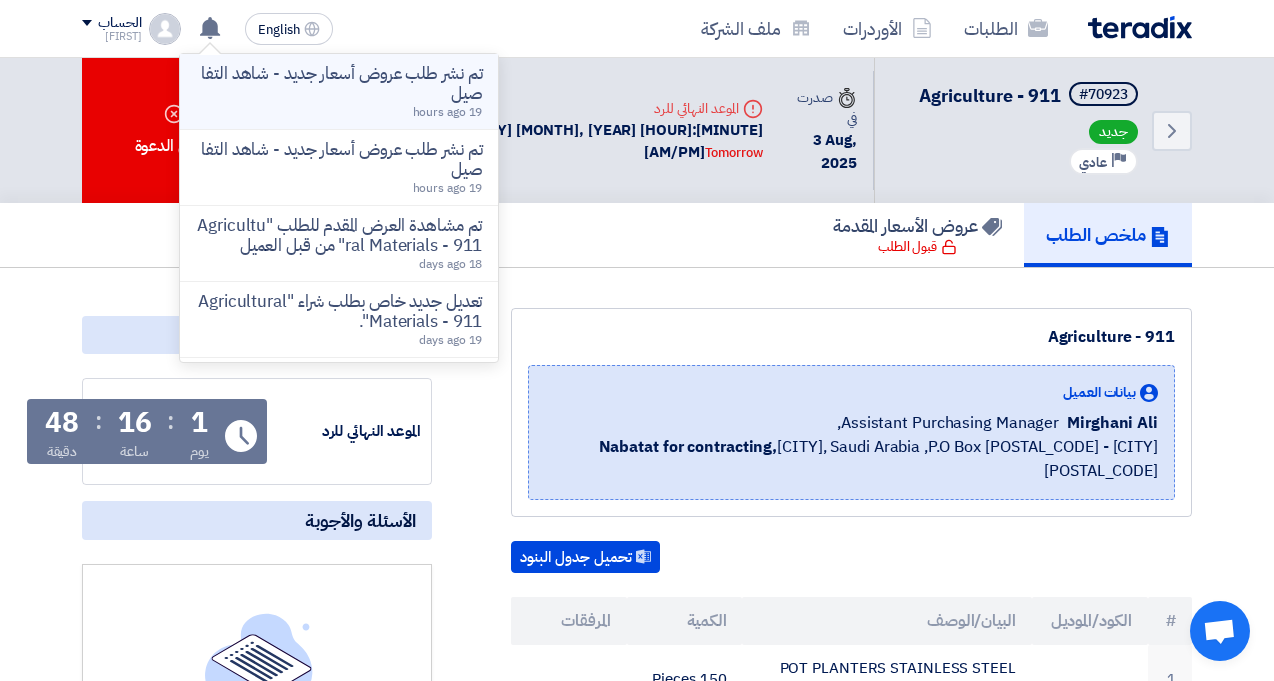 click on "تم نشر طلب عروض أسعار جديد - شاهد التفاصيل" 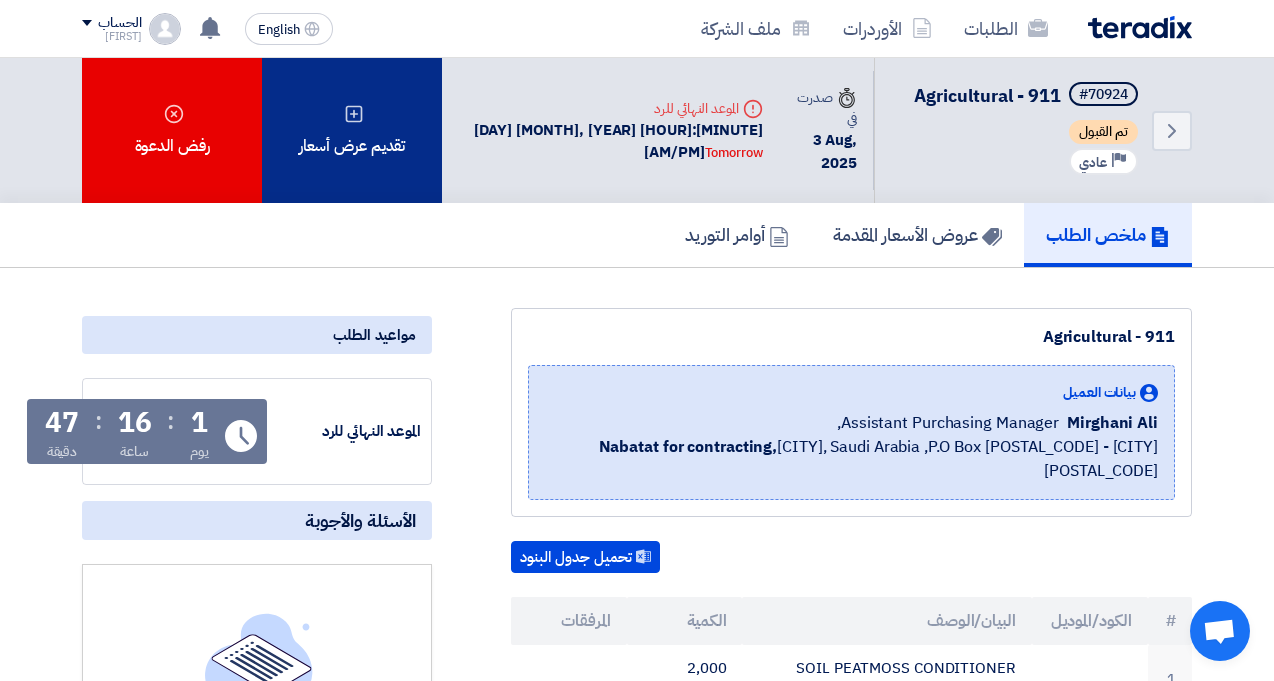 click on "تقديم عرض أسعار" 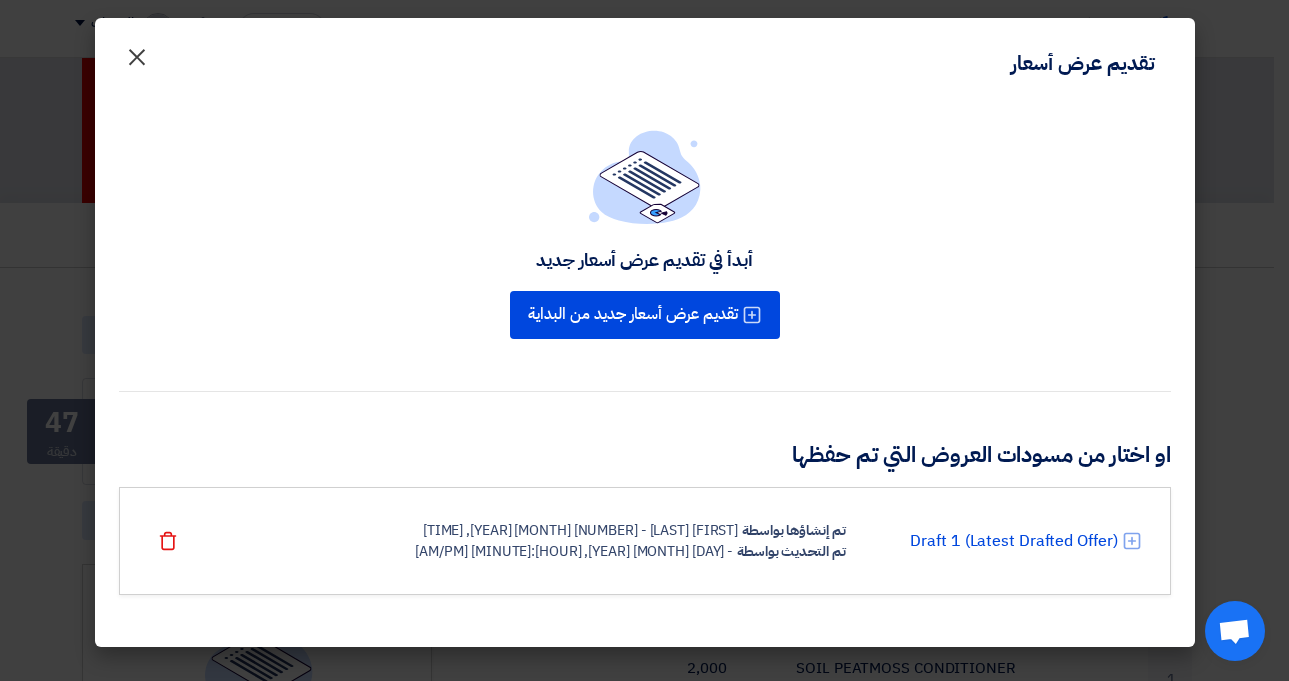 click on "×" 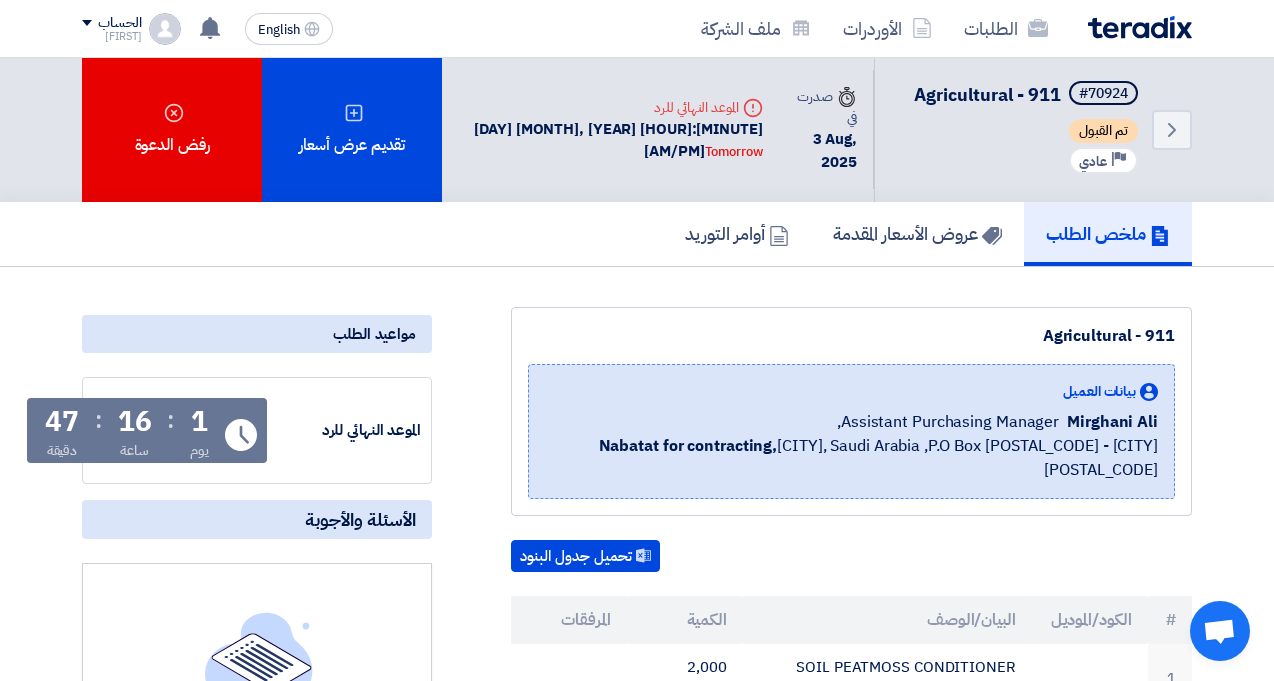 scroll, scrollTop: 0, scrollLeft: 0, axis: both 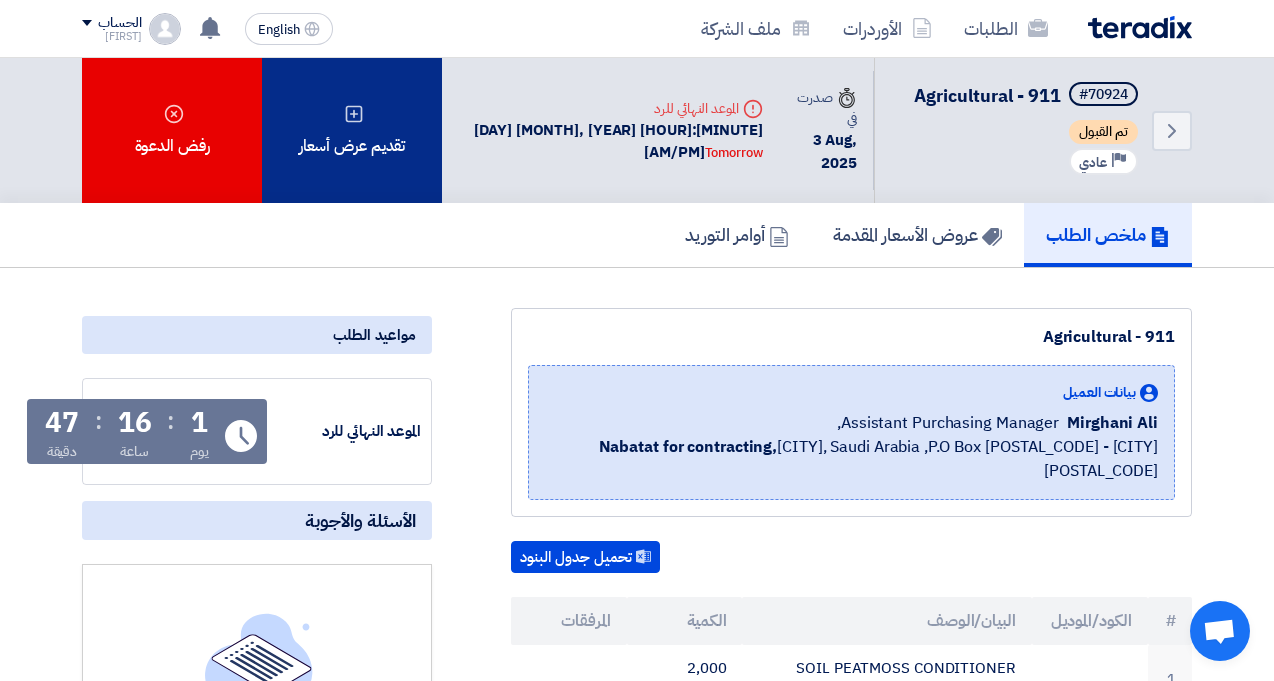 click on "تقديم عرض أسعار" 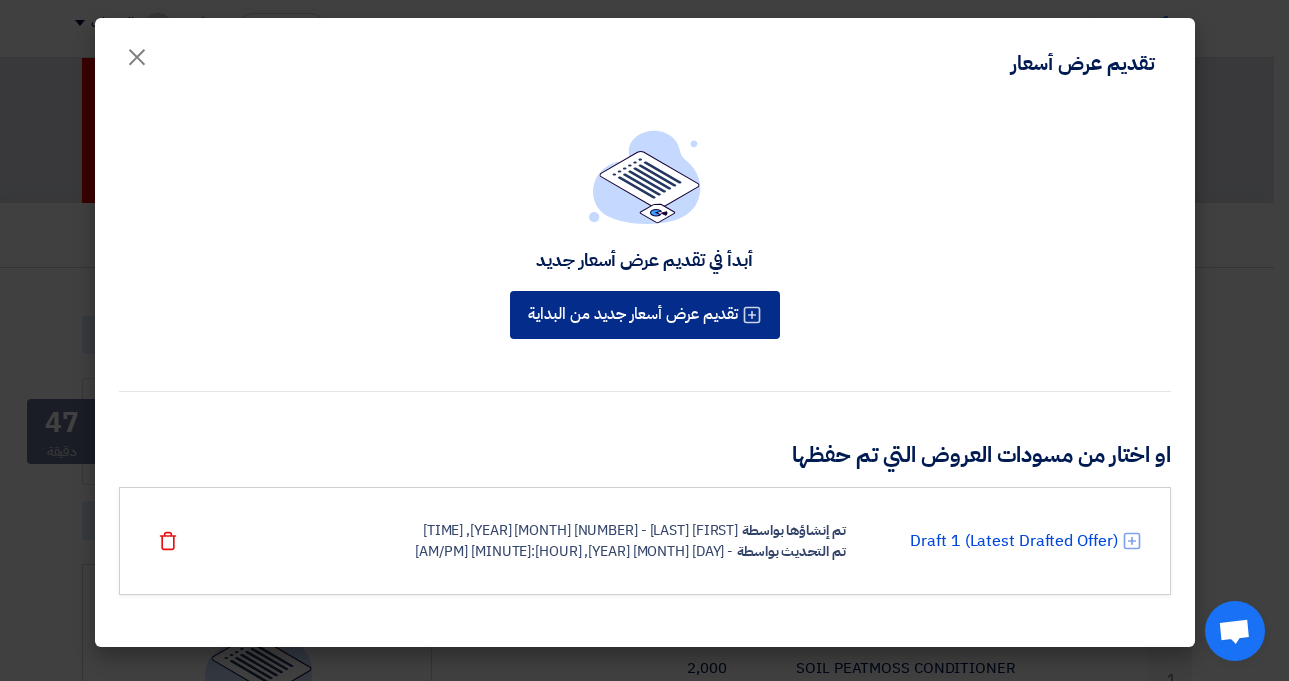 click on "تقديم عرض أسعار جديد من البداية" 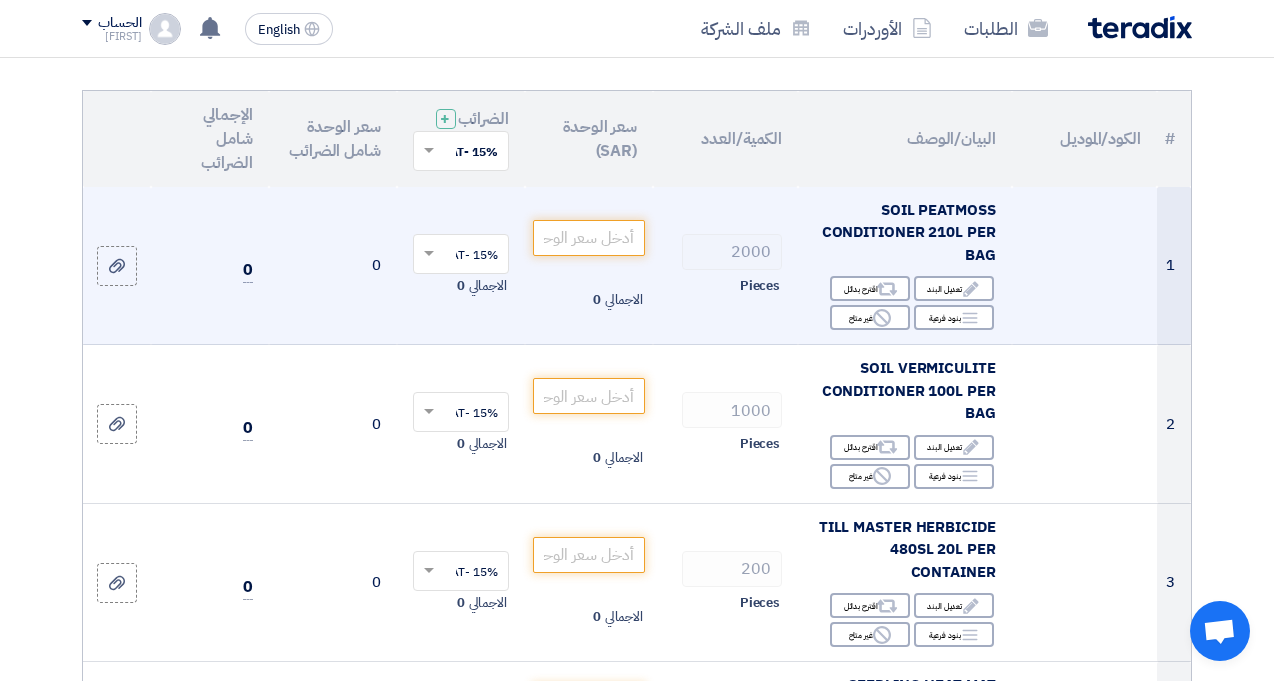 scroll, scrollTop: 200, scrollLeft: 0, axis: vertical 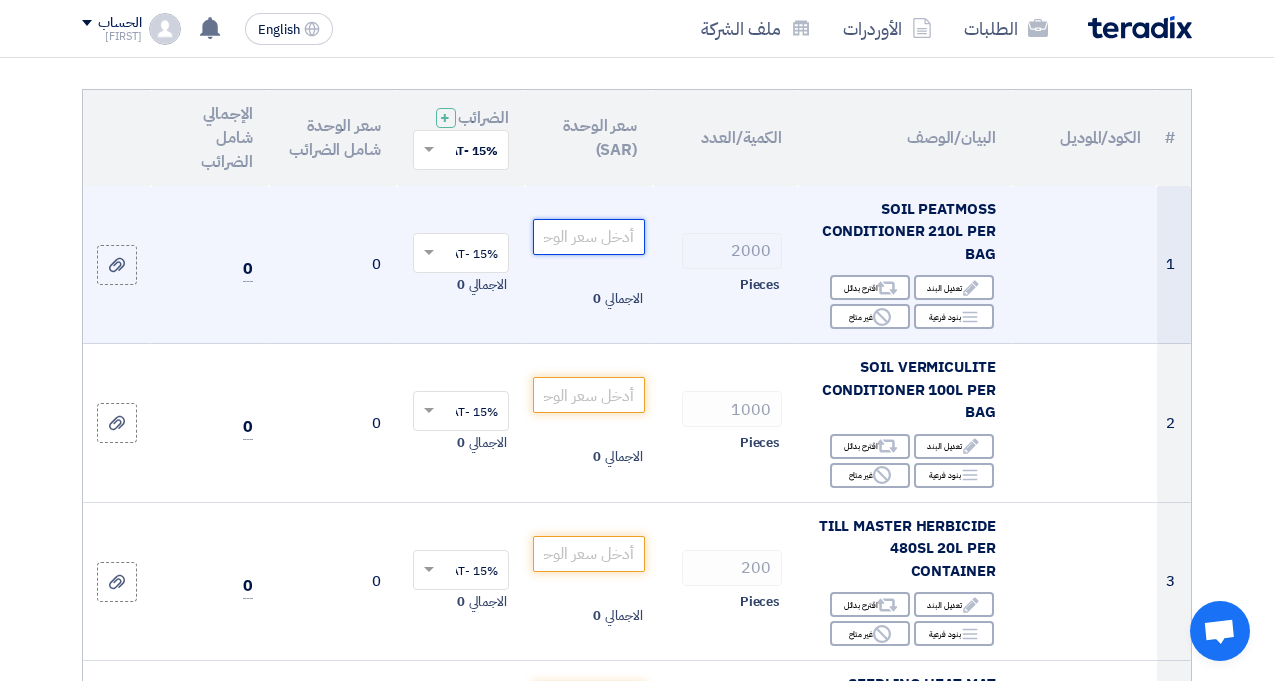 click 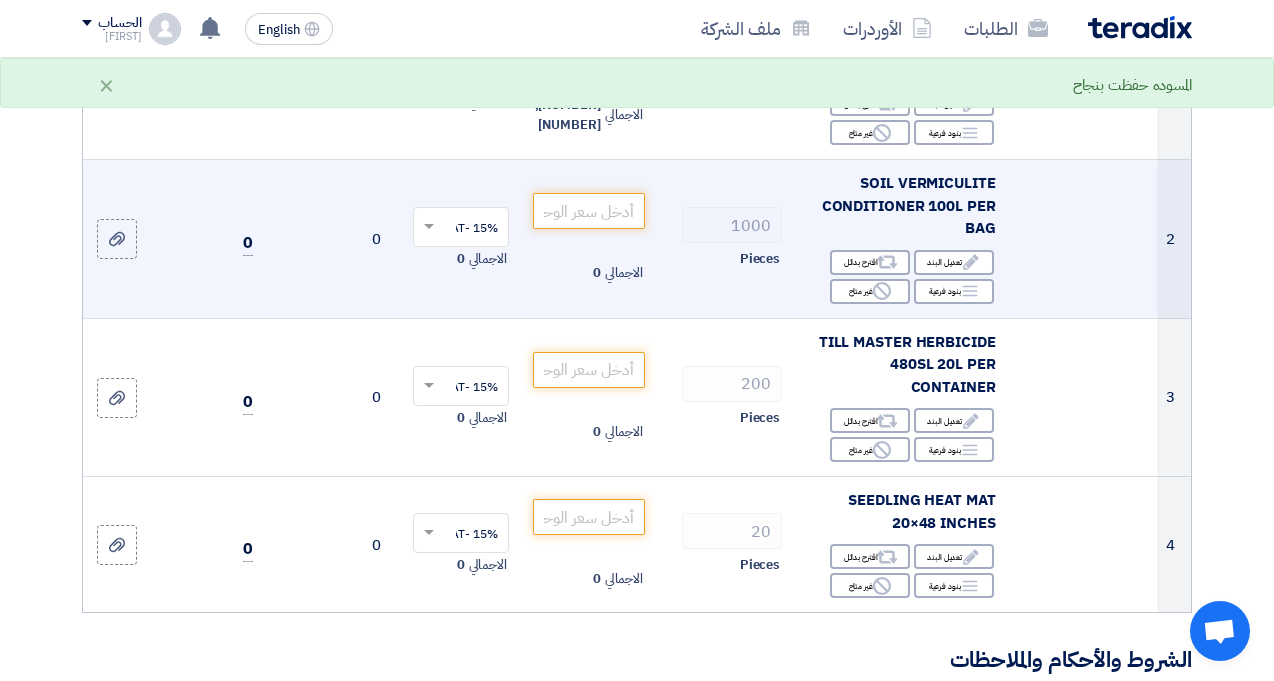 scroll, scrollTop: 400, scrollLeft: 0, axis: vertical 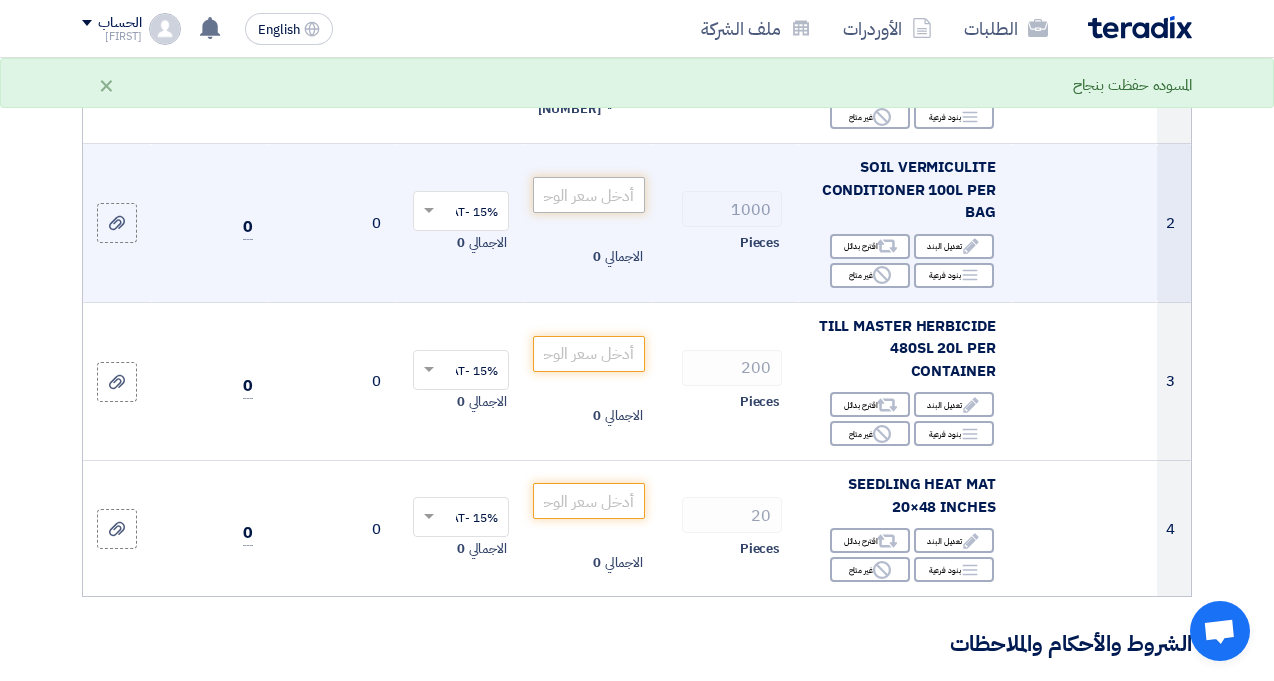 type on "87" 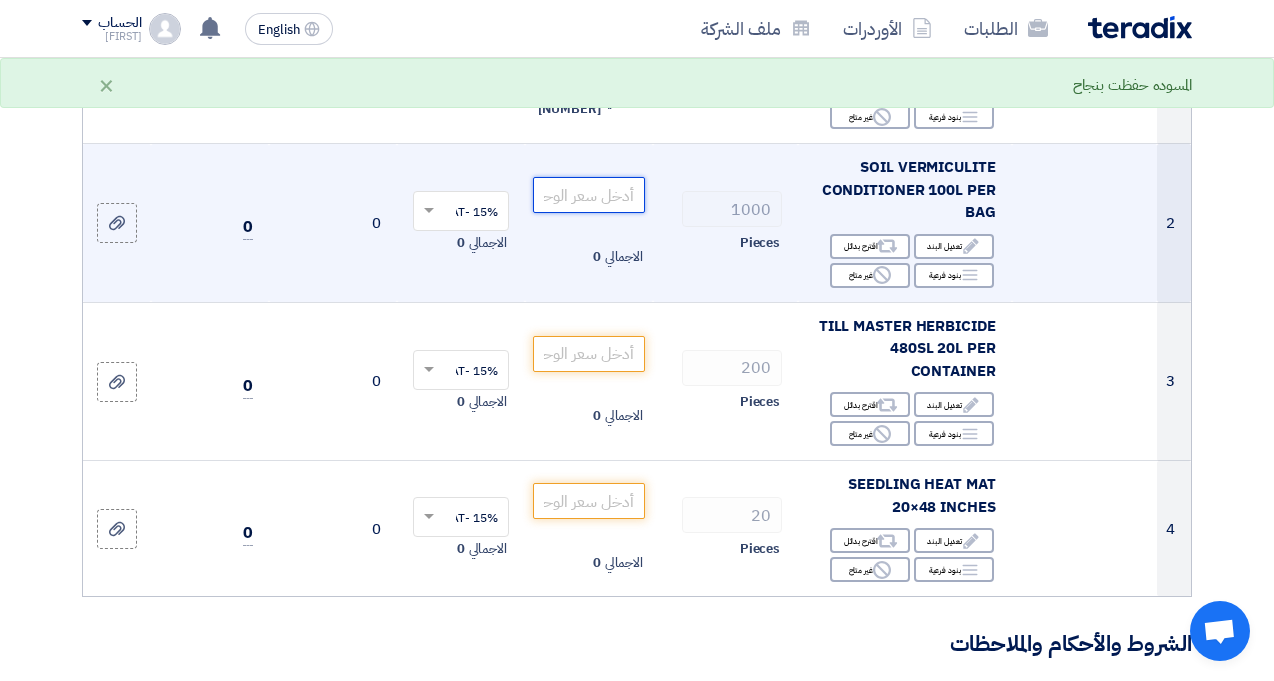 click 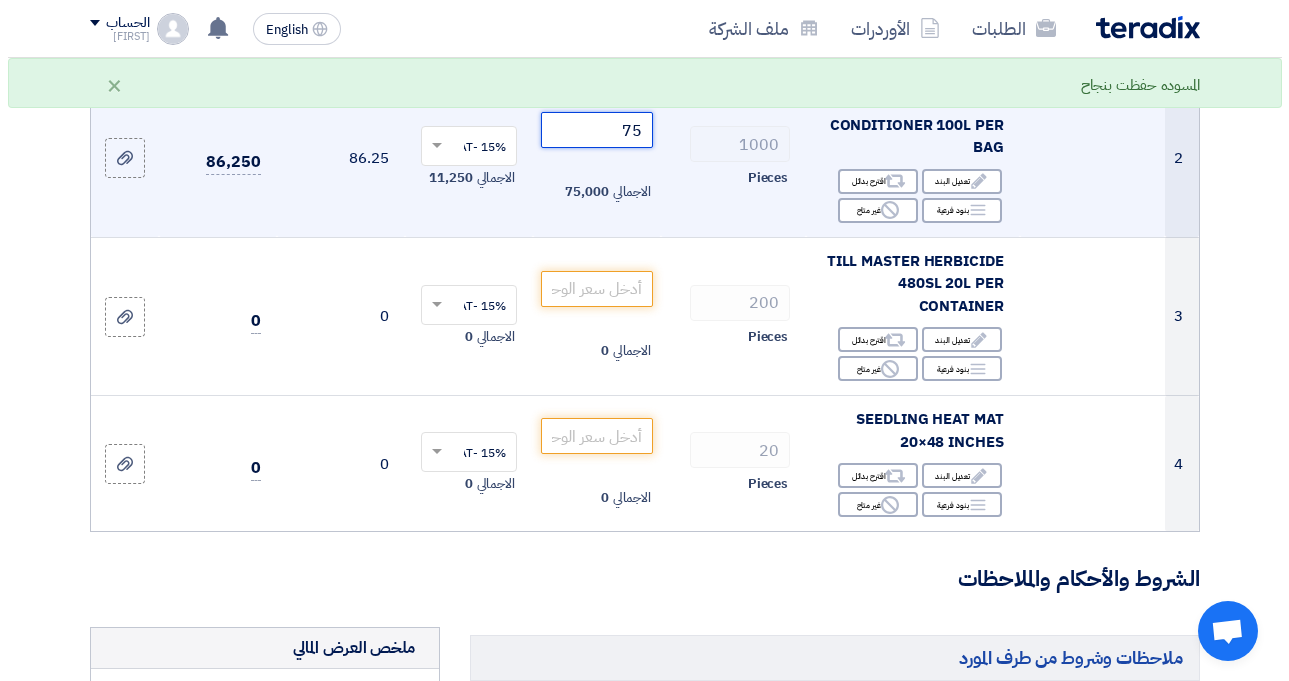scroll, scrollTop: 500, scrollLeft: 0, axis: vertical 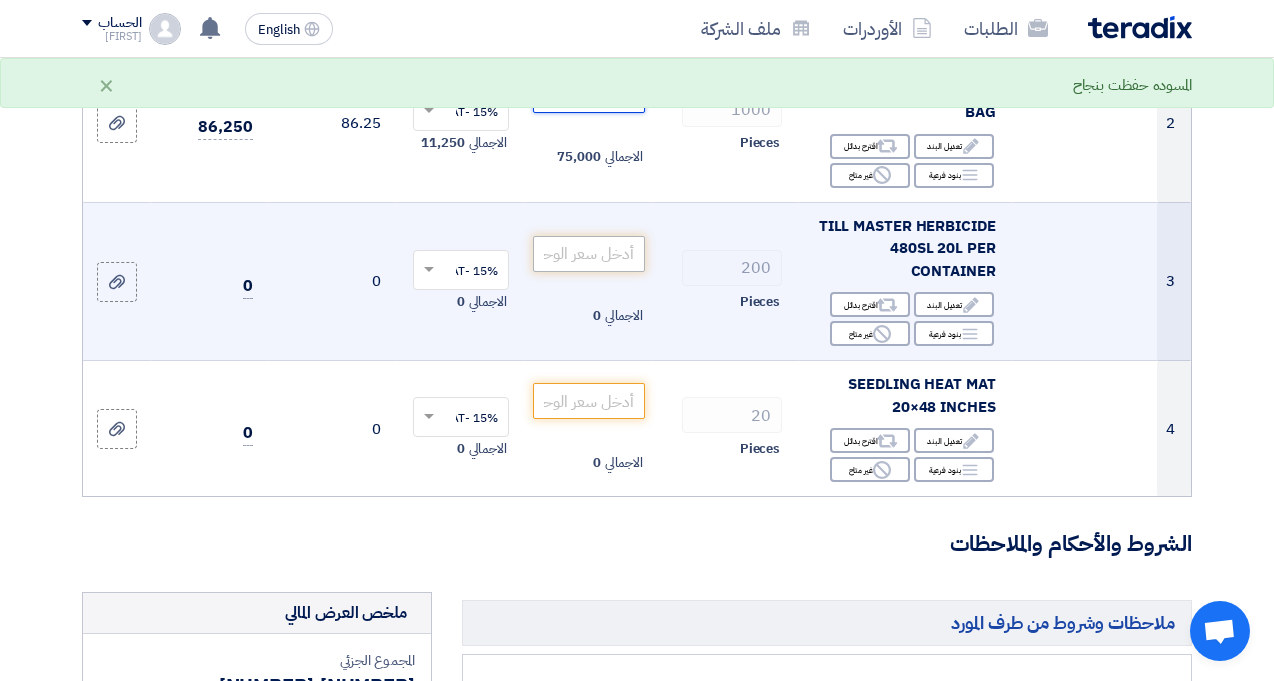type on "75" 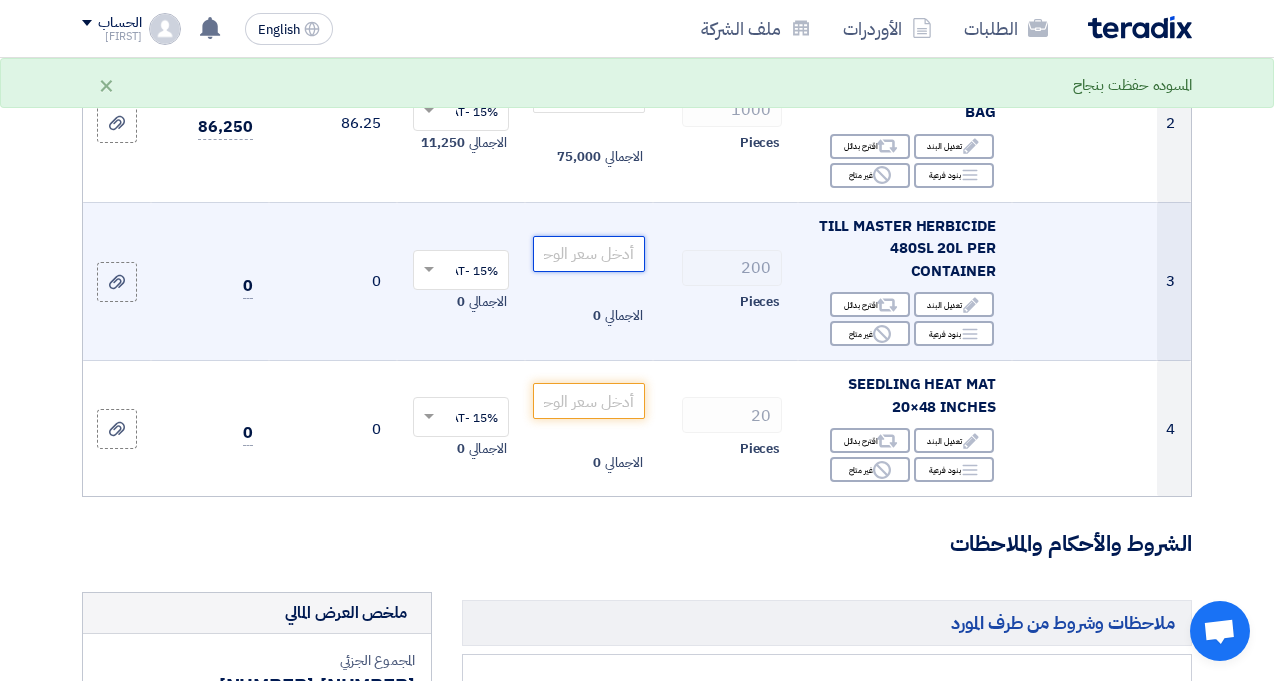 click 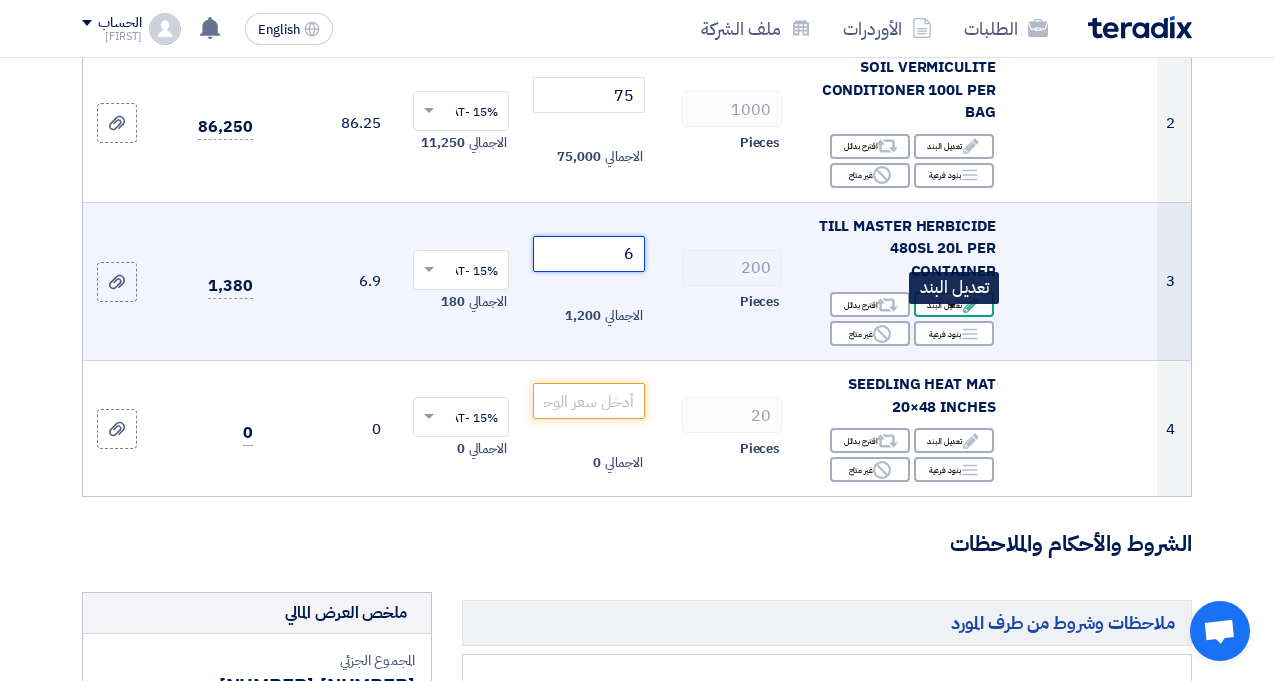 type on "6" 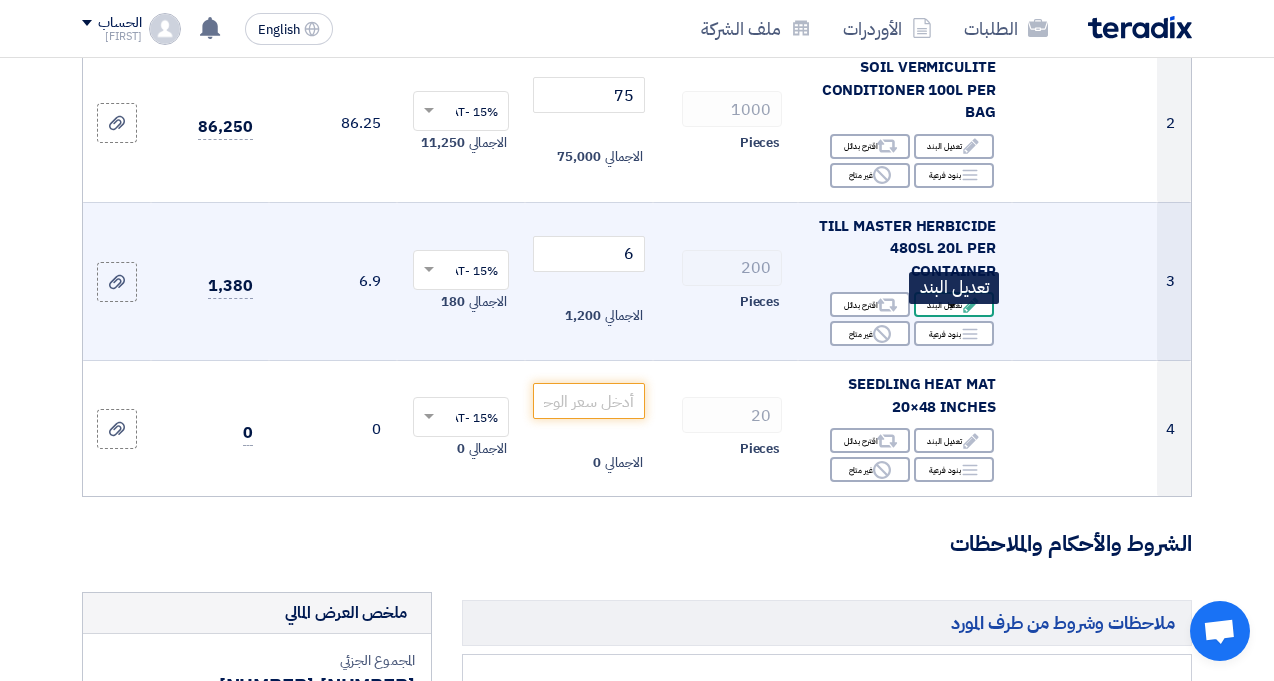 click on "Edit
تعديل البند" 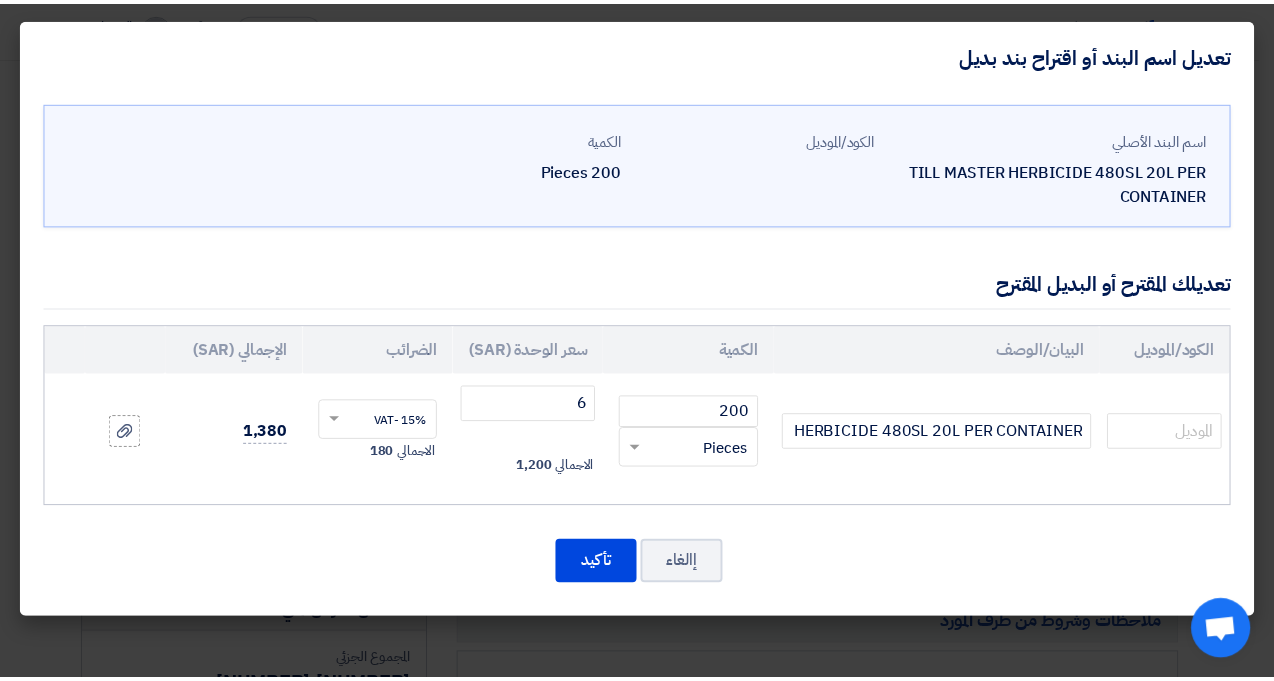 scroll, scrollTop: 0, scrollLeft: 0, axis: both 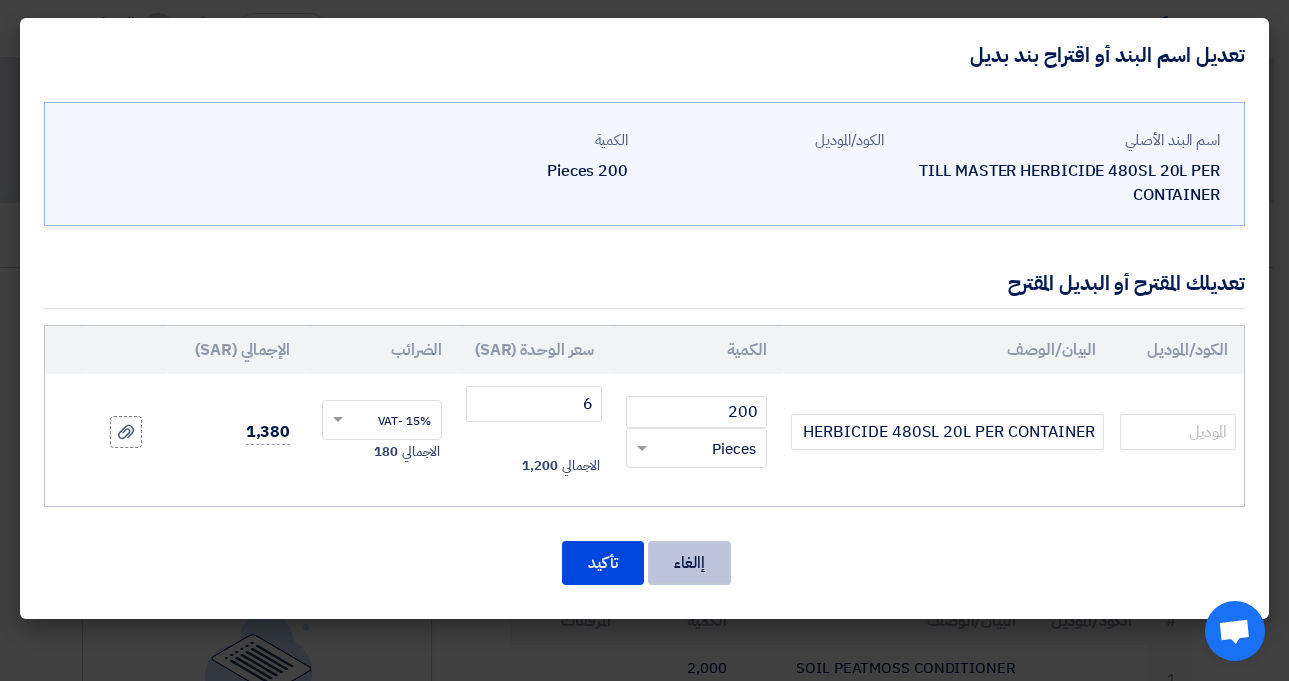 click on "إالغاء" 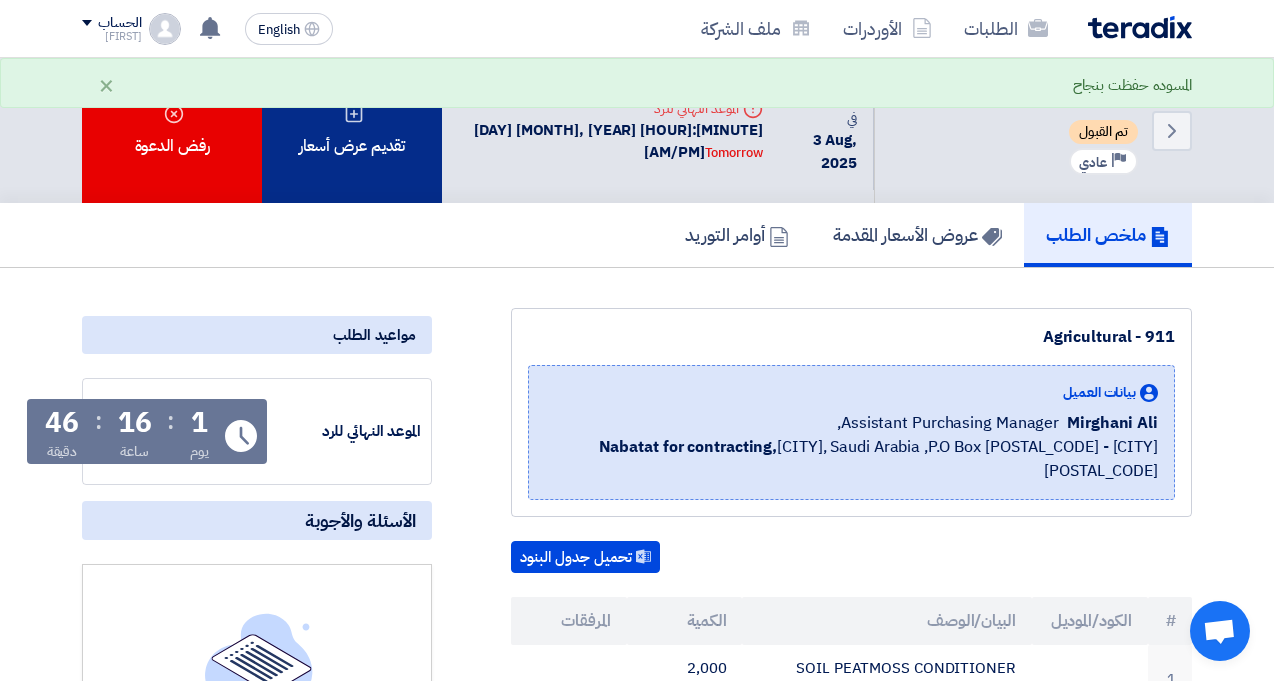 click on "تقديم عرض أسعار" 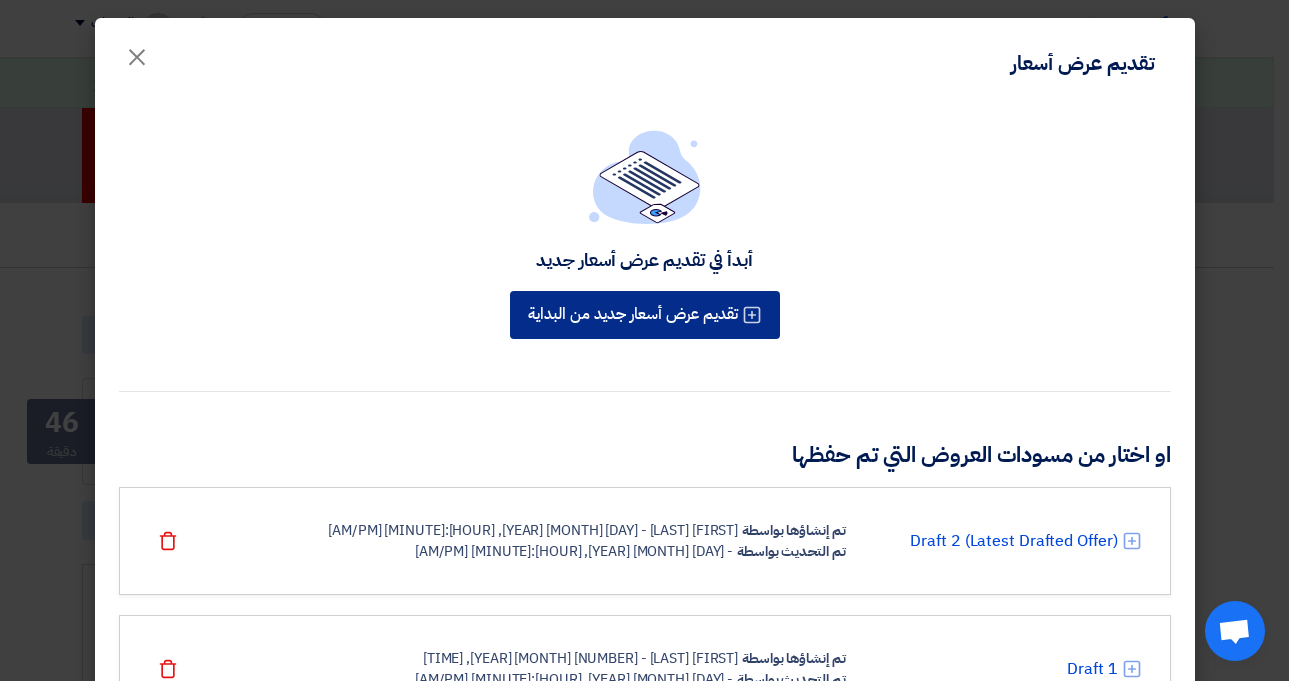 click on "تقديم عرض أسعار جديد من البداية" 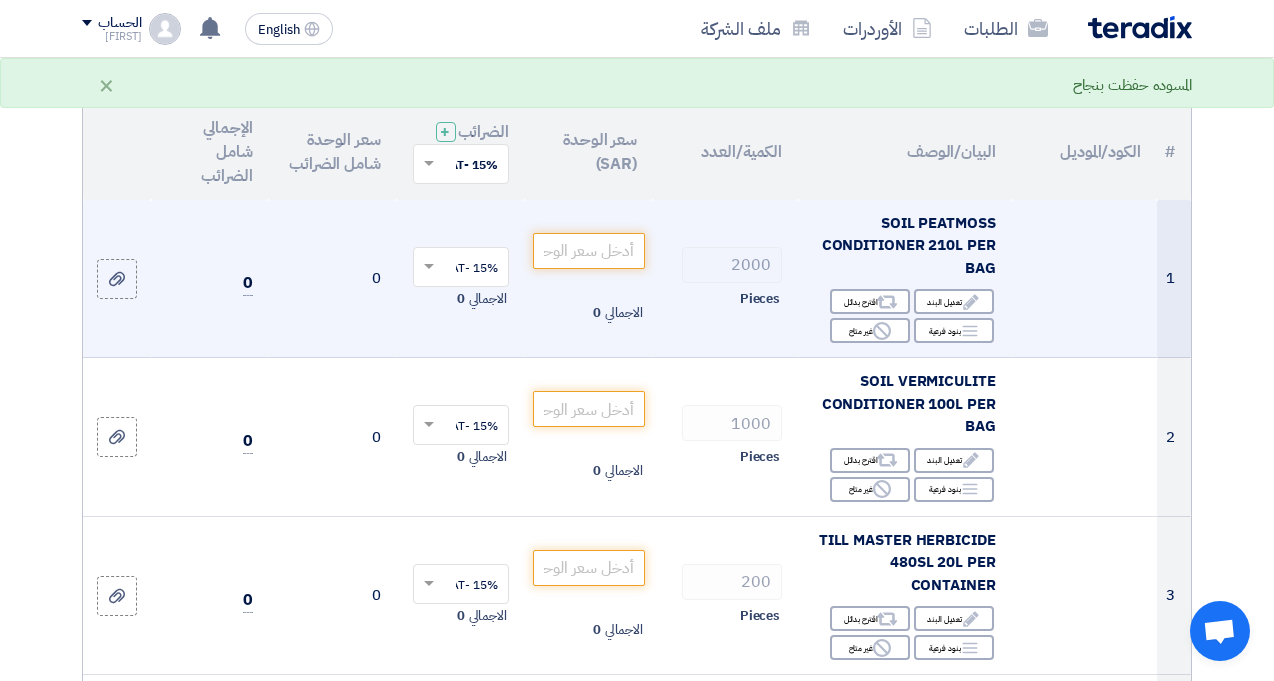scroll, scrollTop: 200, scrollLeft: 0, axis: vertical 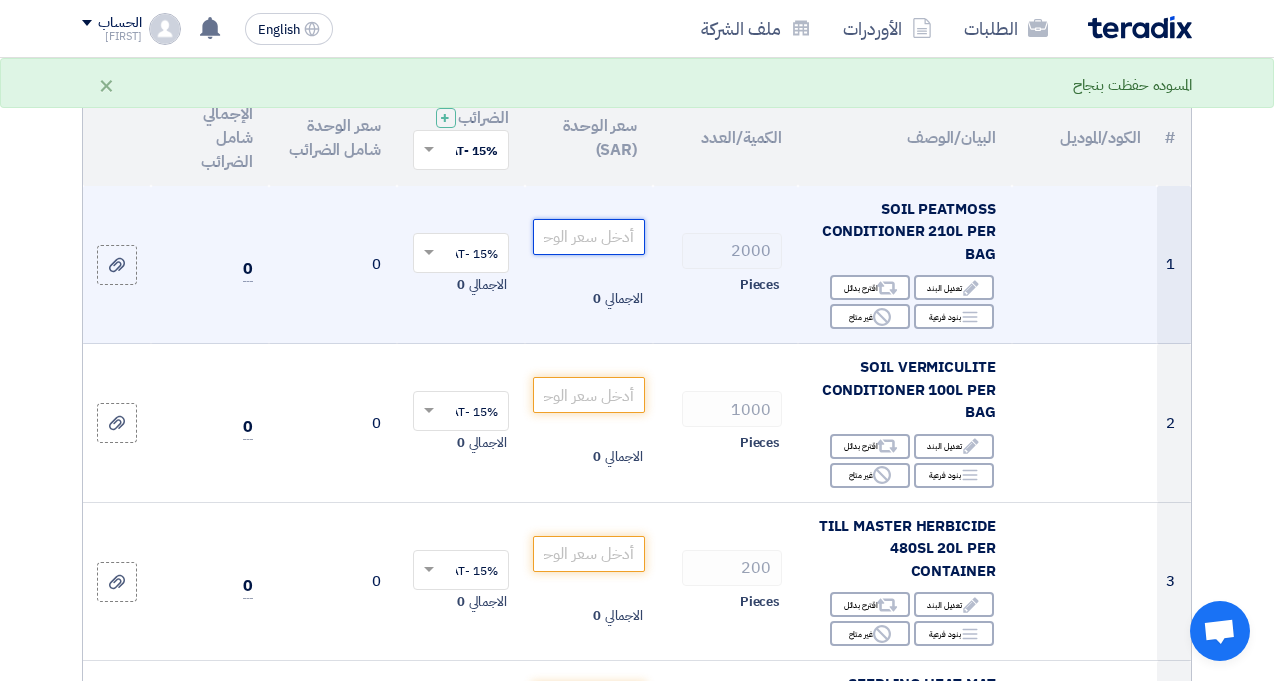 click 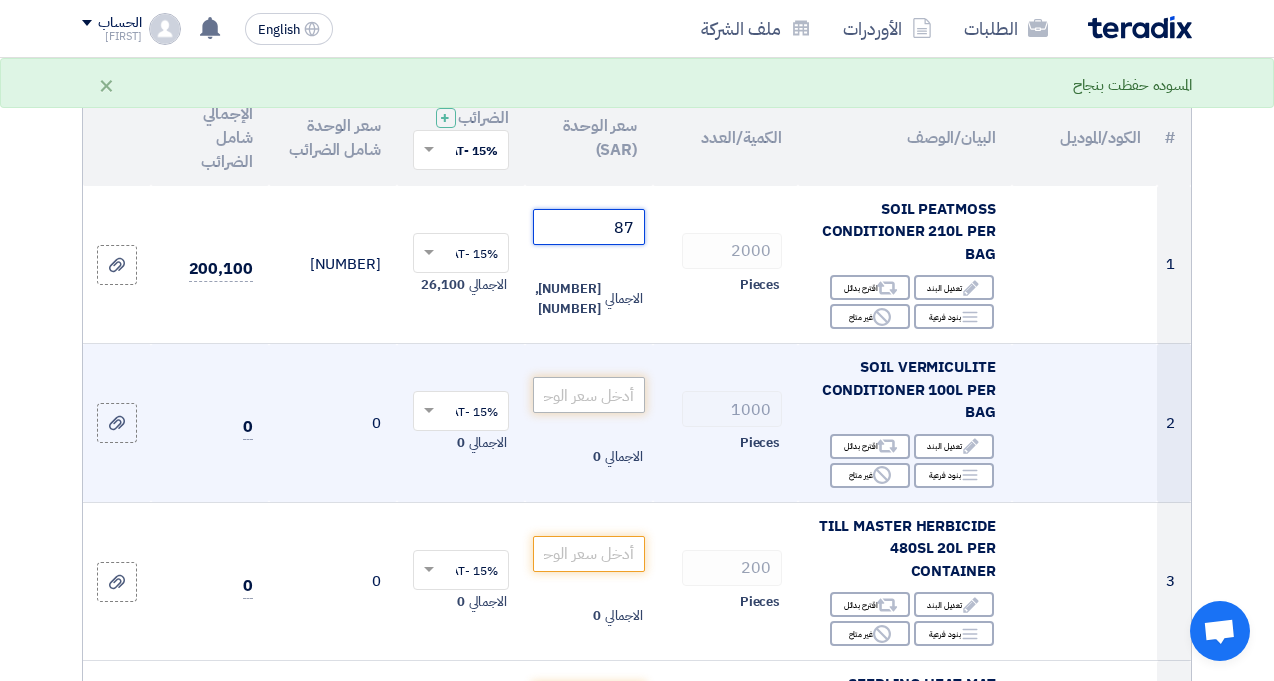 type on "87" 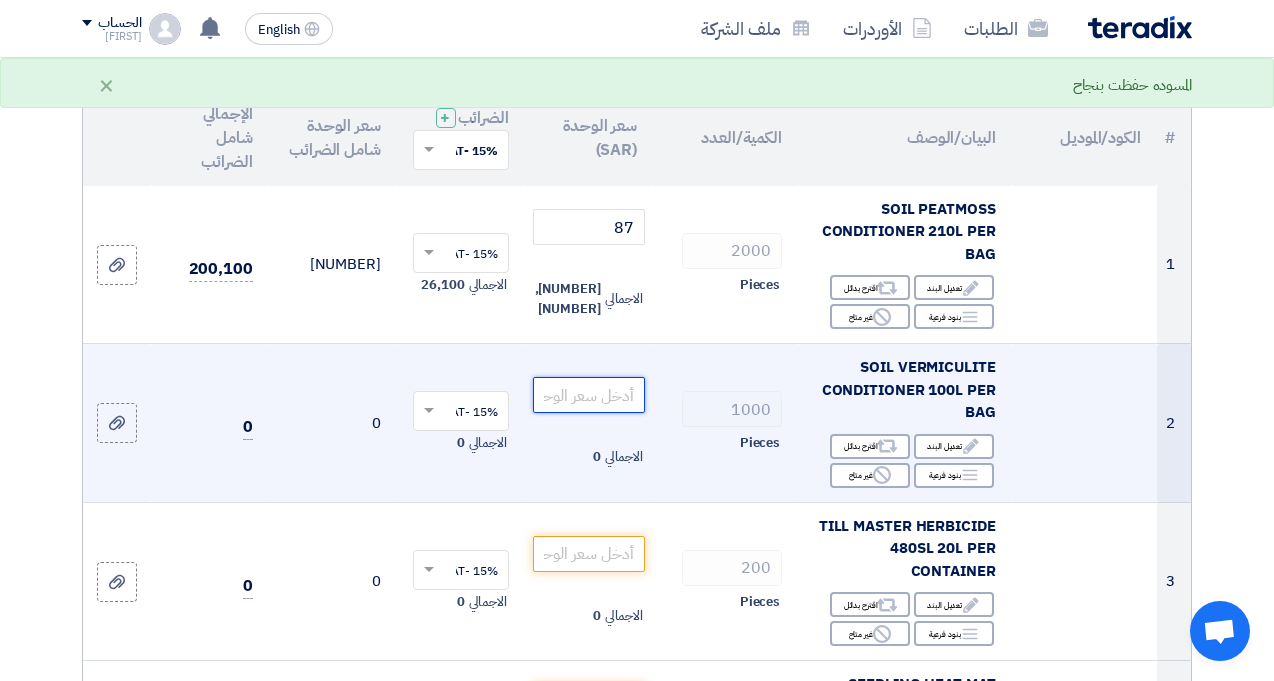 click 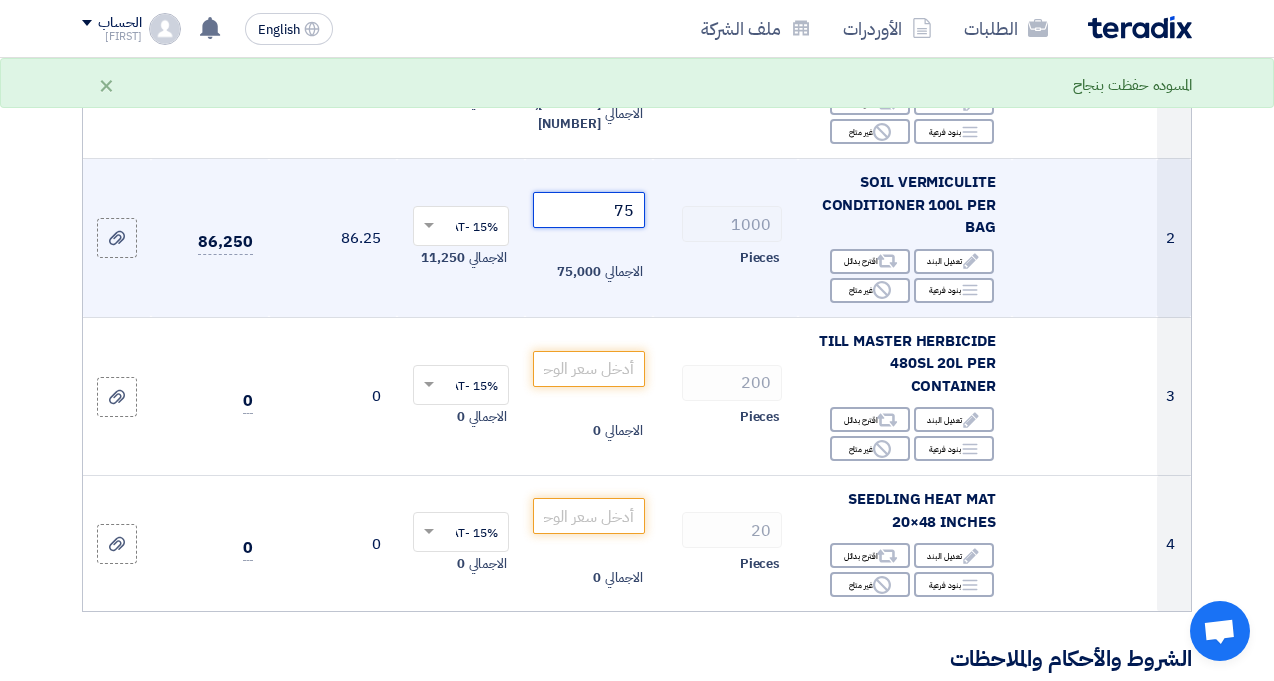 scroll, scrollTop: 400, scrollLeft: 0, axis: vertical 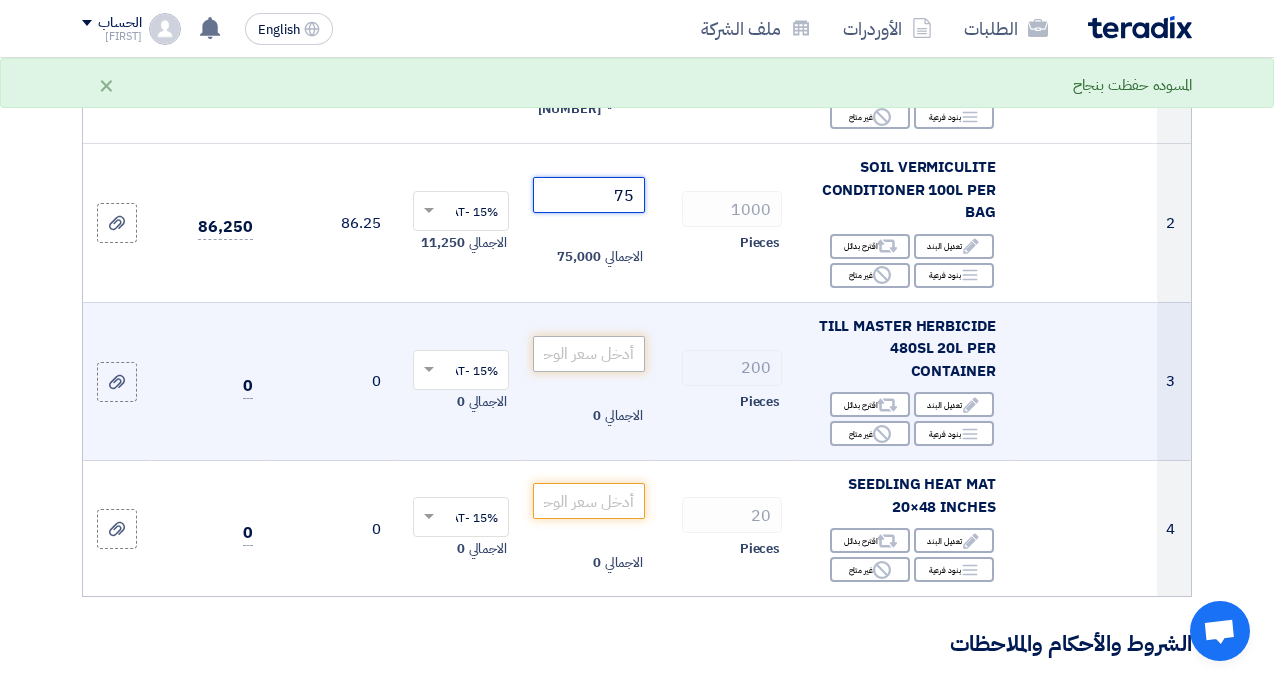 type on "75" 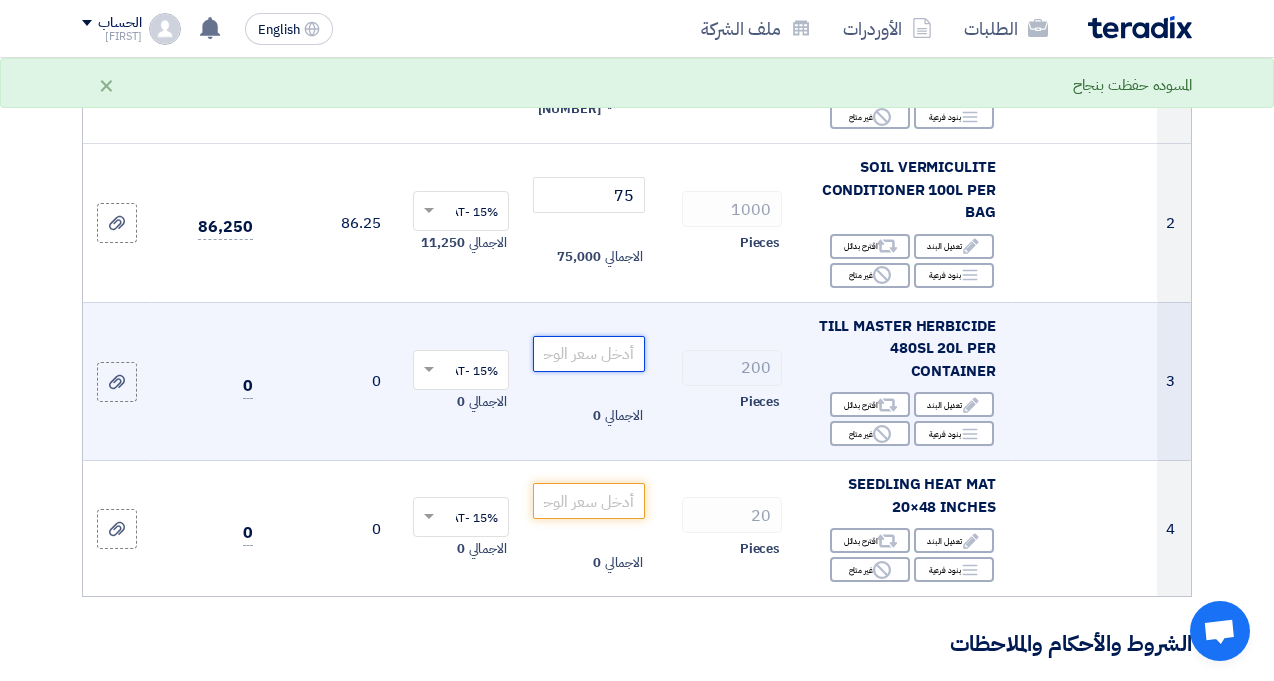 click 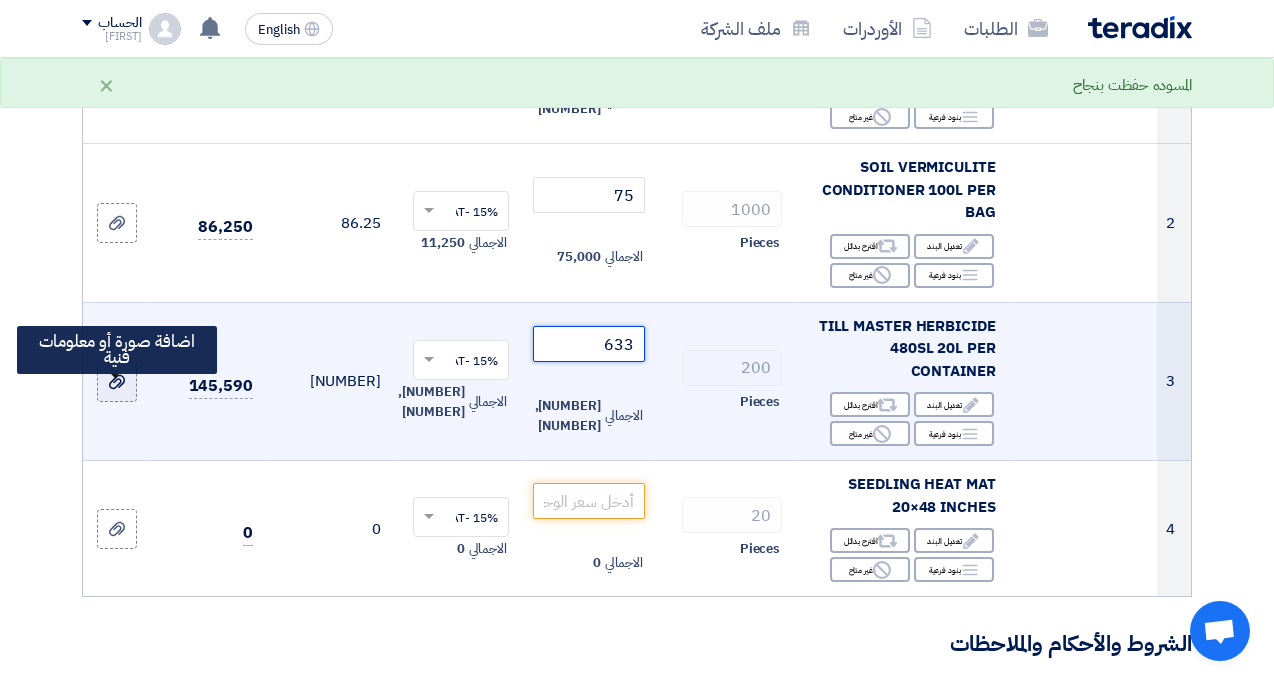 type on "633" 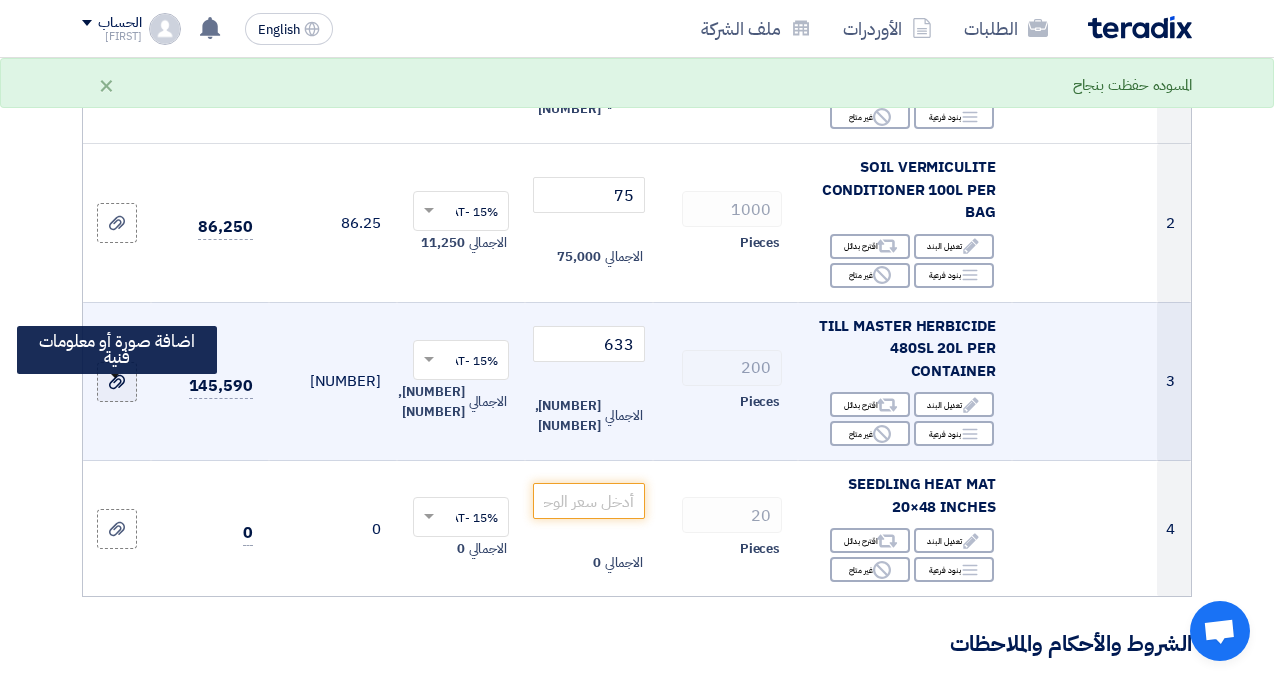 click 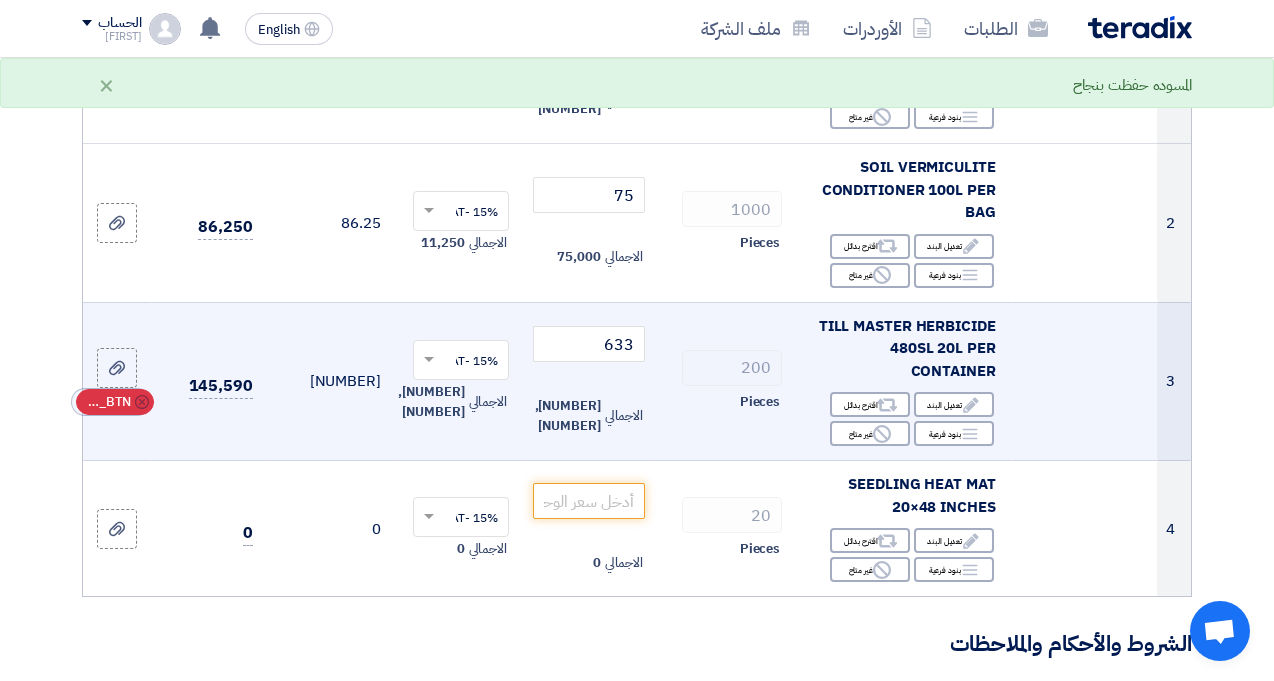 click on "RFQ_STEP1.ITEMS_DELETE_BTN" 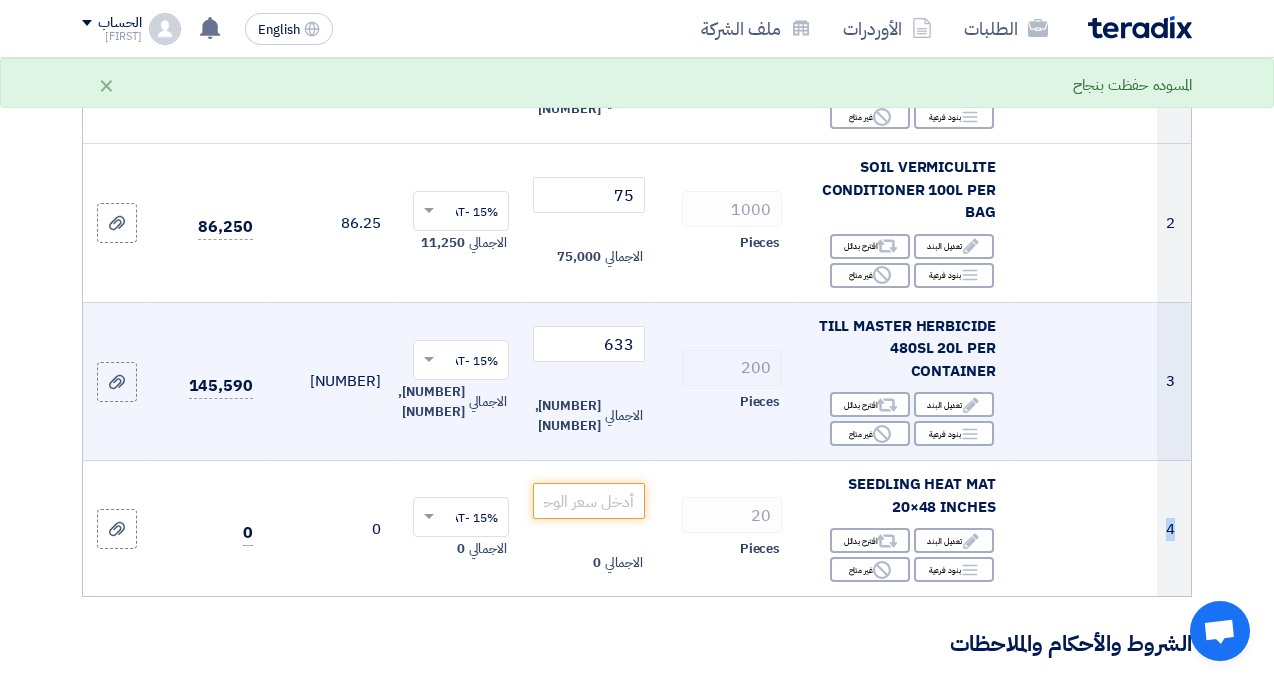 click 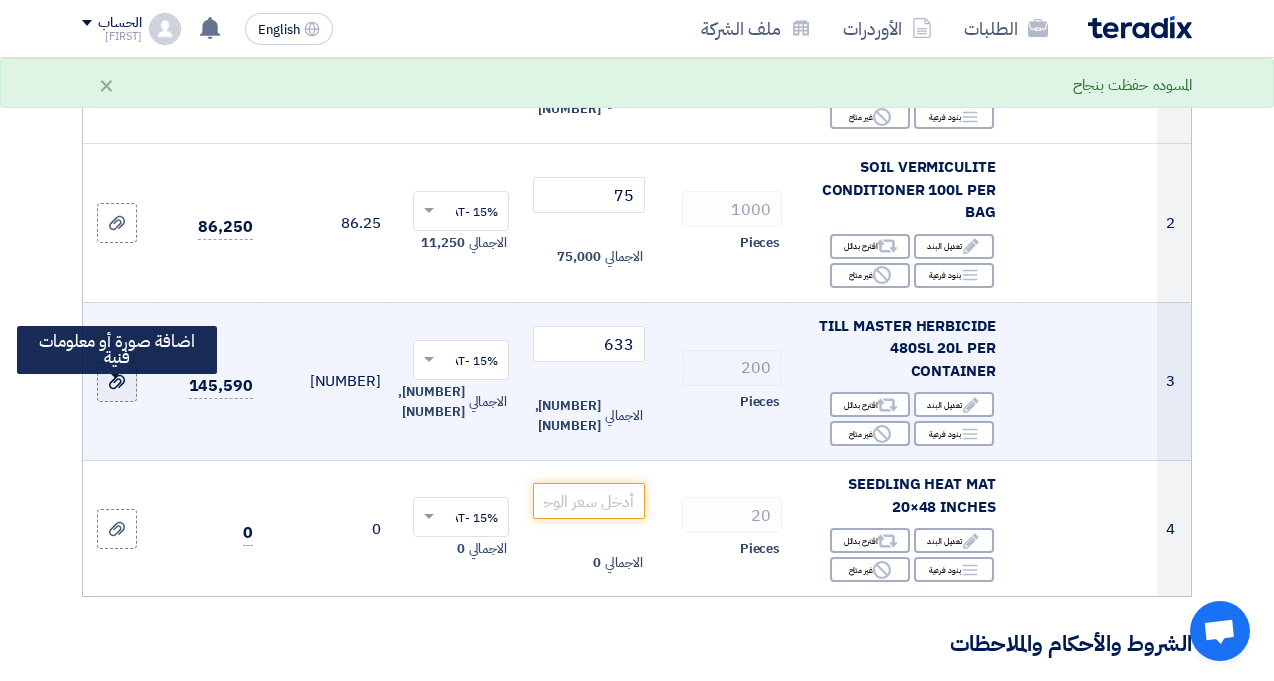 click 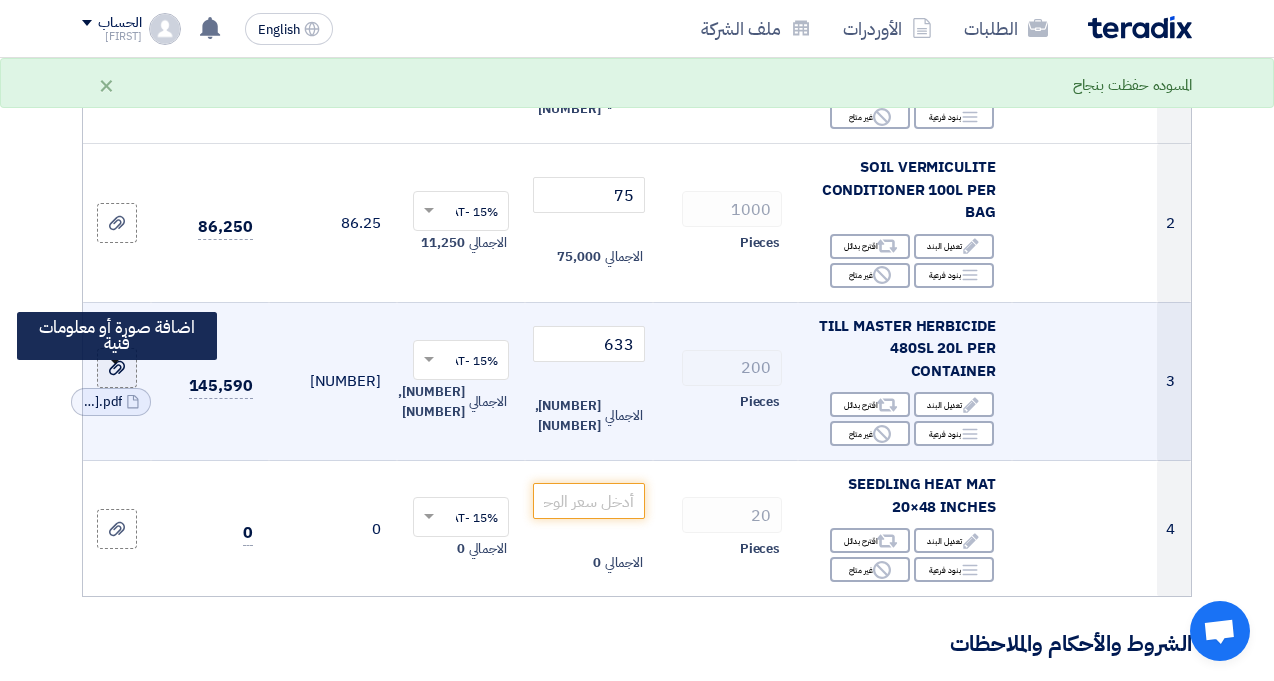 click 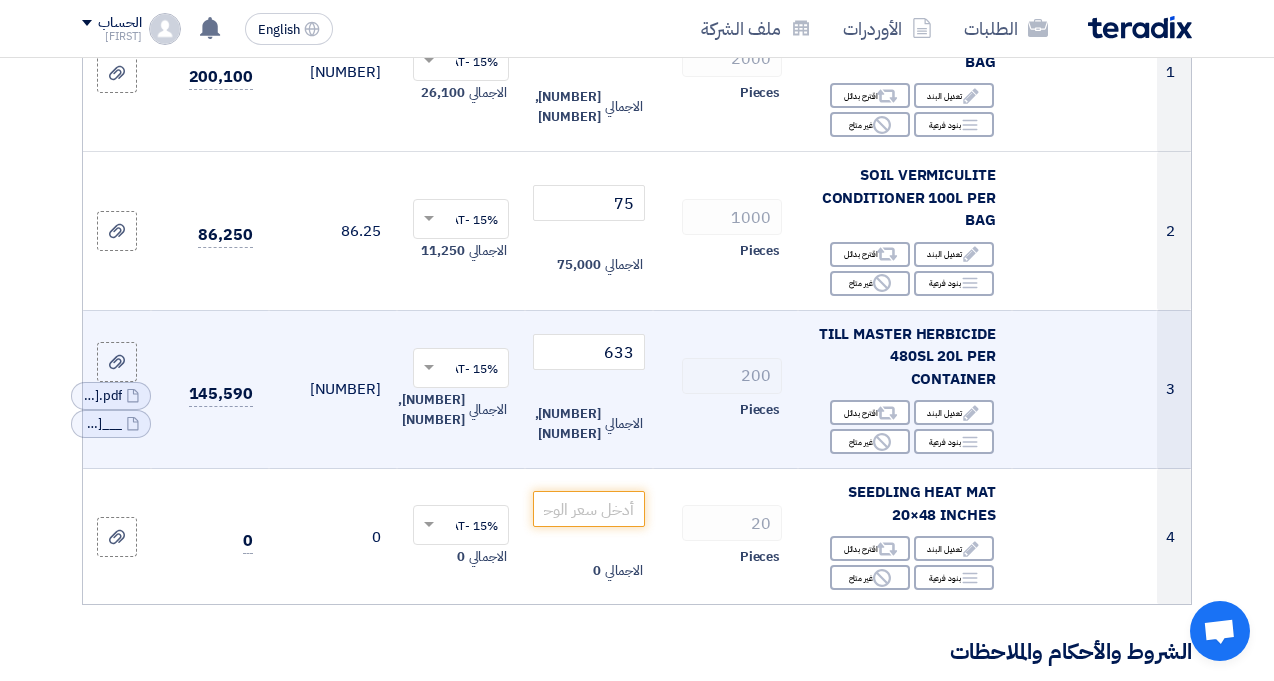 scroll, scrollTop: 400, scrollLeft: 0, axis: vertical 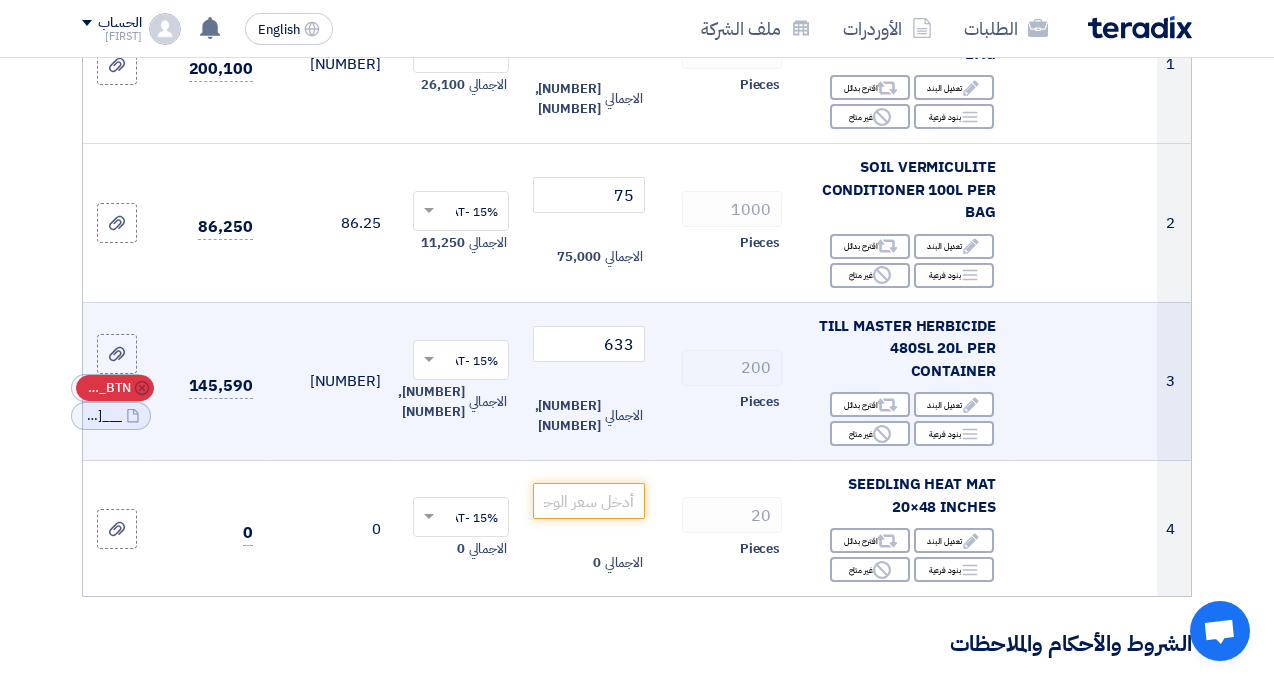 click on "RFQ_STEP1.ITEMS_DELETE_BTN" 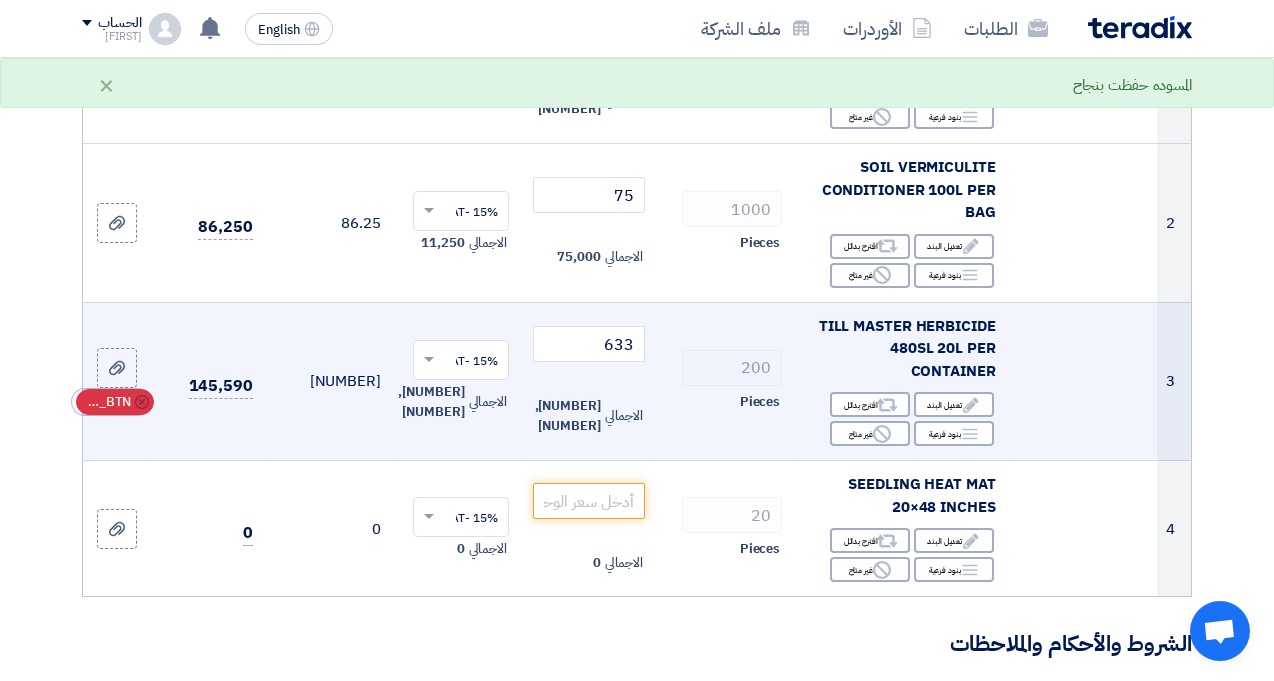 click on "Cancel" 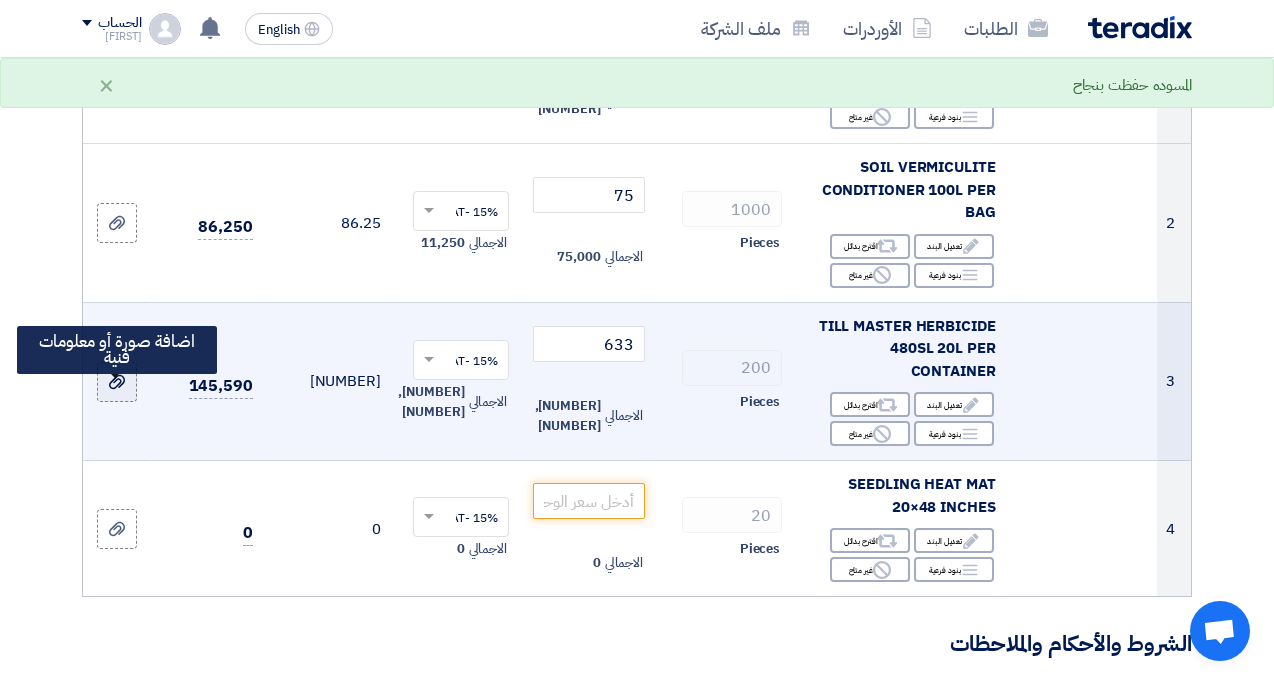 click 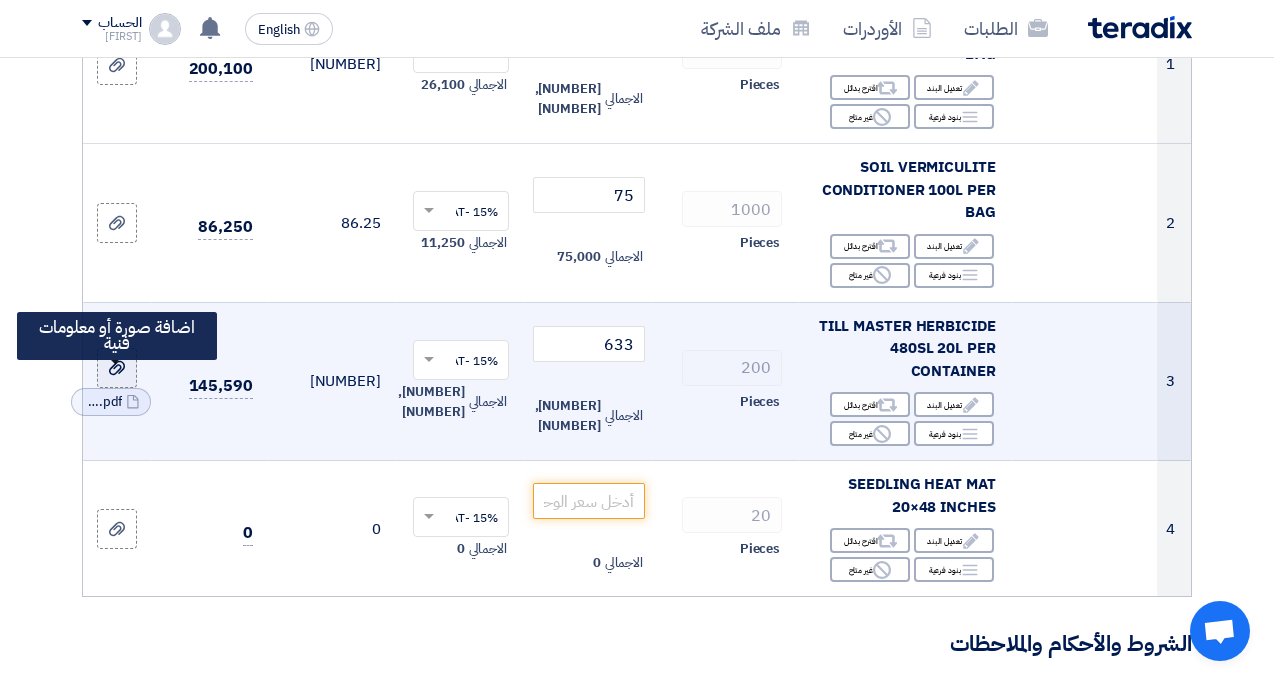 click 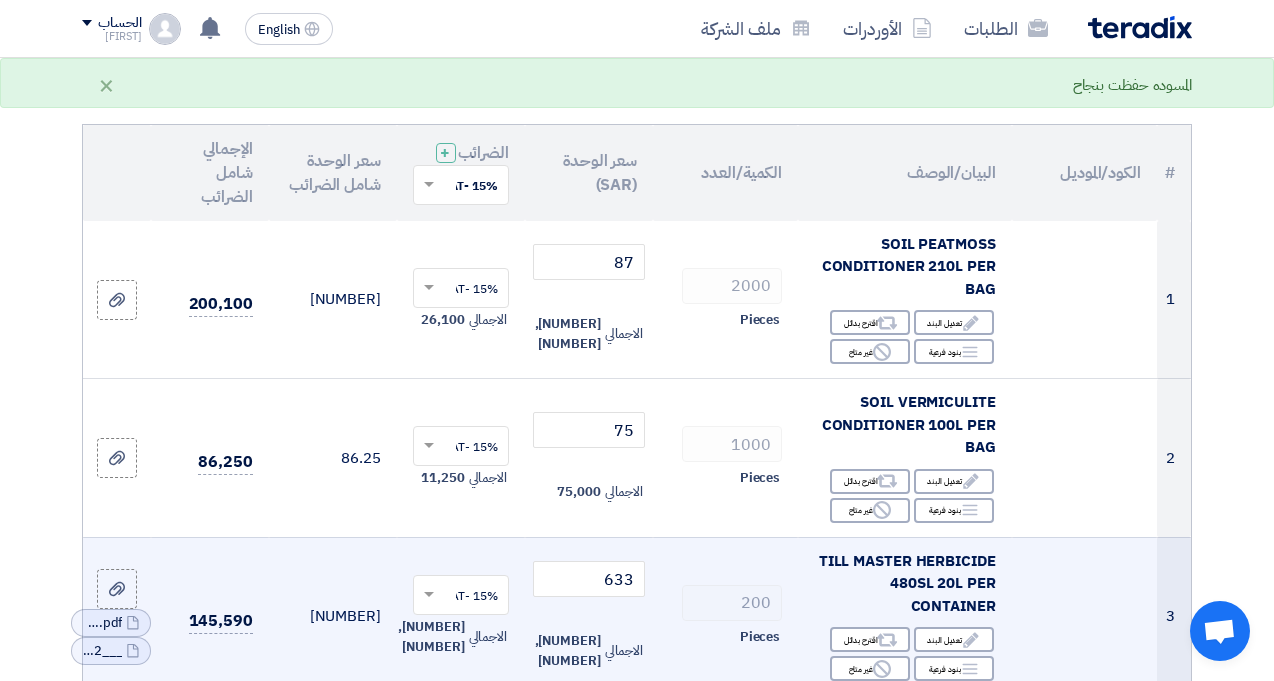 scroll, scrollTop: 200, scrollLeft: 0, axis: vertical 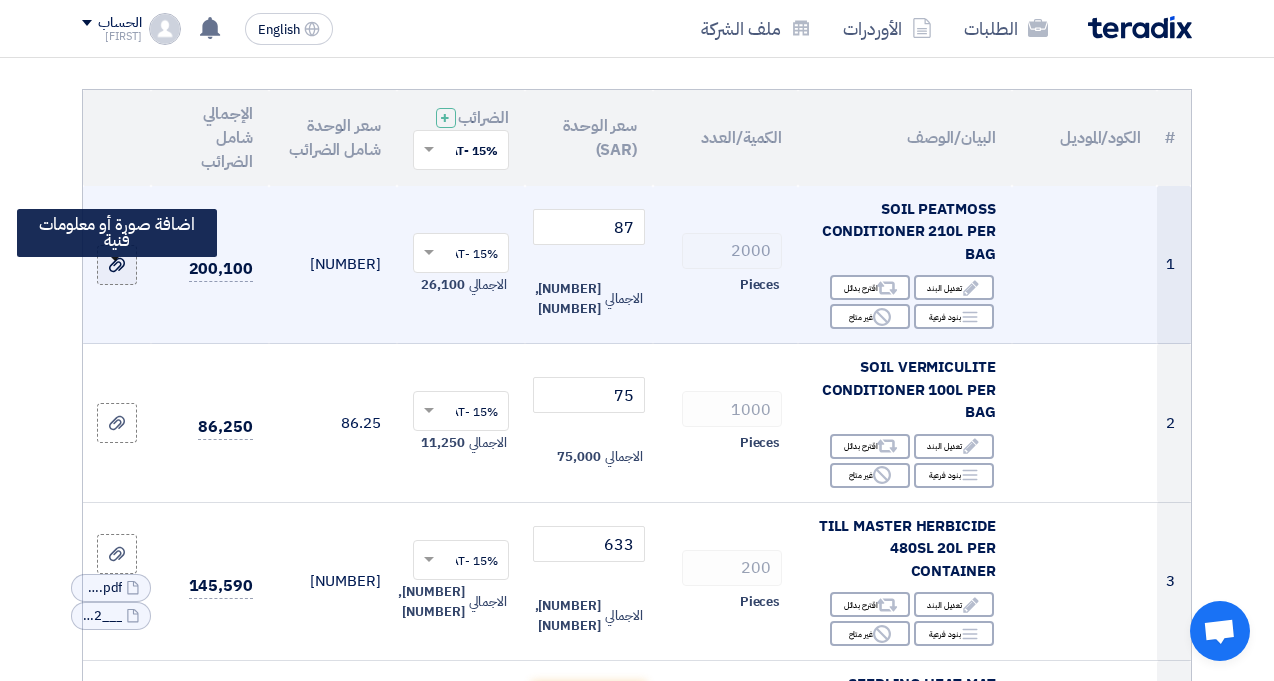 click 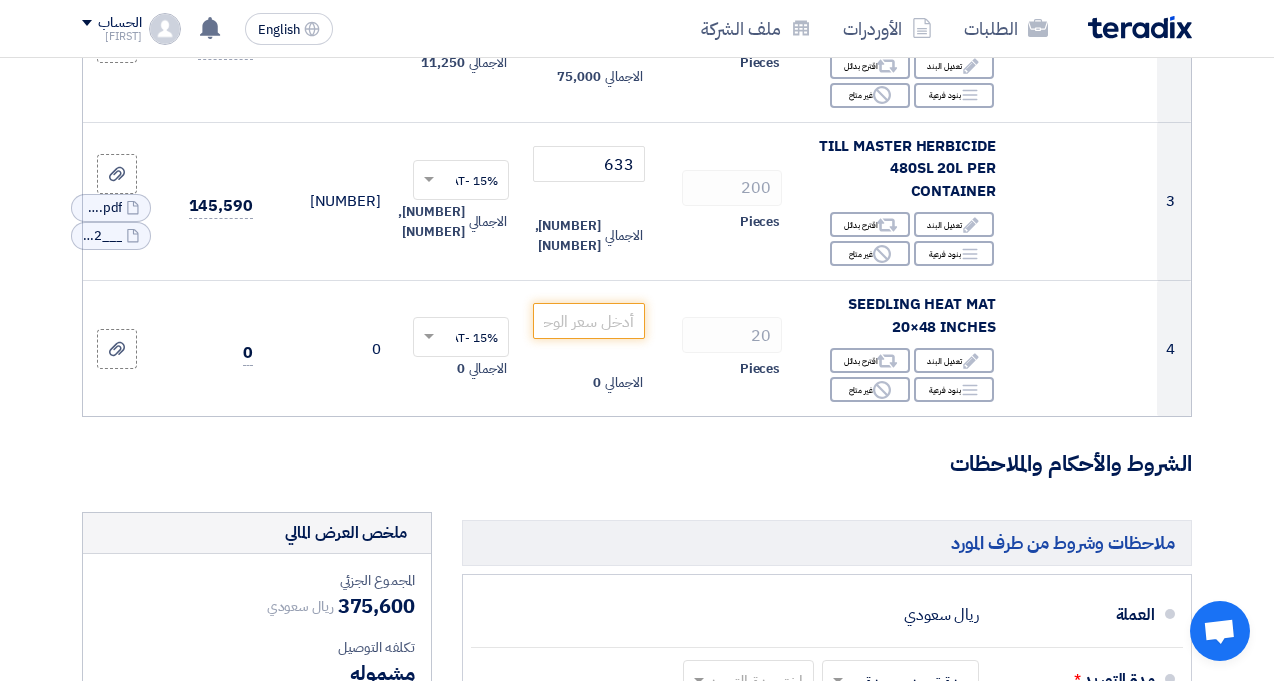 scroll, scrollTop: 600, scrollLeft: 0, axis: vertical 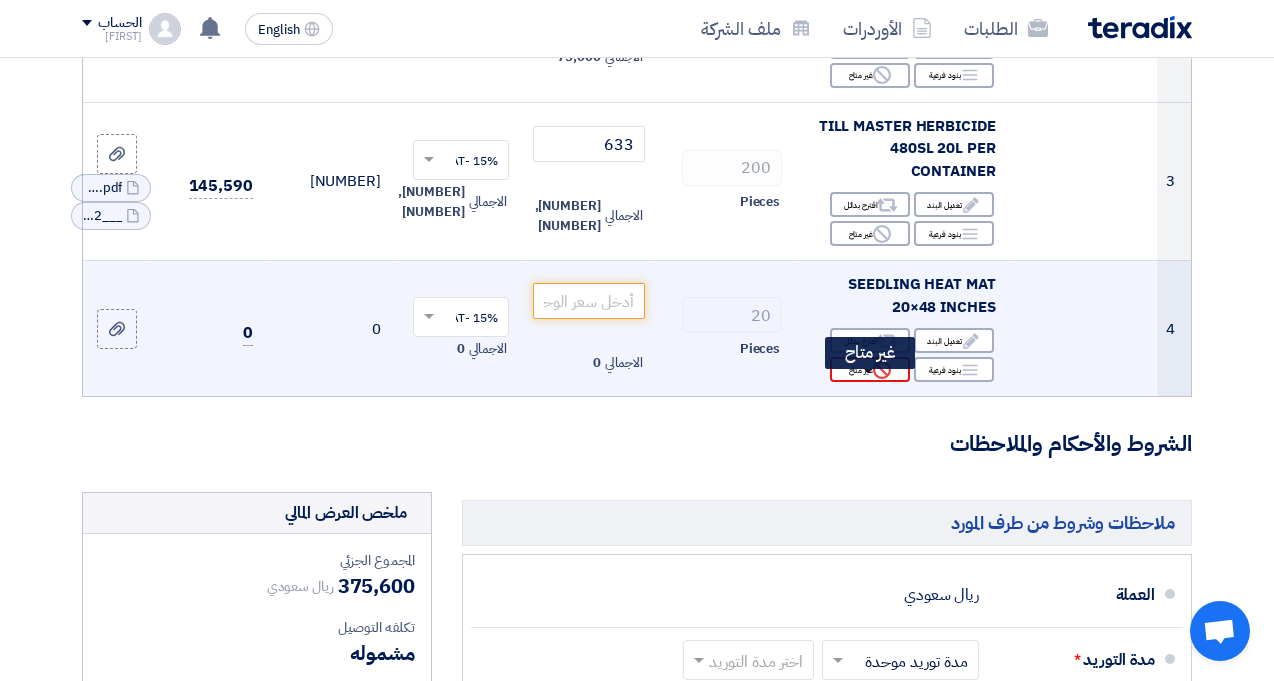 drag, startPoint x: 861, startPoint y: 387, endPoint x: 851, endPoint y: 381, distance: 11.661903 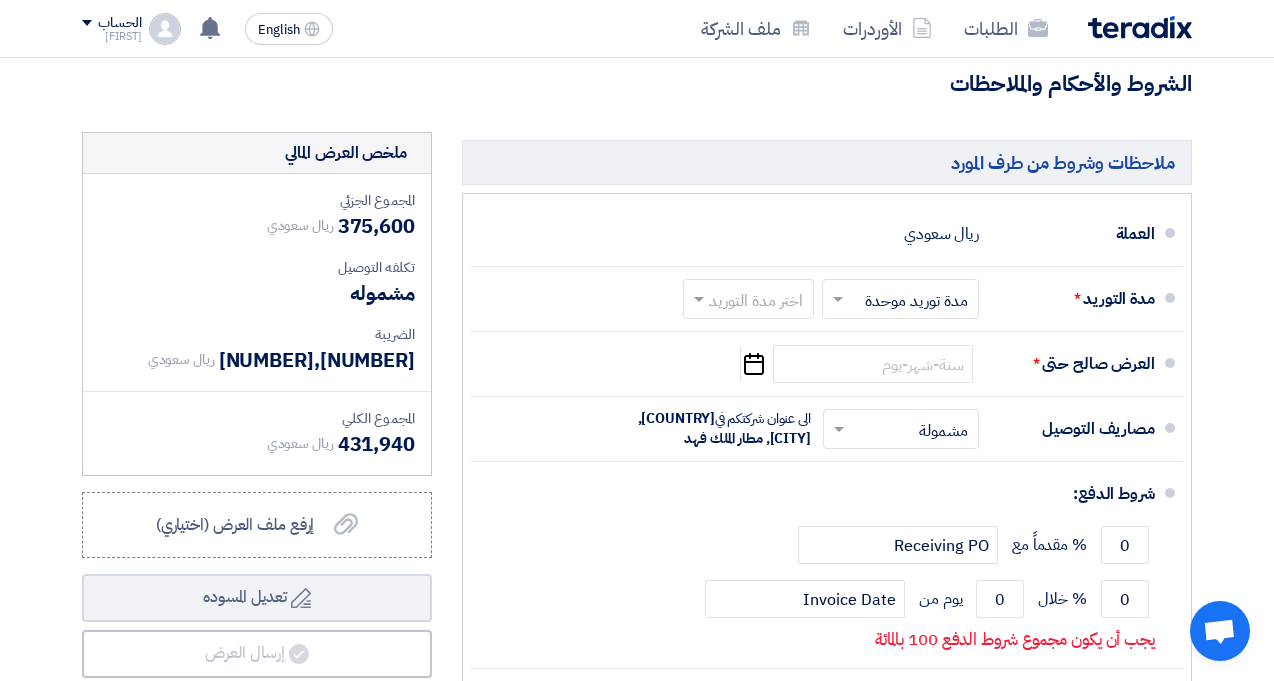 scroll, scrollTop: 1000, scrollLeft: 0, axis: vertical 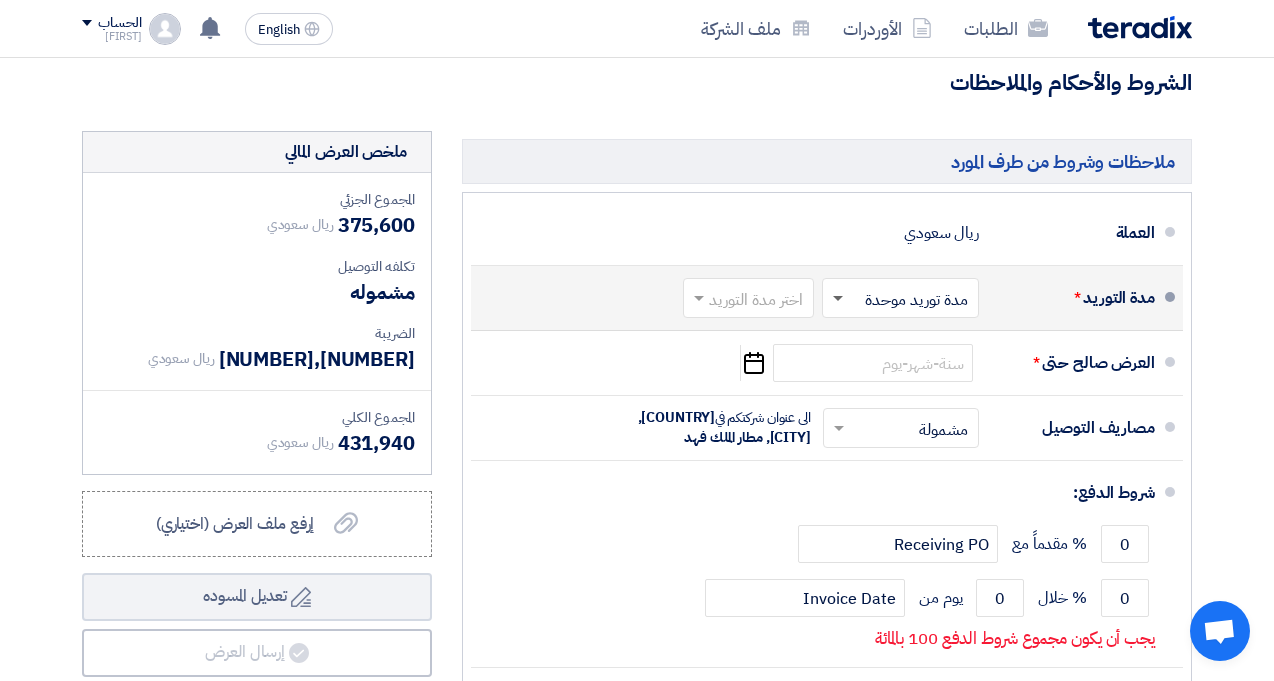 click 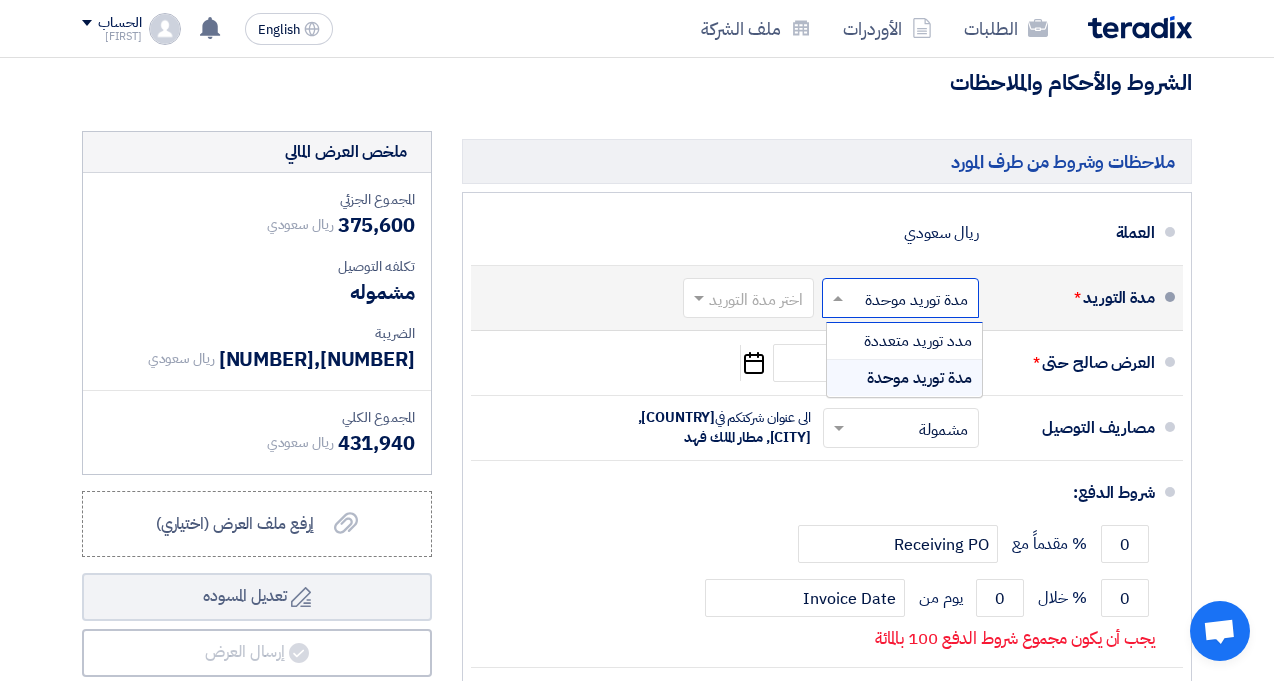 click on "مدة توريد موحدة" at bounding box center [919, 378] 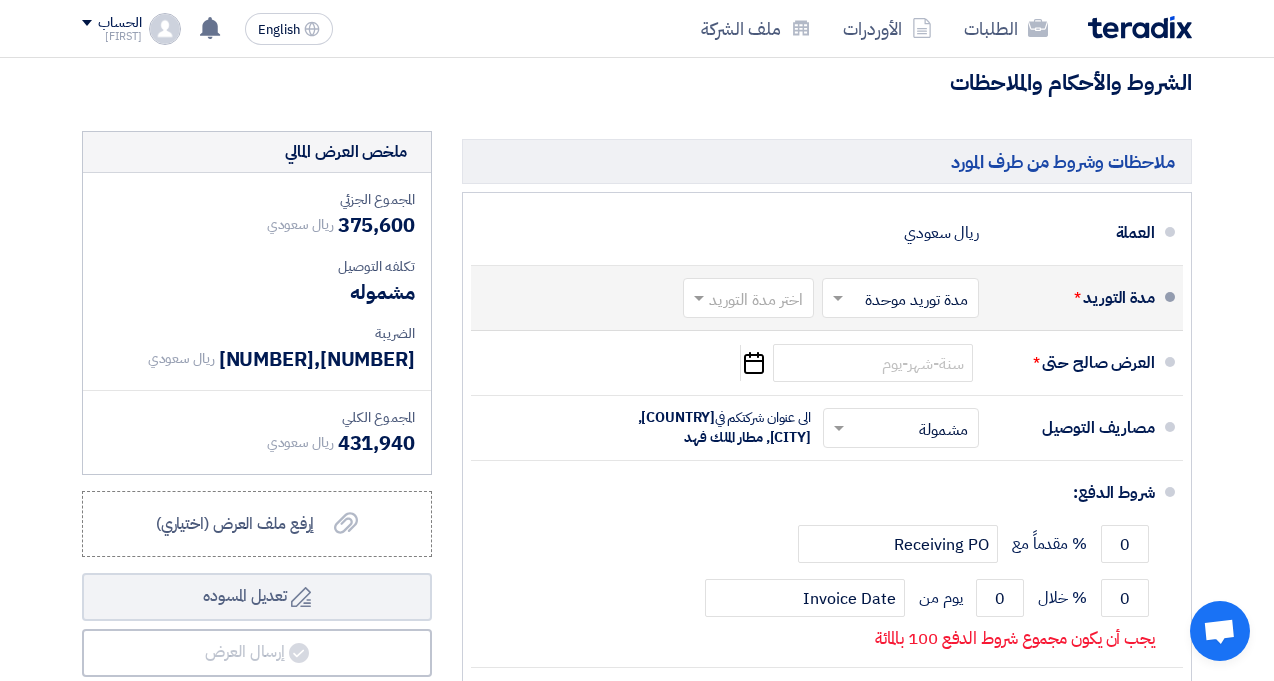click 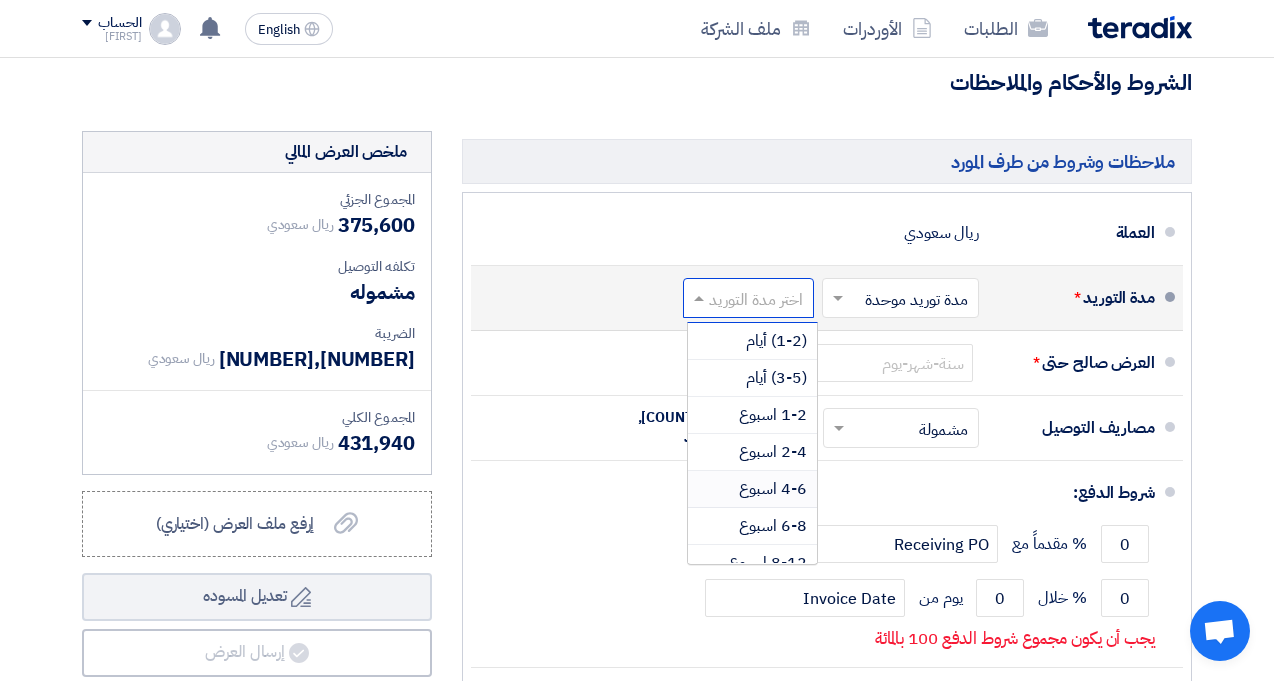 click on "4-6 اسبوع" at bounding box center (773, 489) 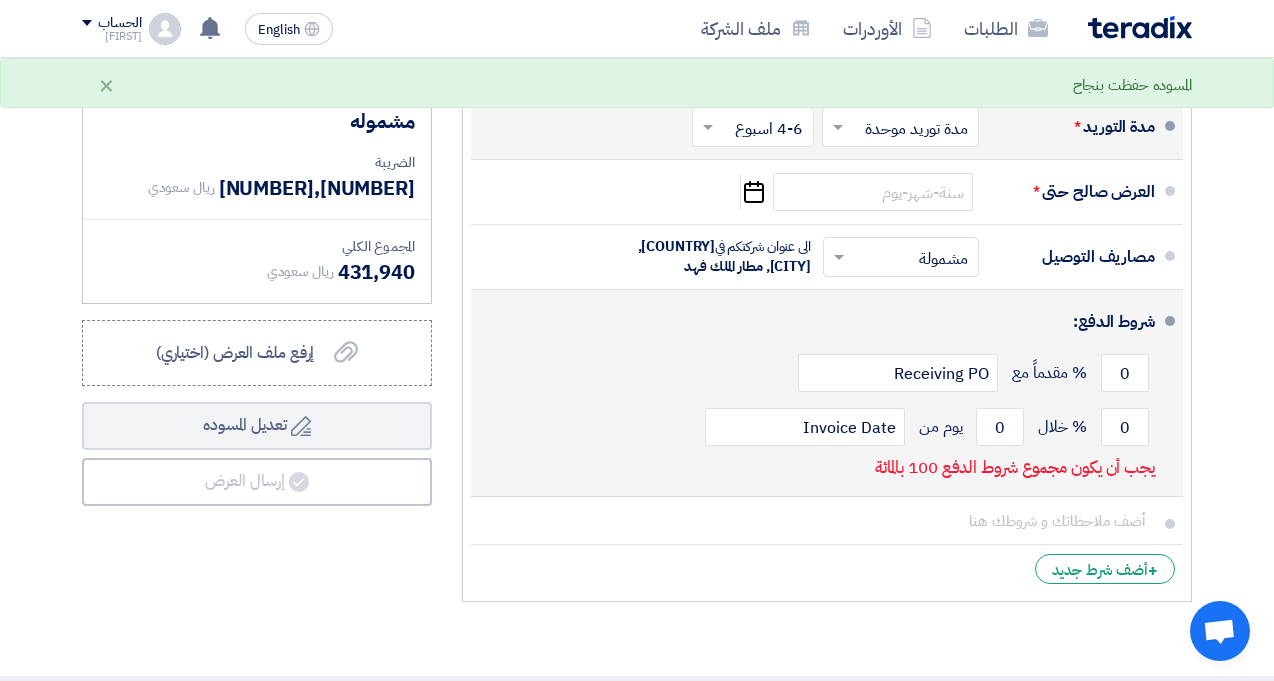 scroll, scrollTop: 1200, scrollLeft: 0, axis: vertical 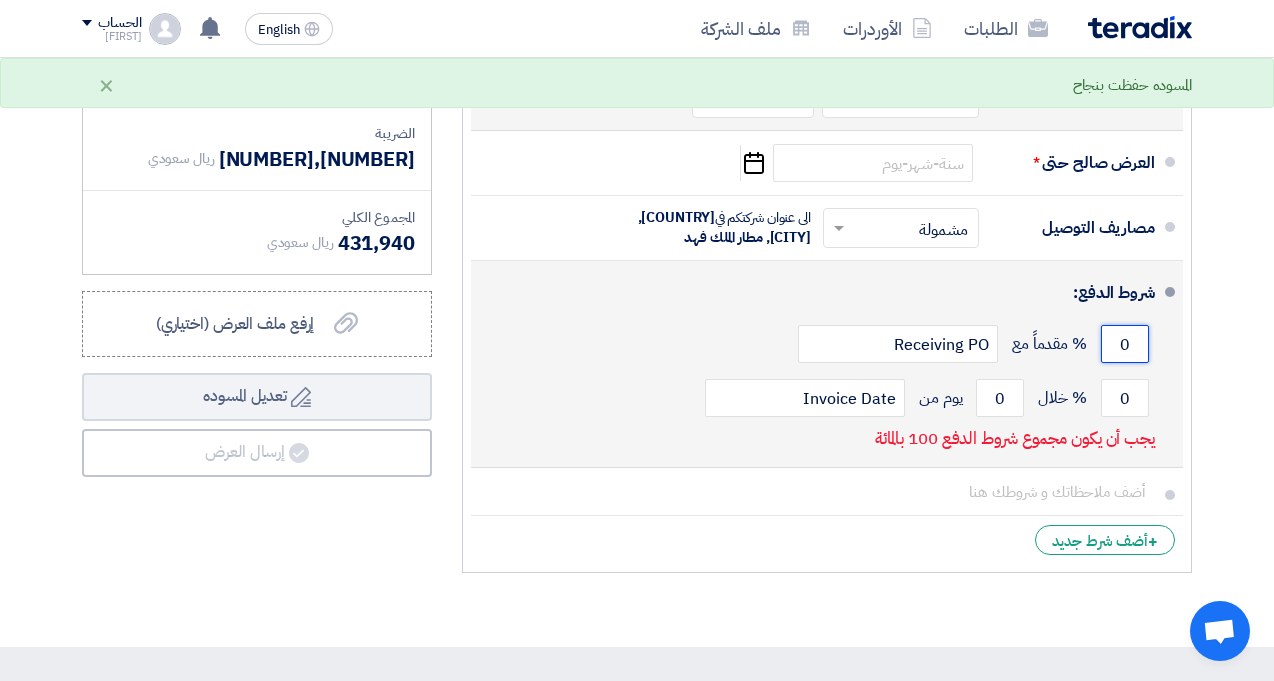drag, startPoint x: 1116, startPoint y: 361, endPoint x: 1130, endPoint y: 363, distance: 14.142136 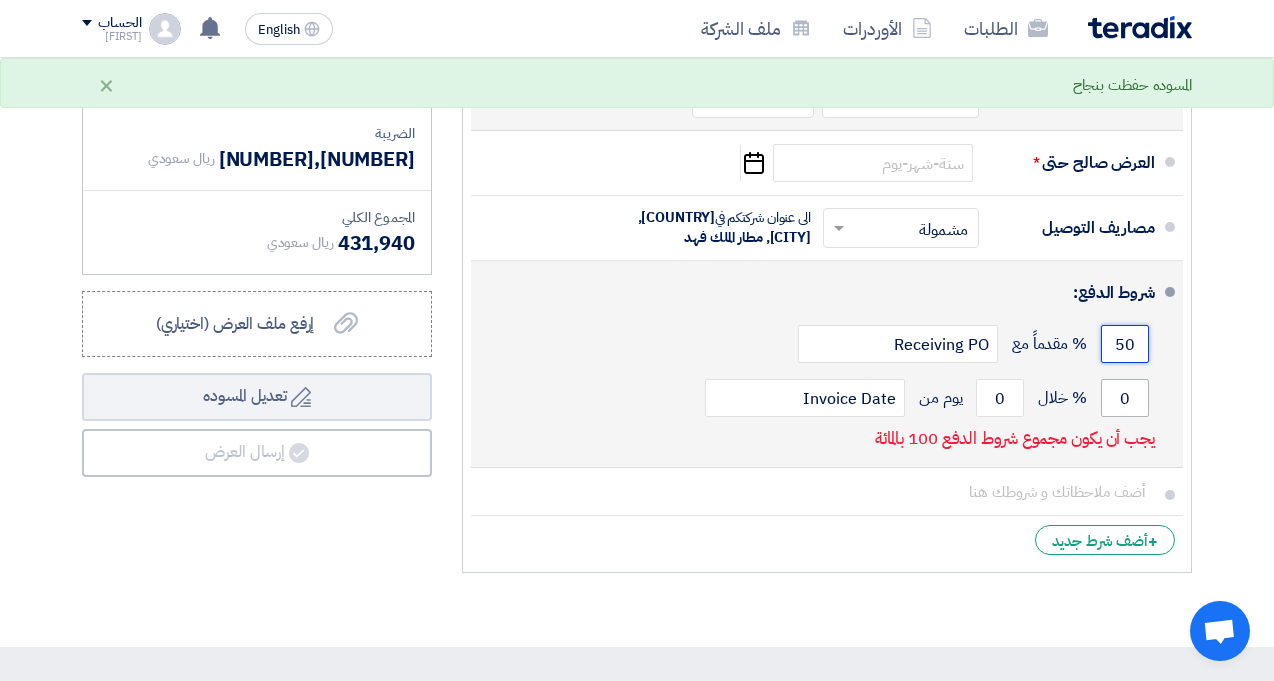 type on "50" 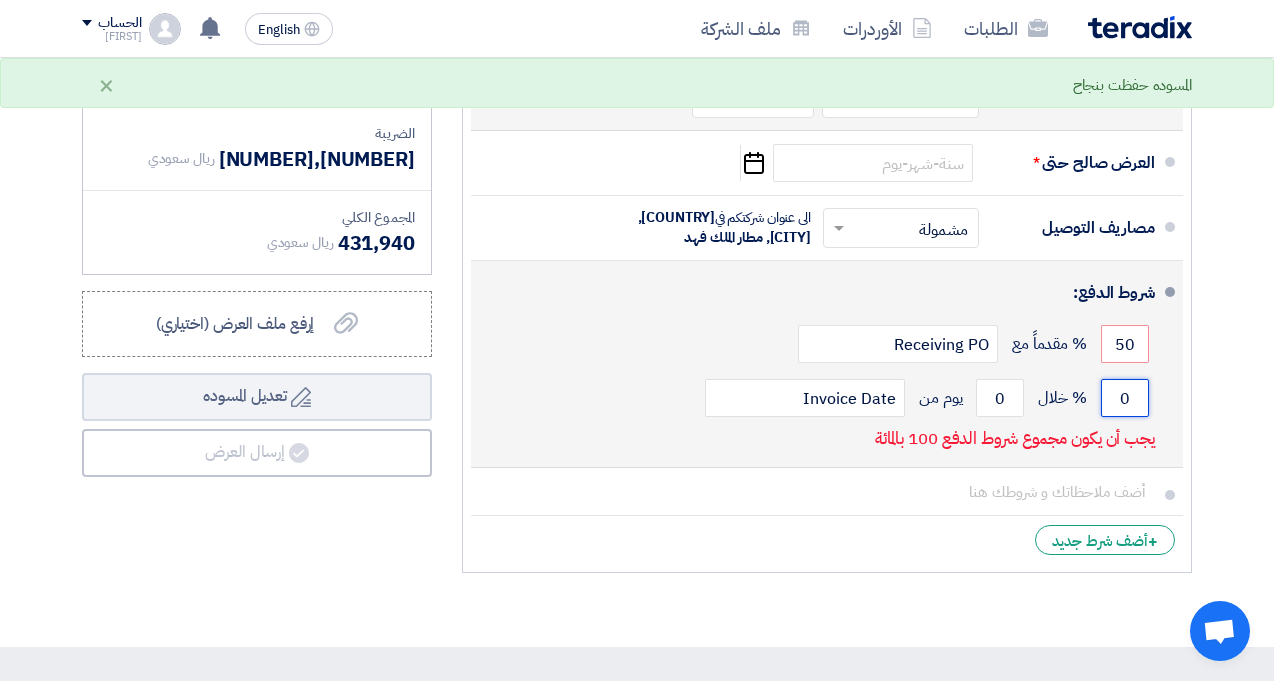 click on "0" 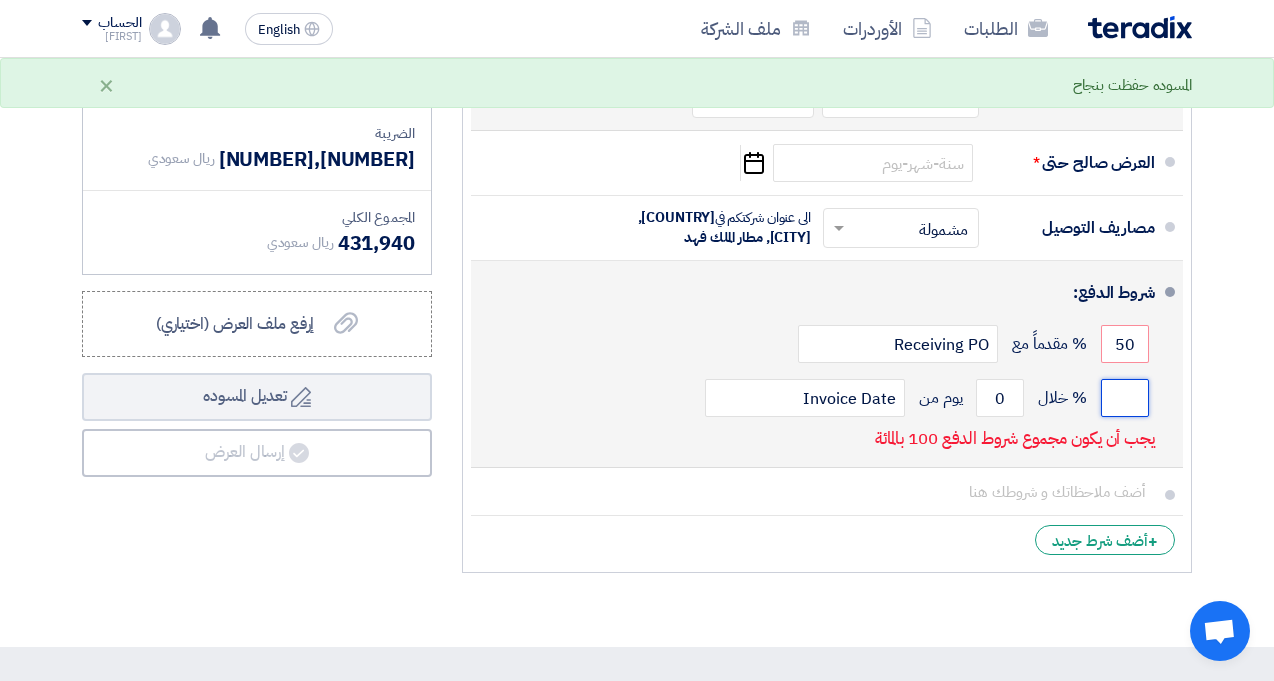 click 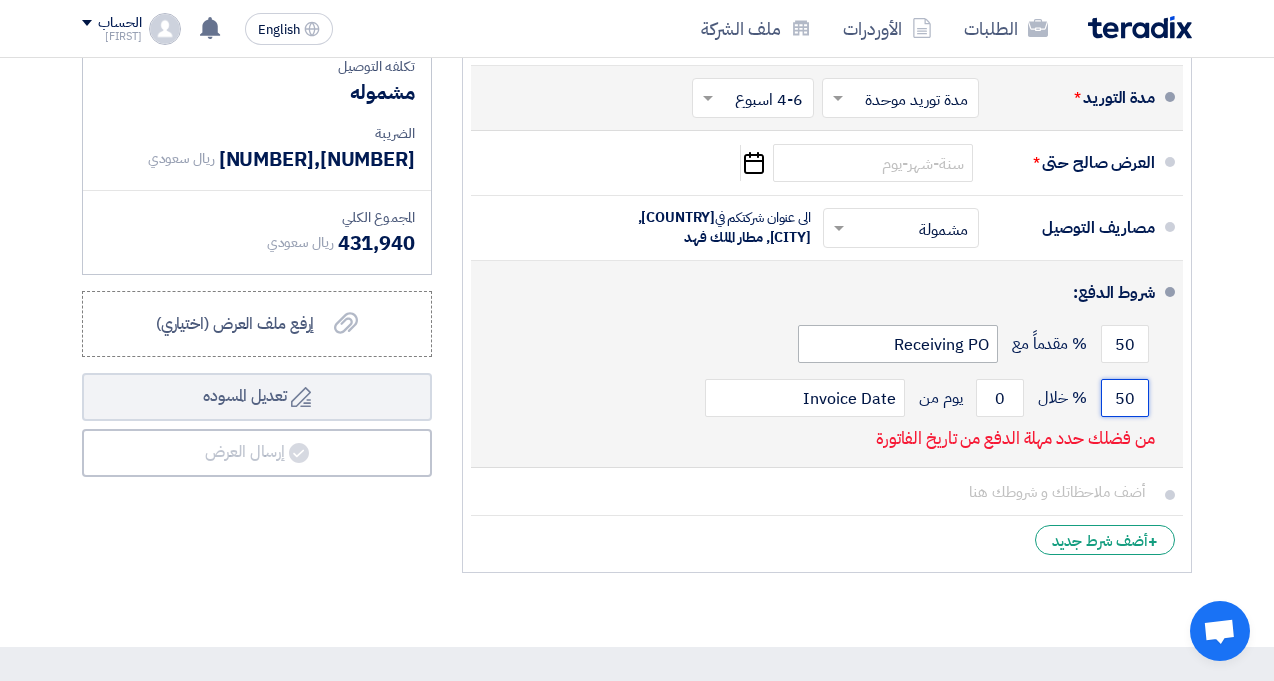 type on "50" 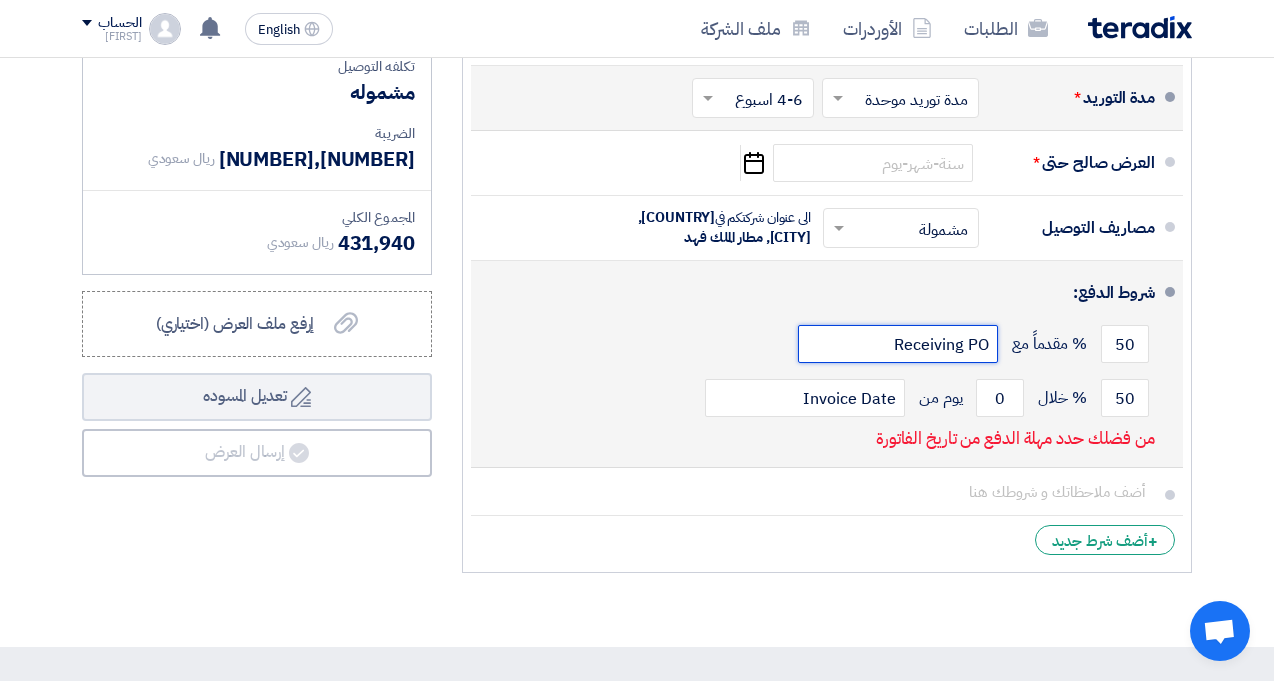 click on "Receiving PO" 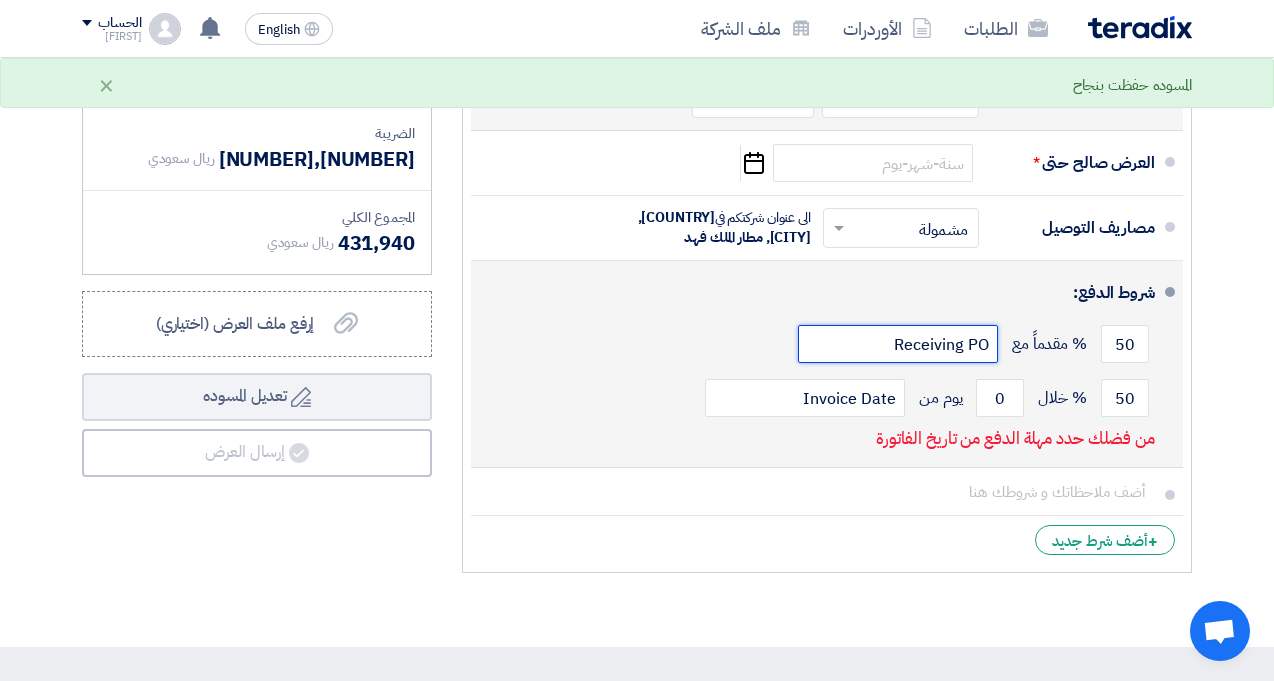 click on "Receiving PO" 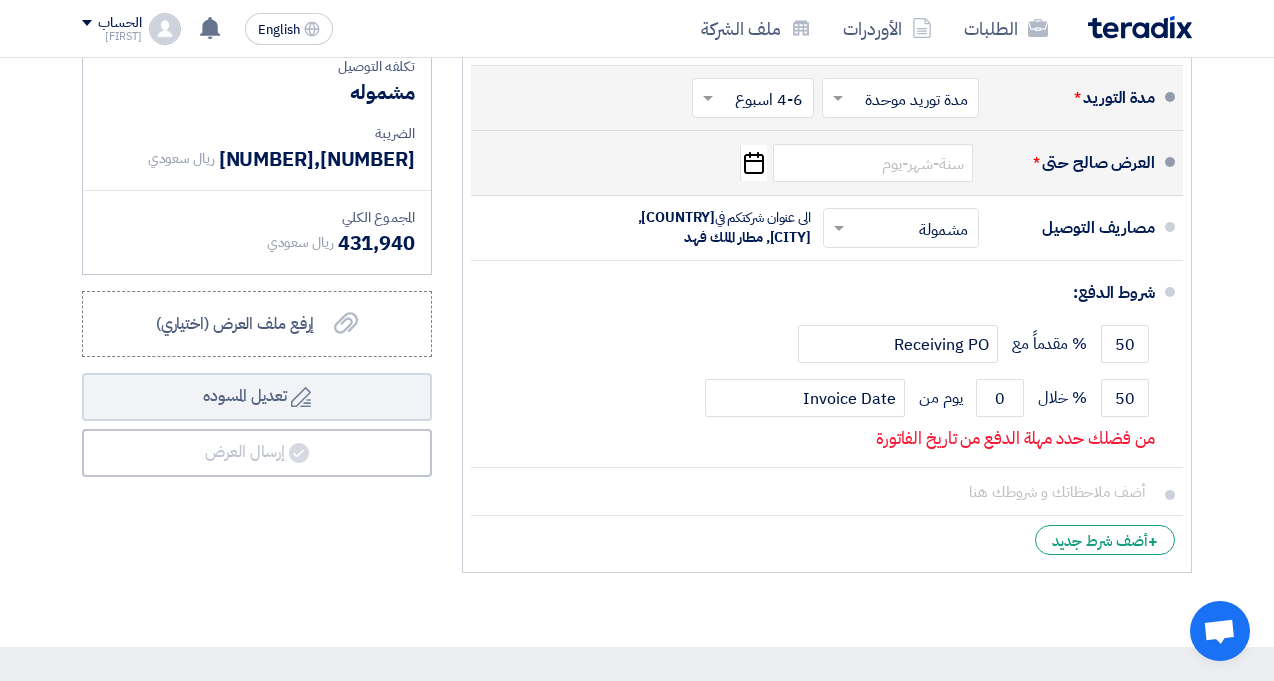 click on "Pick a date" 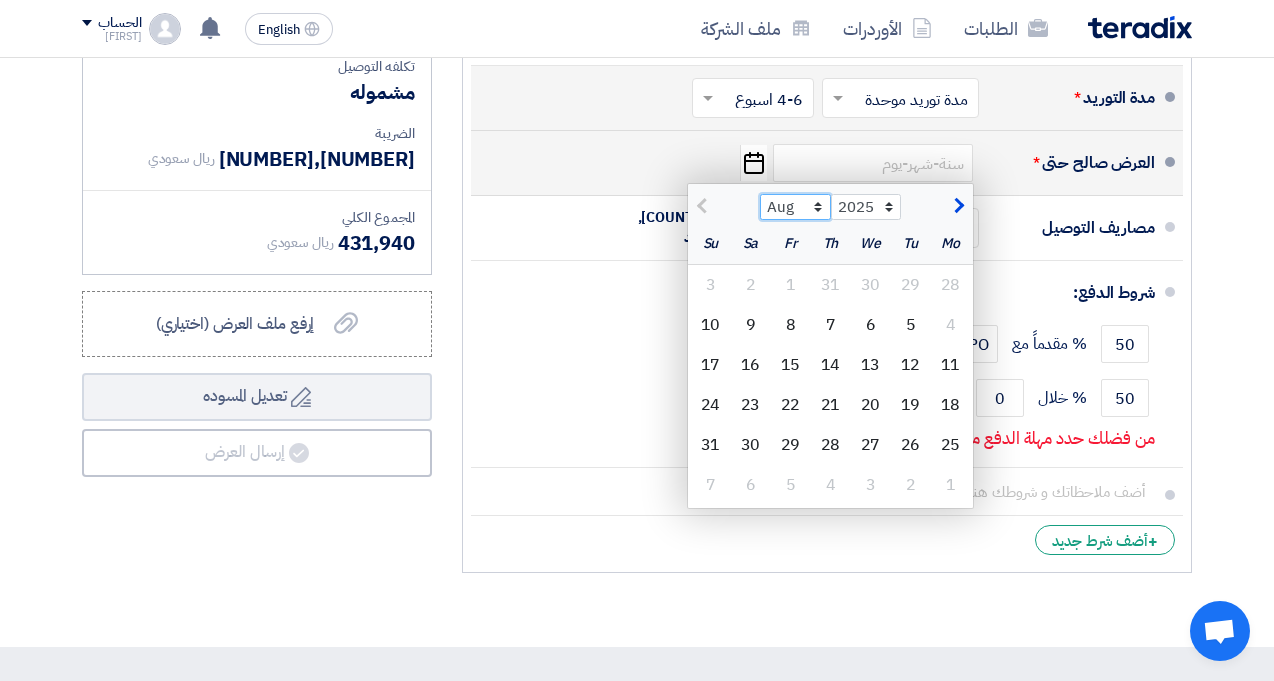 click on "Aug Sep Oct Nov Dec" 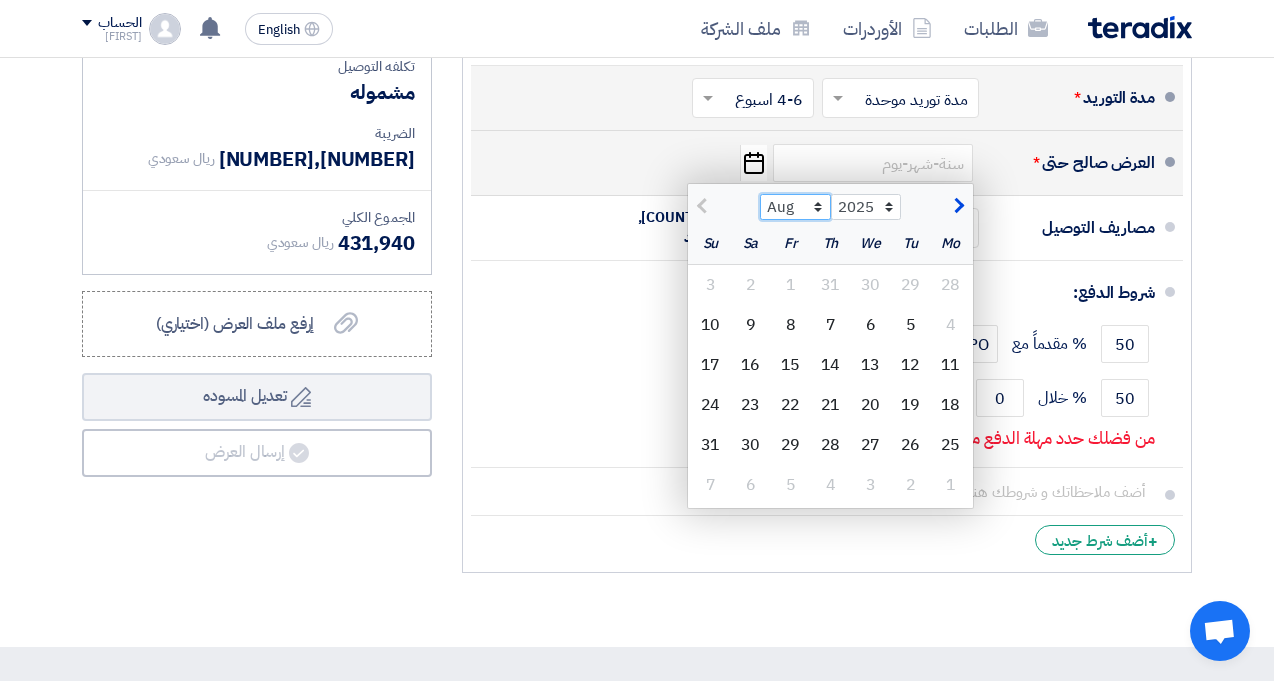 select on "9" 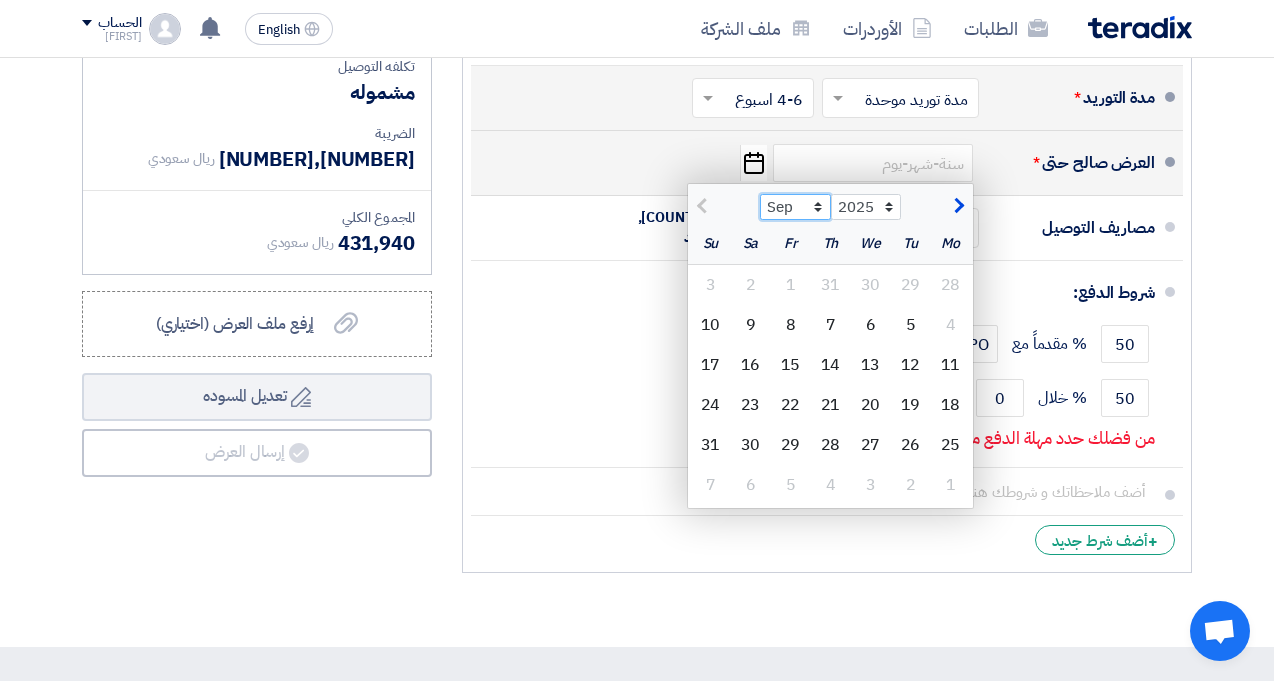 click on "Aug Sep Oct Nov Dec" 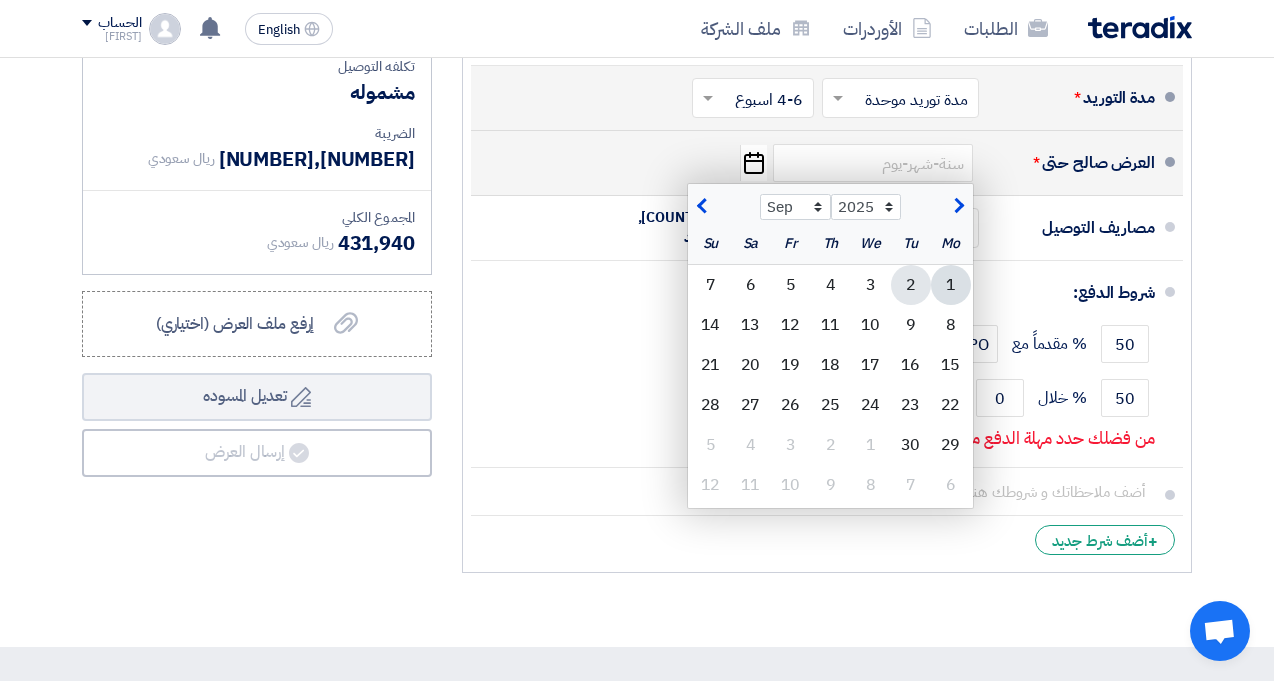 click on "2" 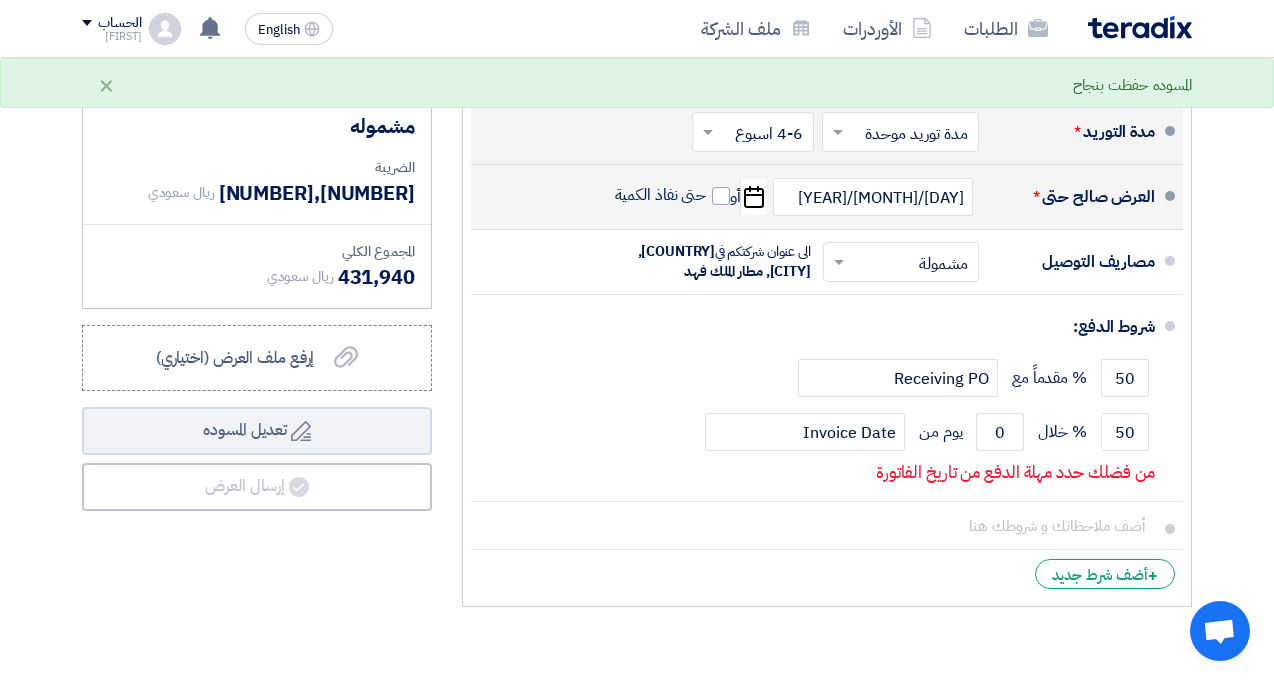 scroll, scrollTop: 1200, scrollLeft: 0, axis: vertical 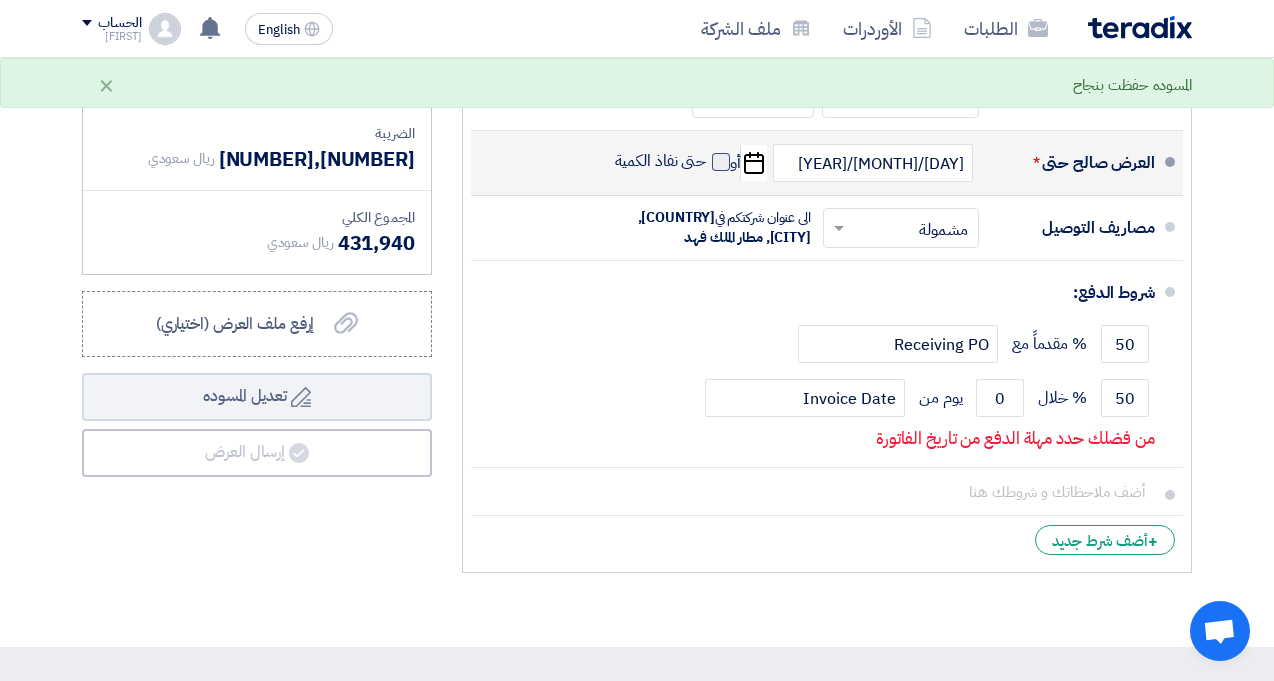 click 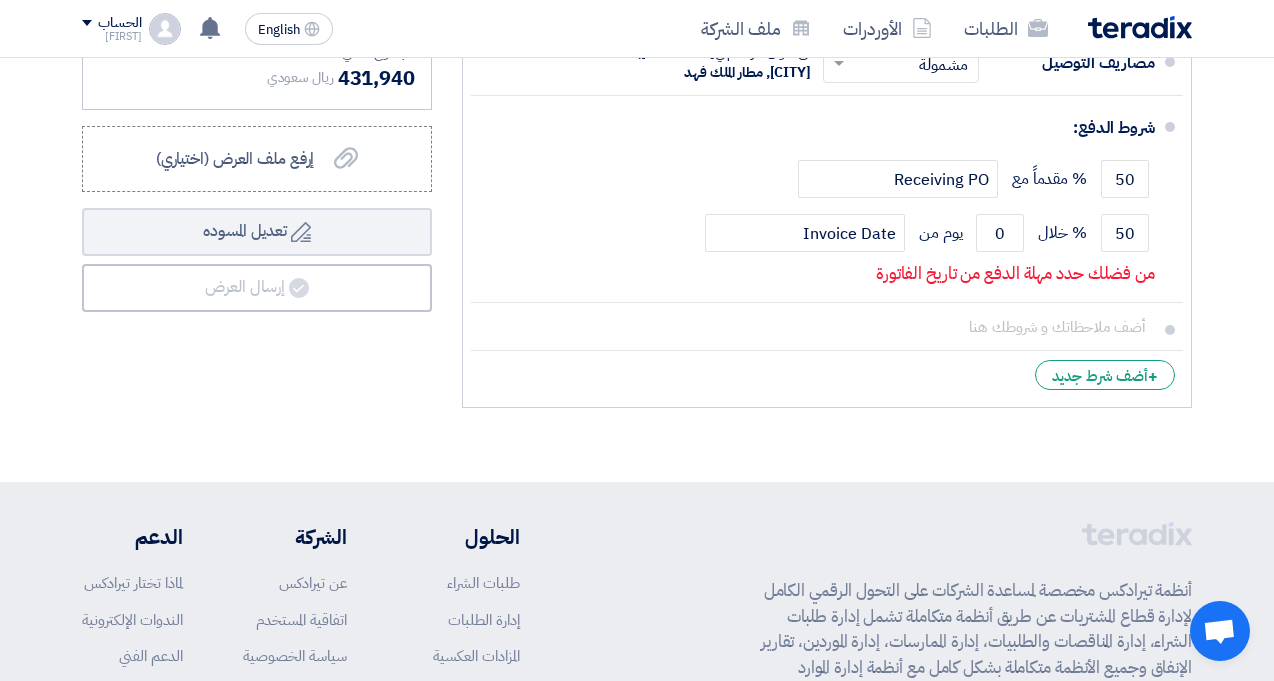 scroll, scrollTop: 1400, scrollLeft: 0, axis: vertical 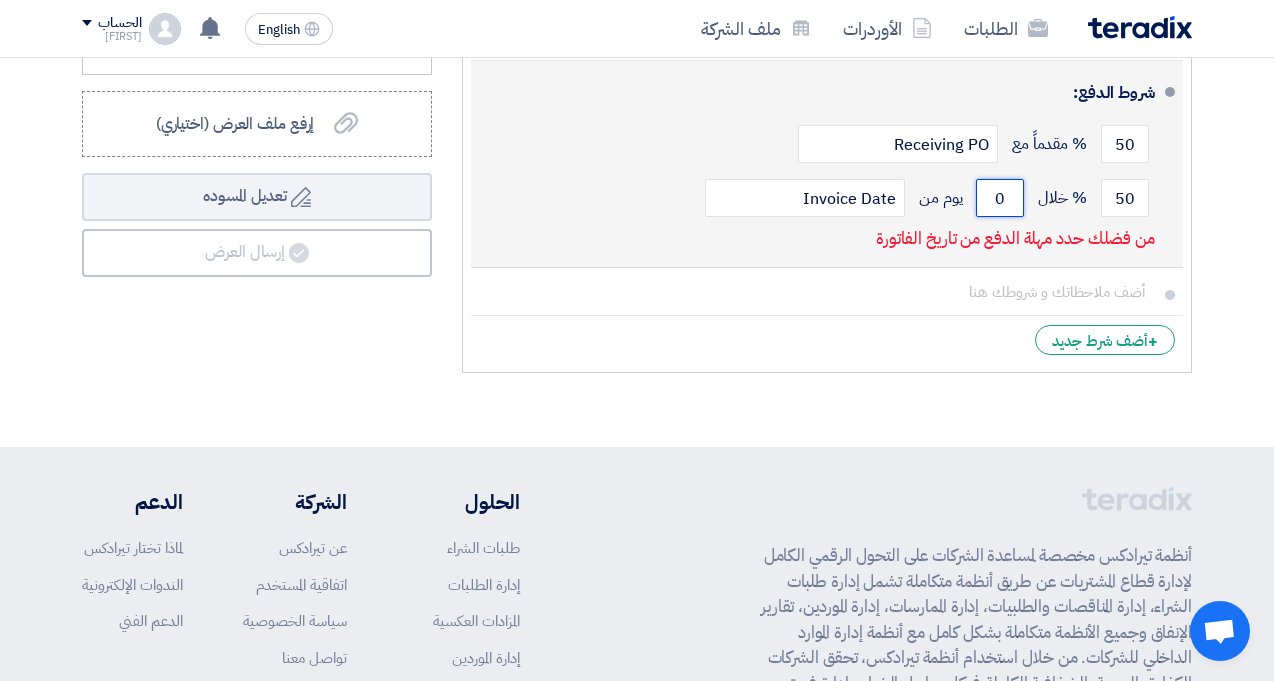 click on "0" 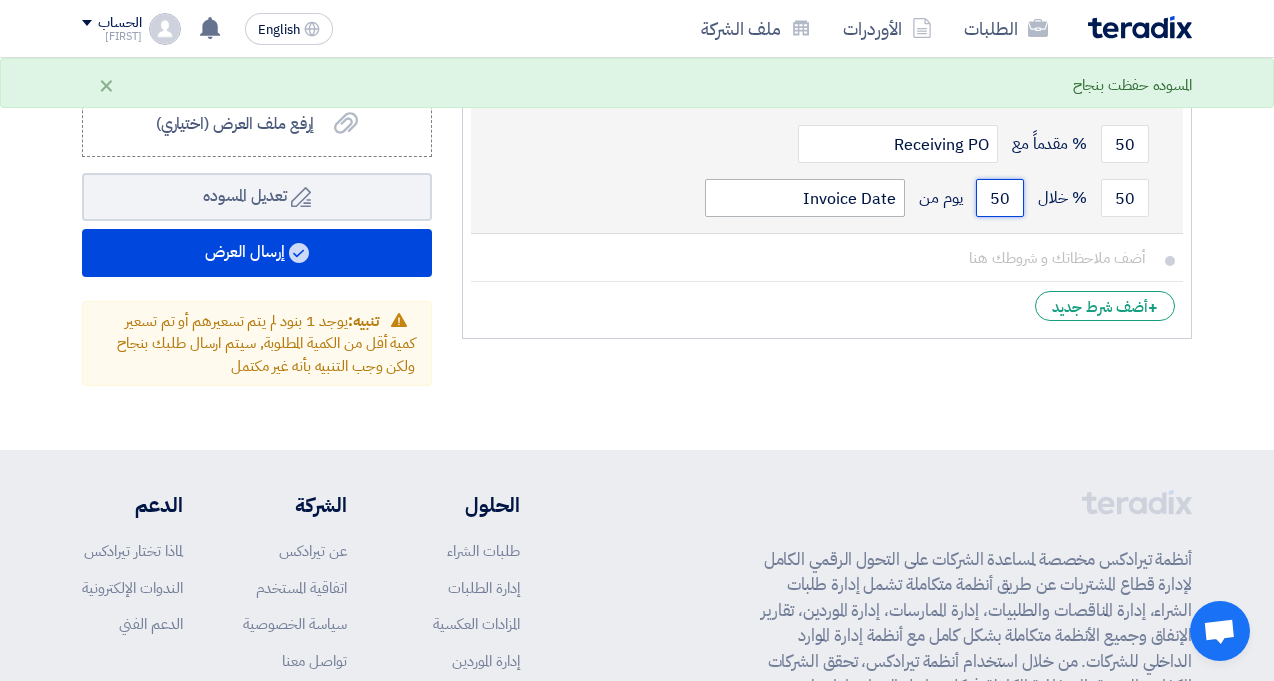 type on "50" 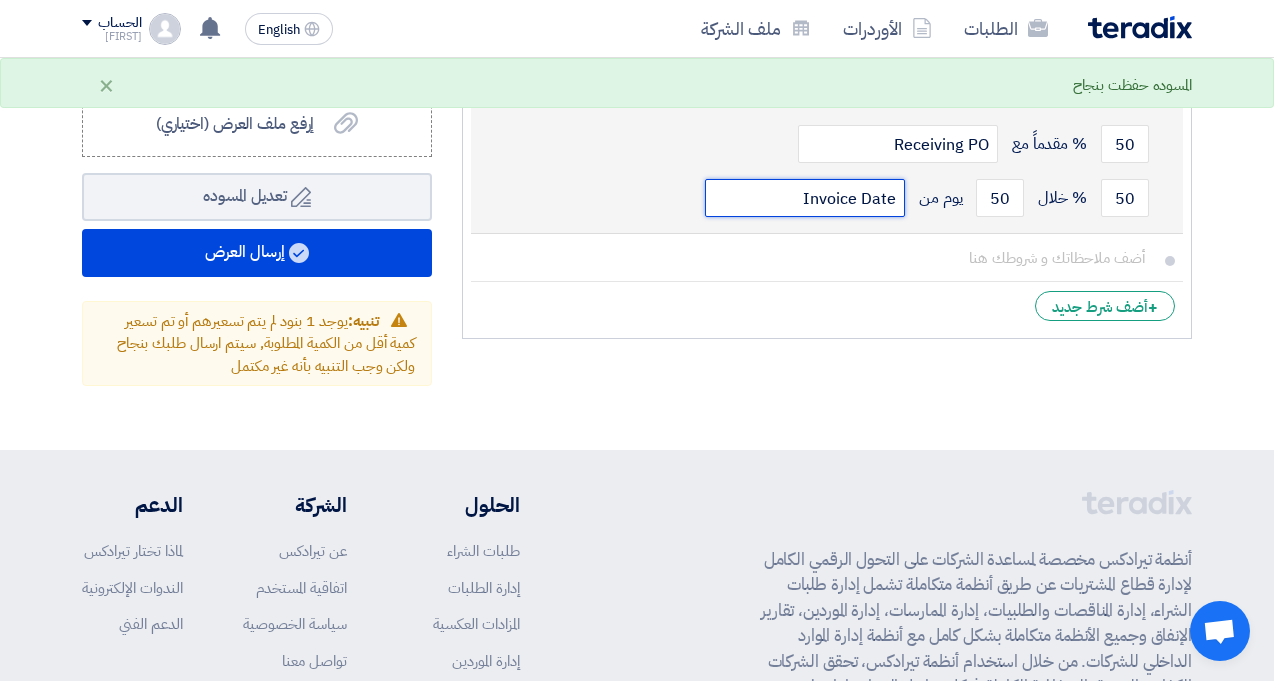 click on "Invoice Date" 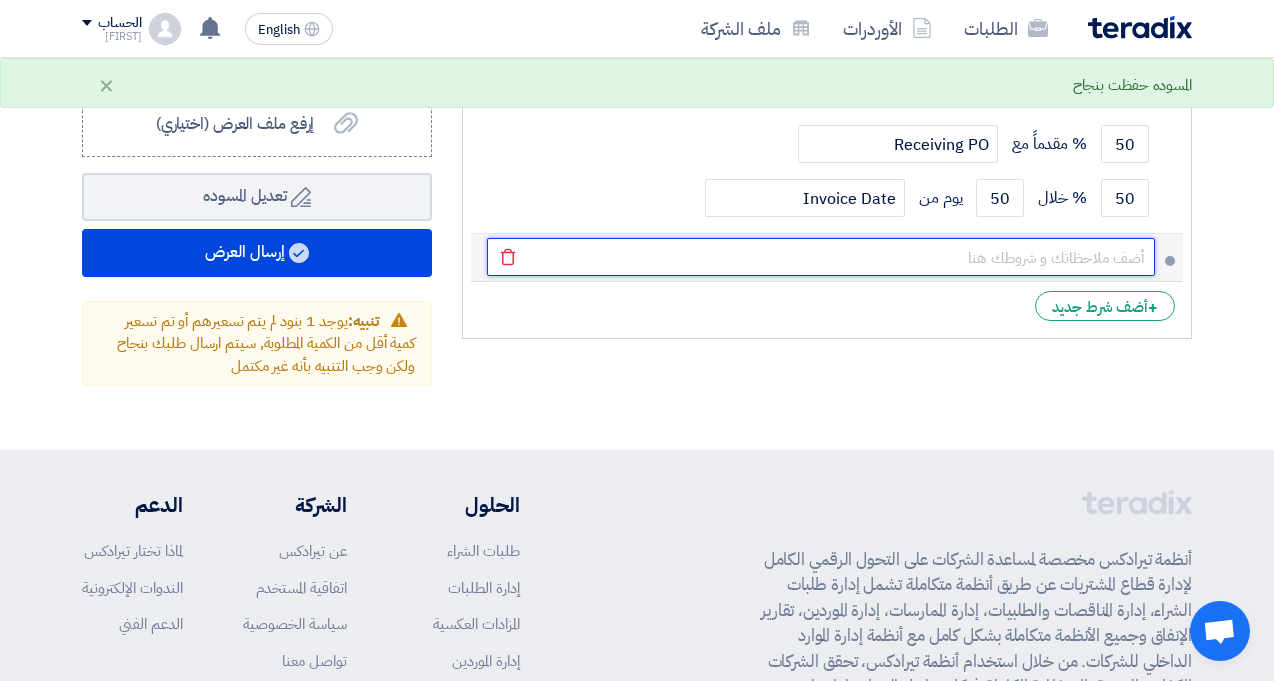 click 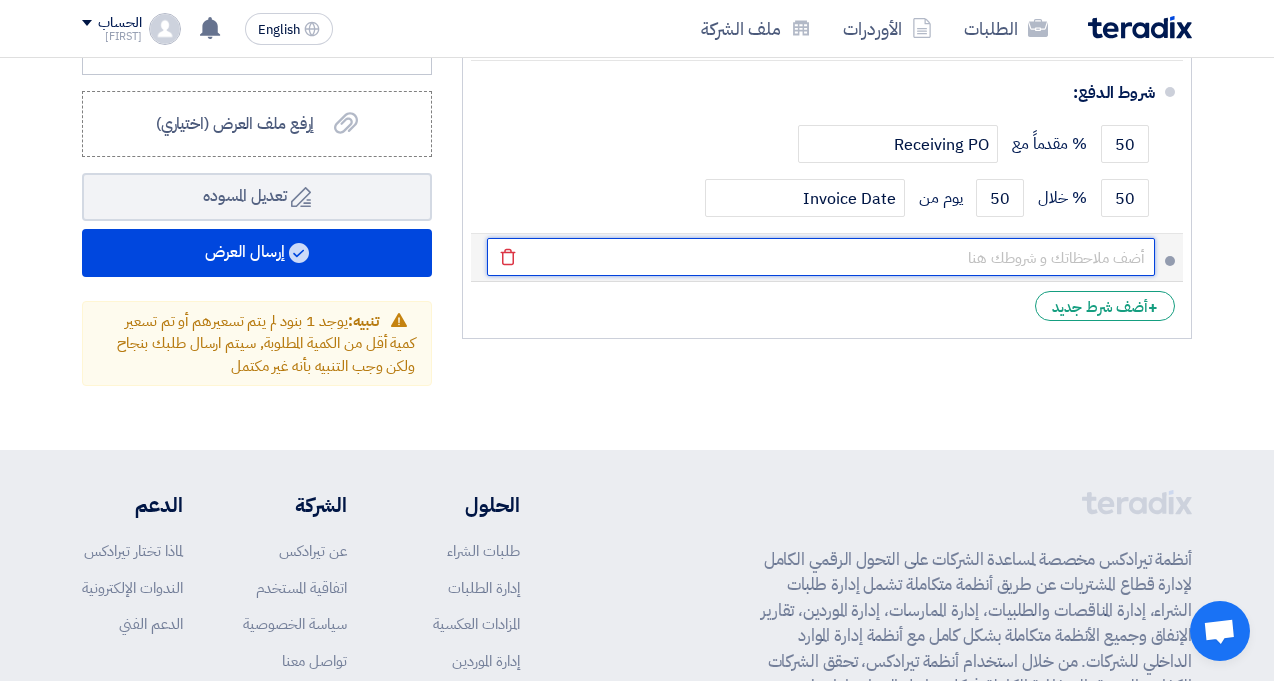 type on "الدفع ضمان بنكي (يوجد خصم من طرفنا لشركة نباتات يصل الي 4%علي اجمالي المشتريات يتم صرفه مع نهاية كل عام" 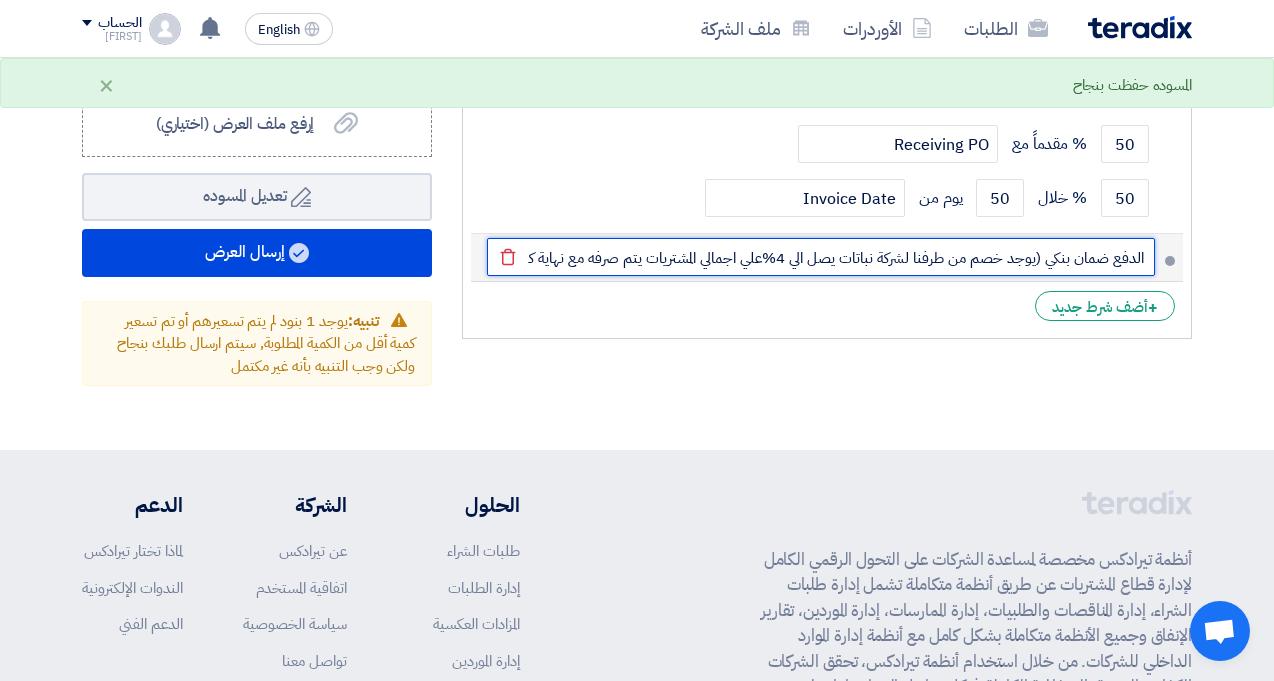 click on "الدفع ضمان بنكي (يوجد خصم من طرفنا لشركة نباتات يصل الي 4%علي اجمالي المشتريات يتم صرفه مع نهاية كل عام" 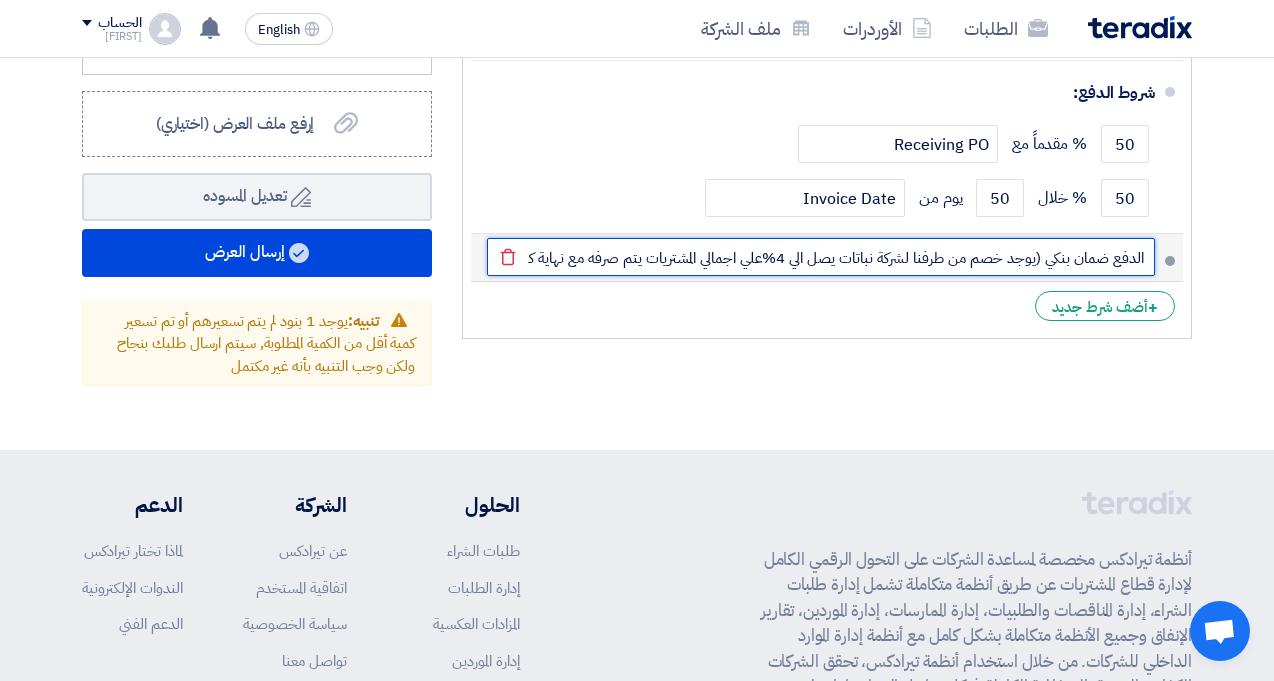 scroll, scrollTop: 1500, scrollLeft: 0, axis: vertical 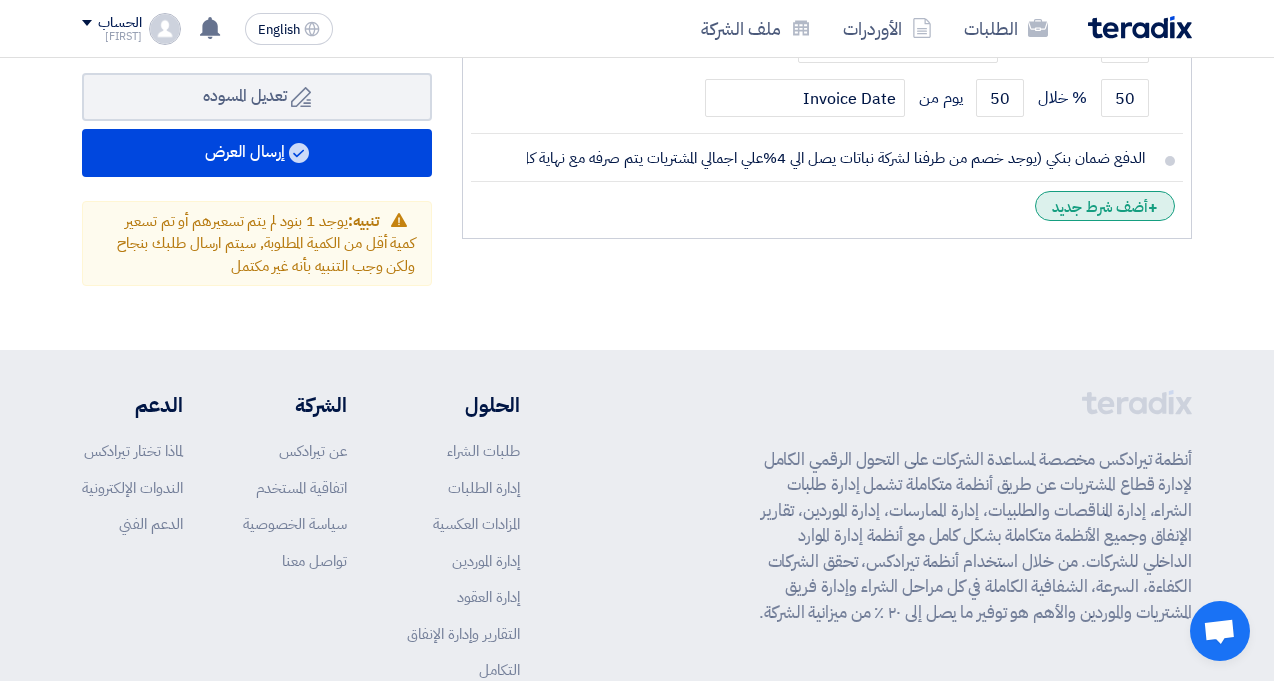 click on "+
أضف شرط جديد" 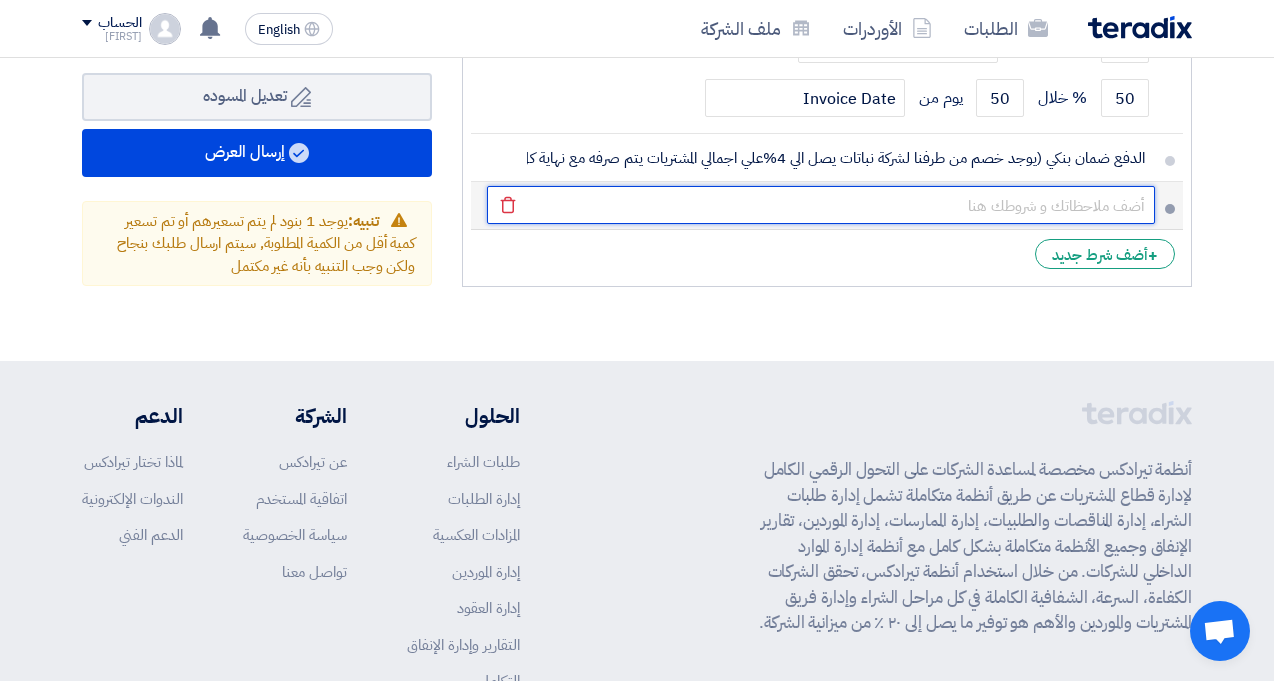 click 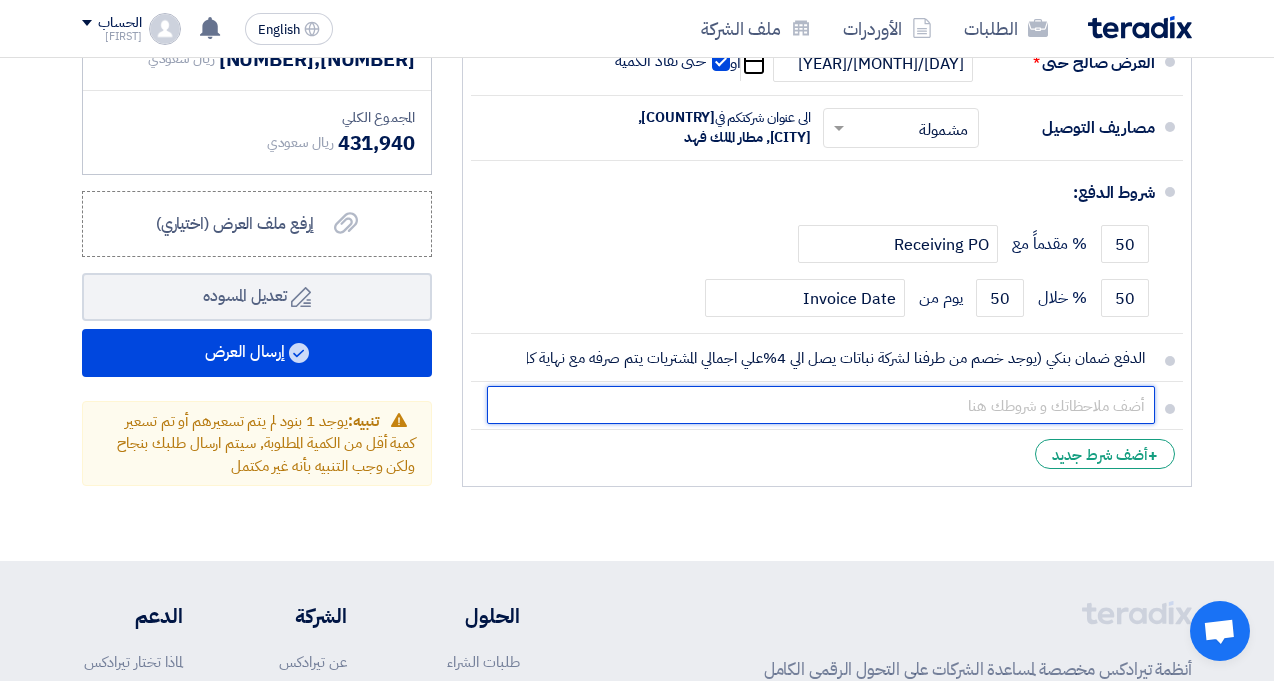 scroll, scrollTop: 1500, scrollLeft: 0, axis: vertical 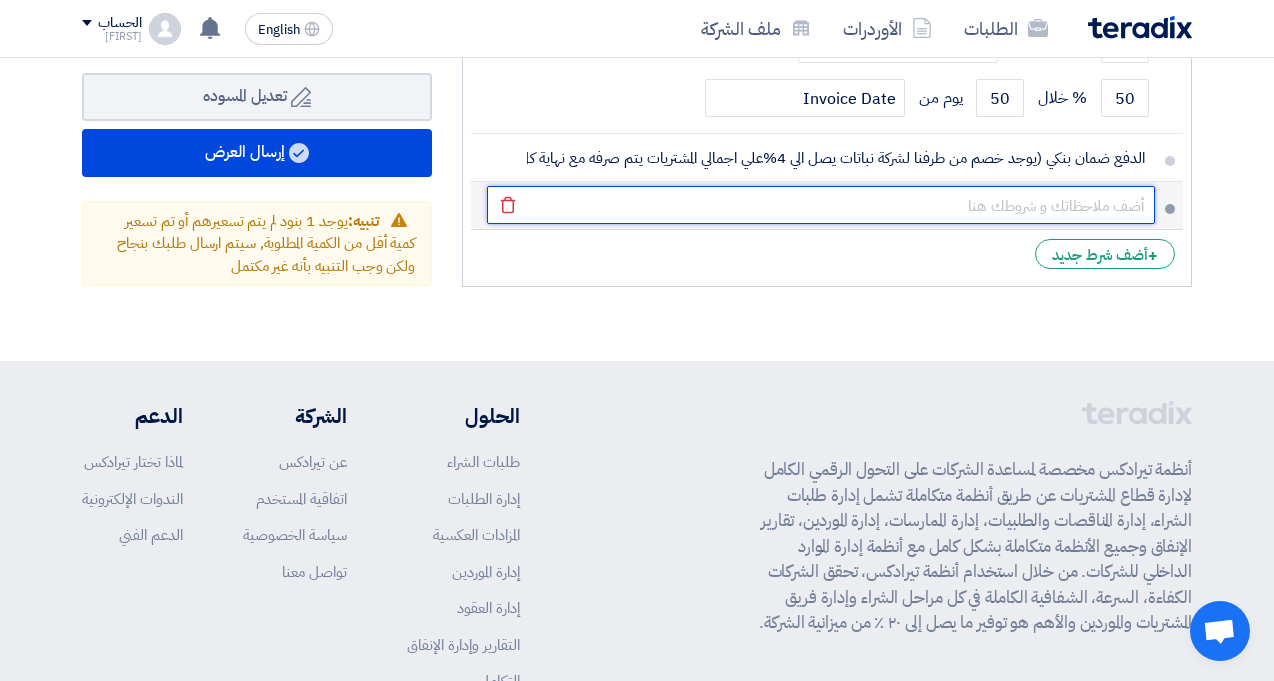click 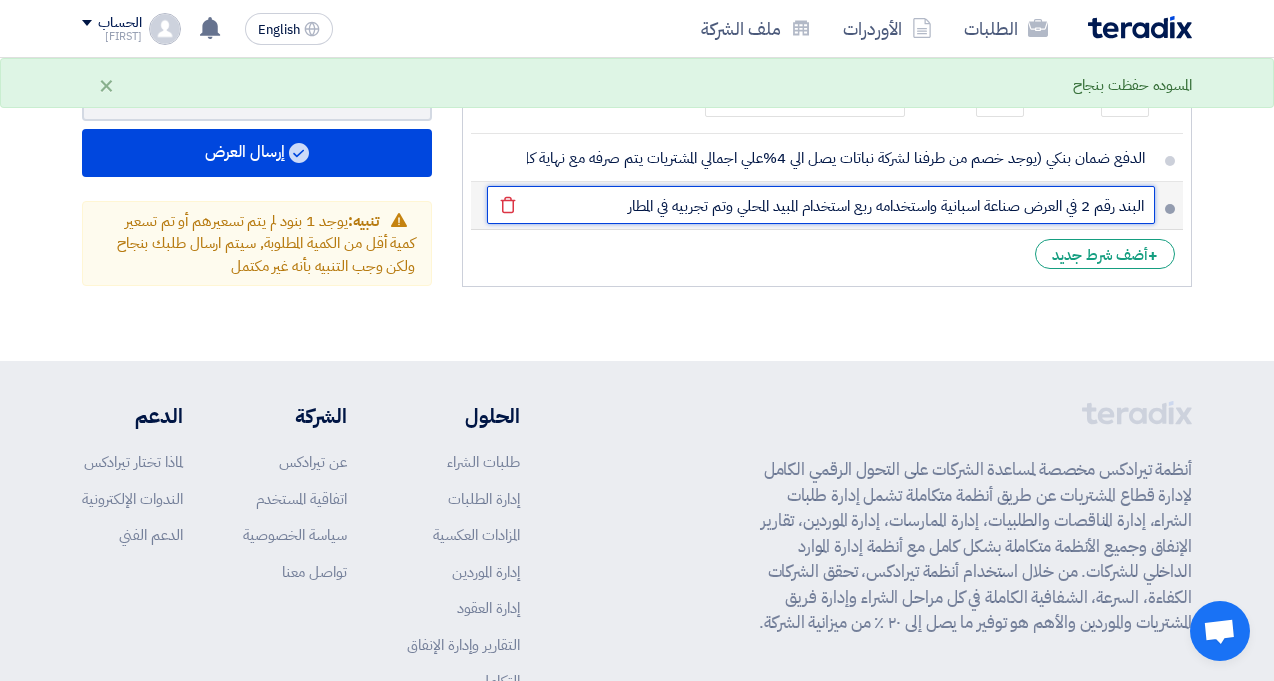 click on "البند رقم 2 في العرض صناعة اسبانية واستخدامه ربع استخدام المبيد المحلي وتم تجربيه في المطار" 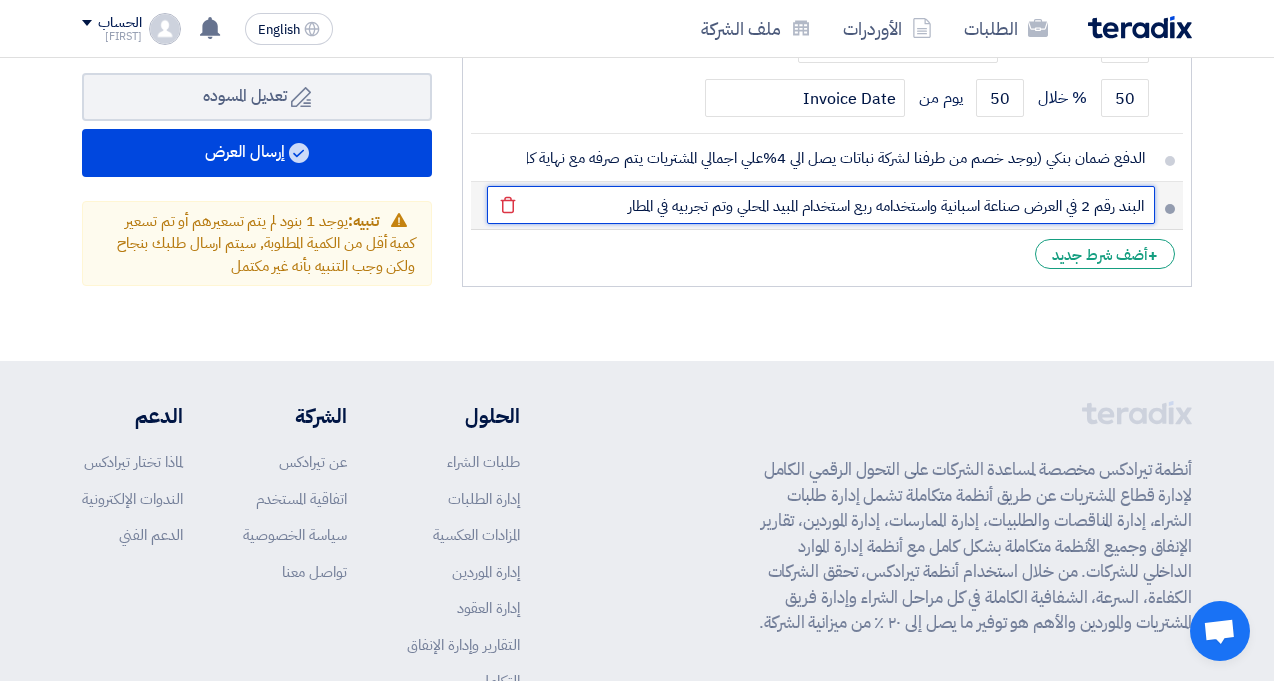 click on "البند رقم 2 في العرض صناعة اسبانية واستخدامه ربع استخدام المبيد المحلي وتم تجربيه في المطار" 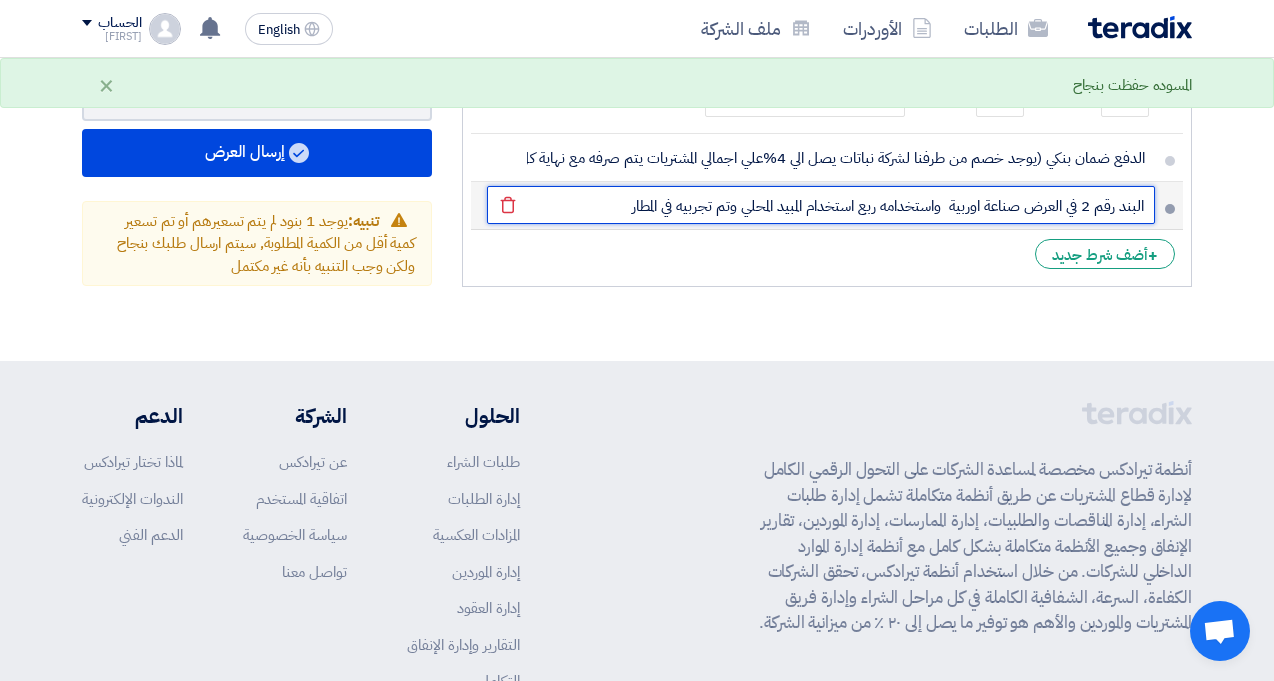 click on "البند رقم 2 في العرض صناعة اوربية  واستخدامه ربع استخدام المبيد المحلي وتم تجربيه في المطار" 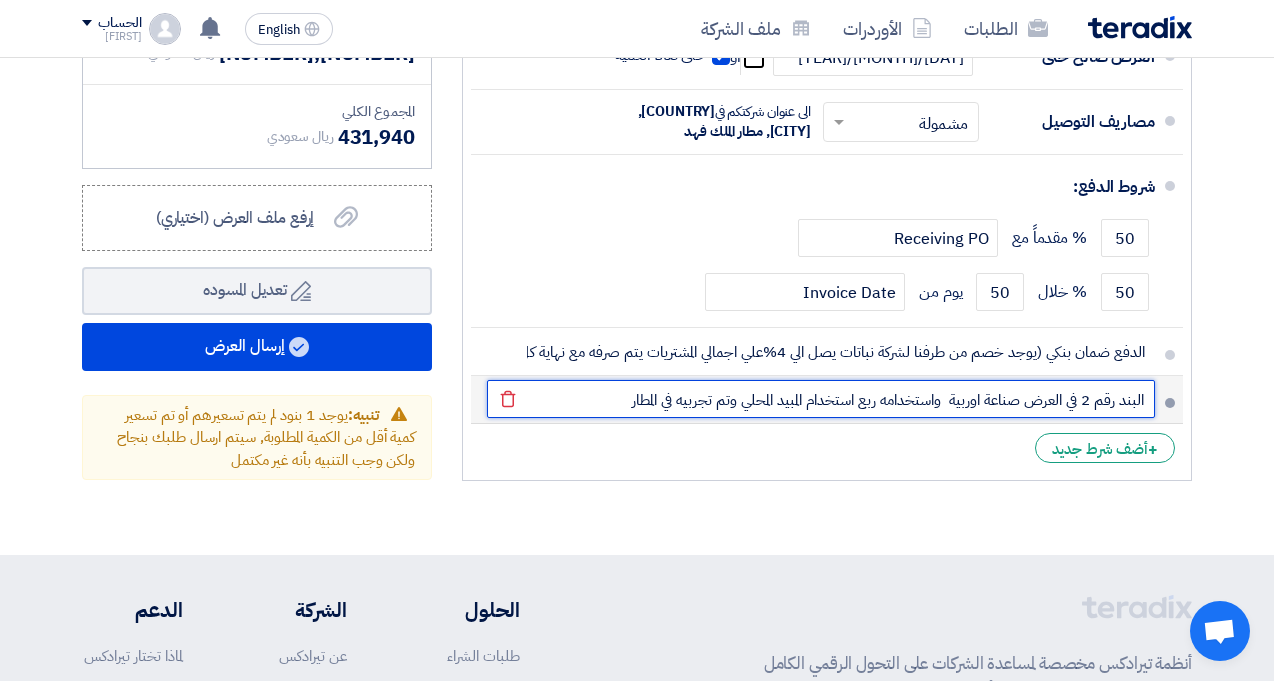 scroll, scrollTop: 1300, scrollLeft: 0, axis: vertical 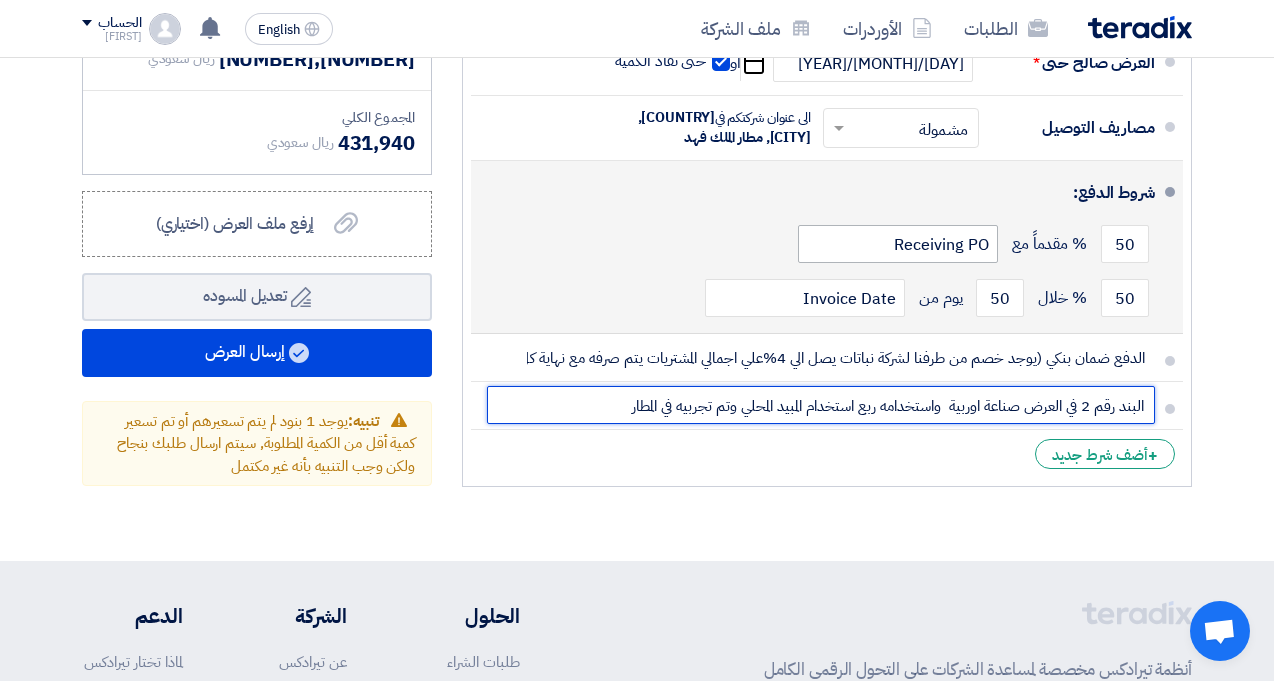 type on "البند رقم 2 في العرض صناعة اوربية  واستخدامه ربع استخدام المبيد المحلي وتم تجربيه في المطار" 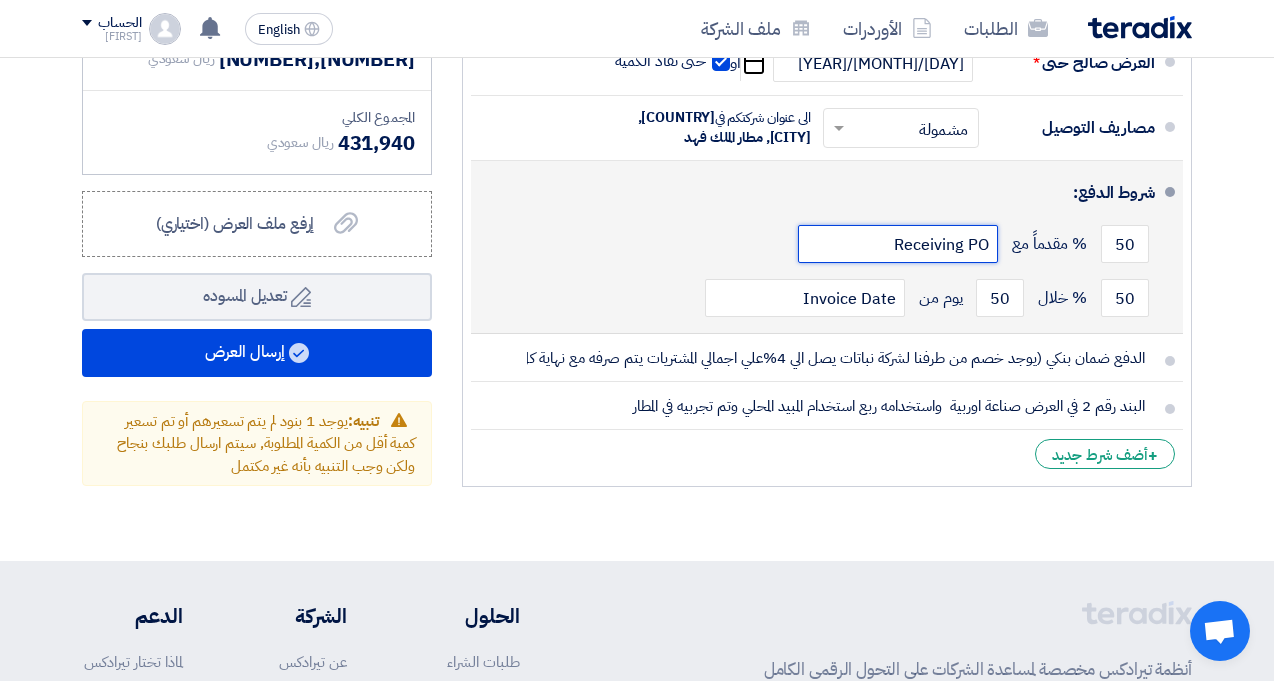 click on "Receiving PO" 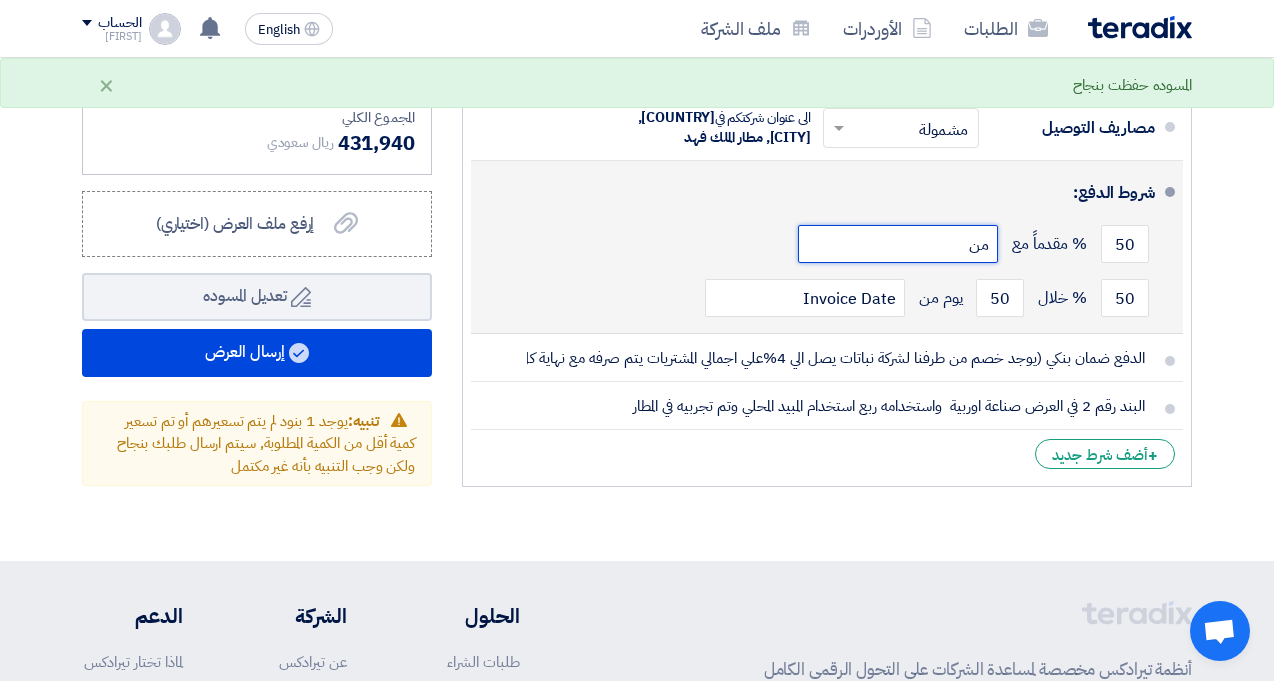 type on "من تاريخ التعميد" 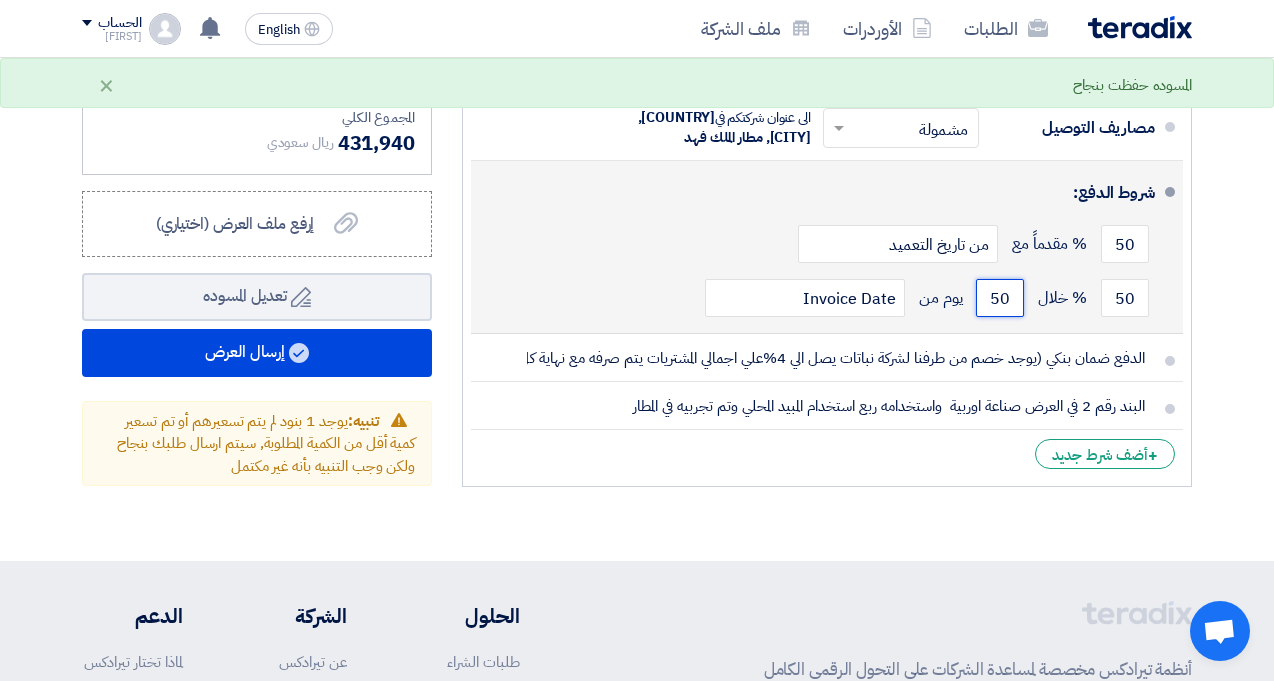 drag, startPoint x: 985, startPoint y: 308, endPoint x: 1019, endPoint y: 317, distance: 35.17101 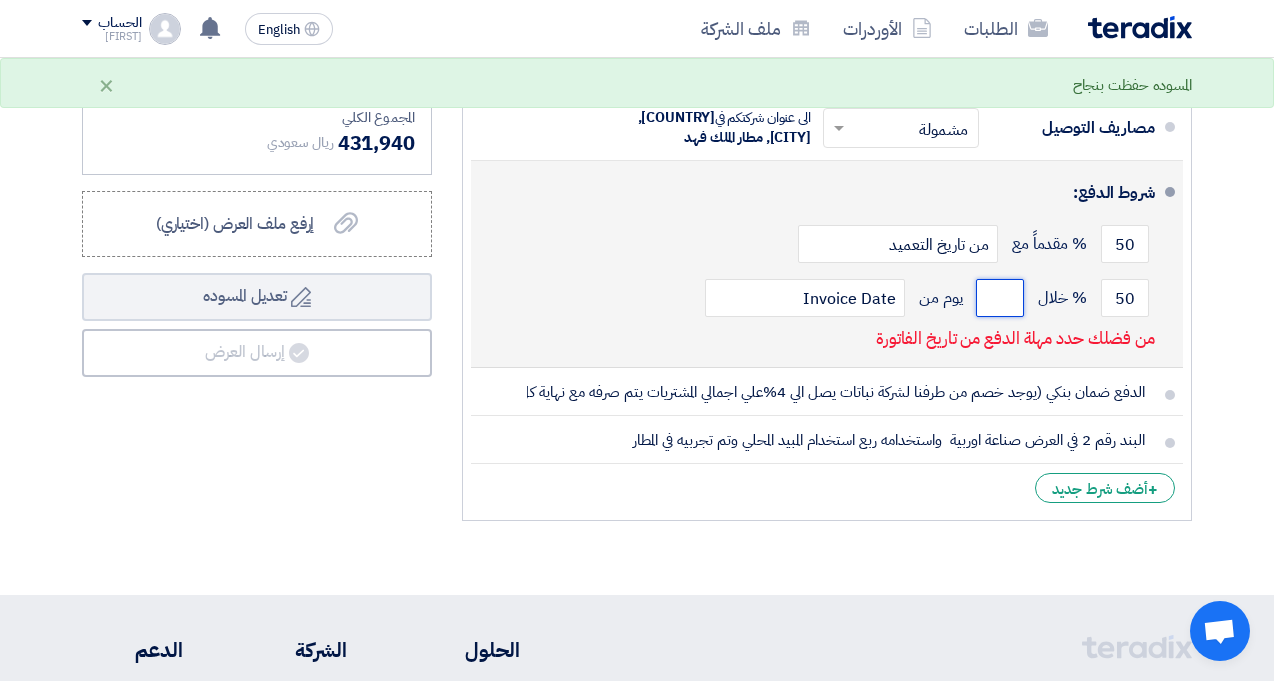 click 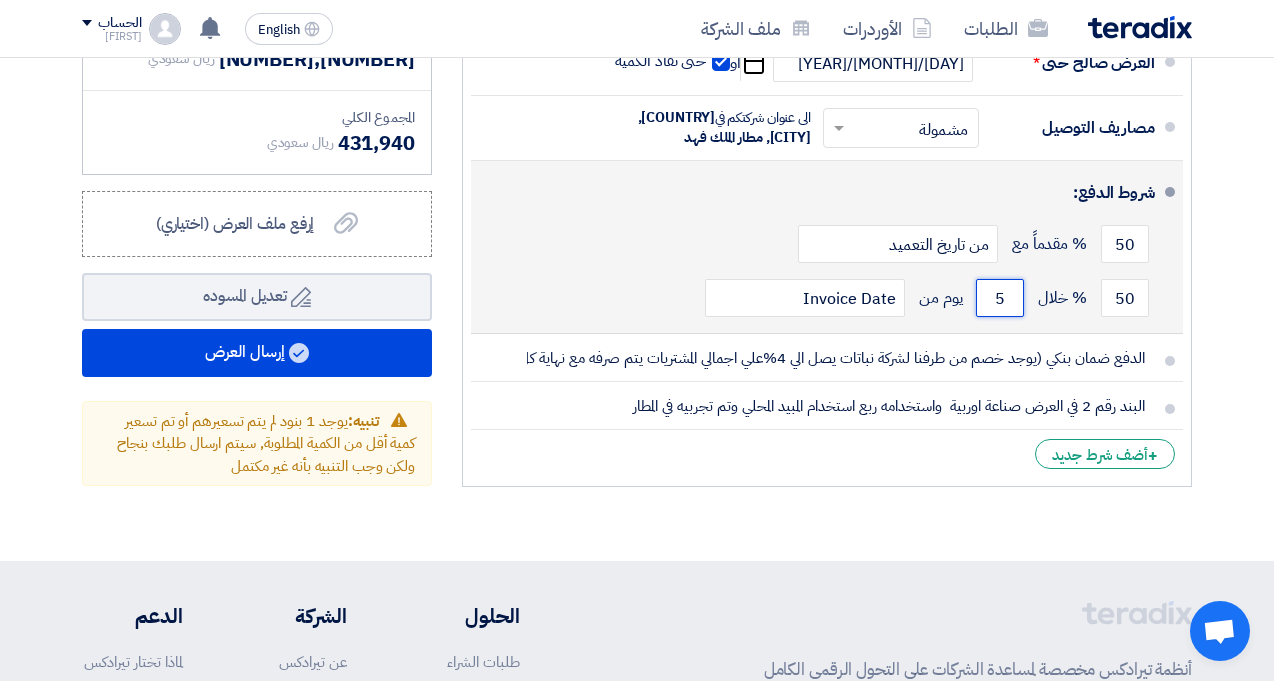type on "50" 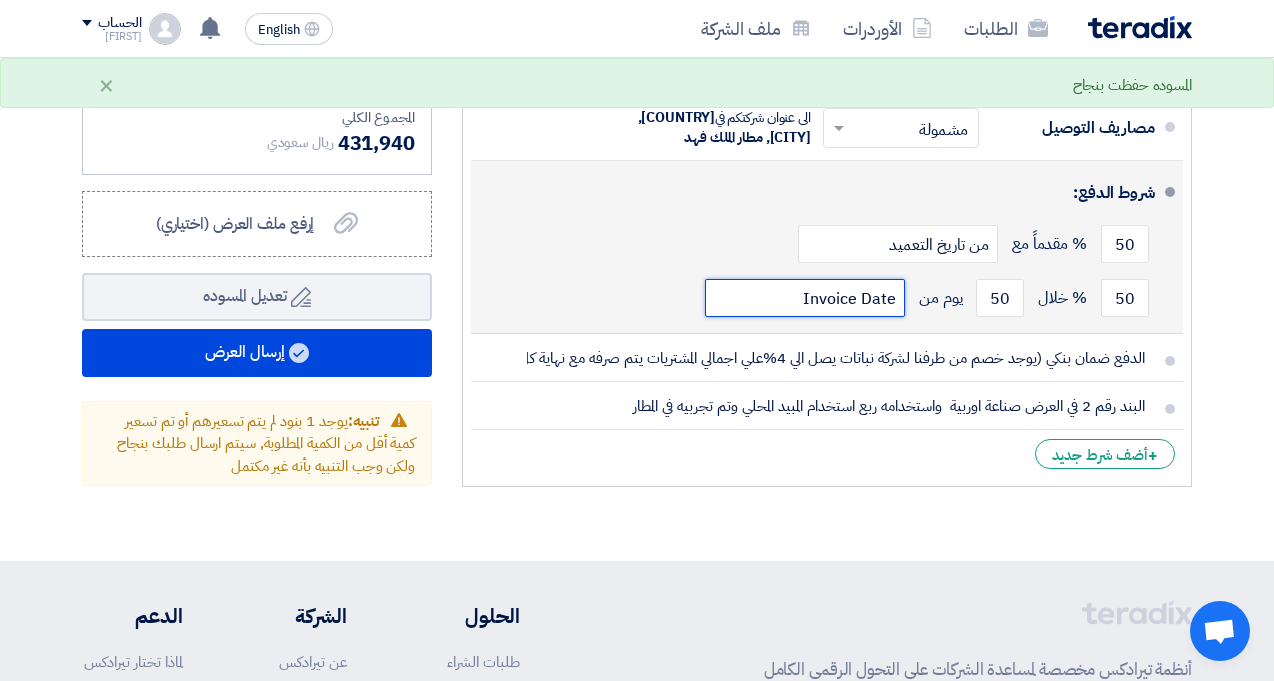 click on "Invoice Date" 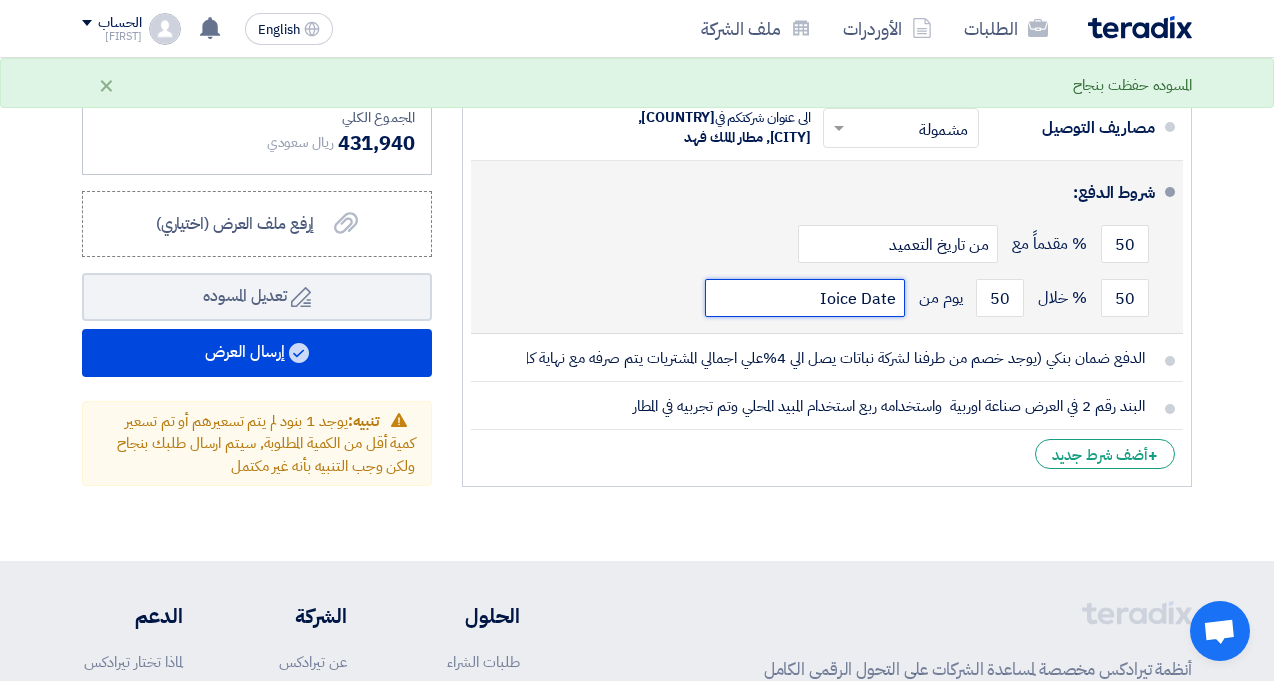 type on "oice Date" 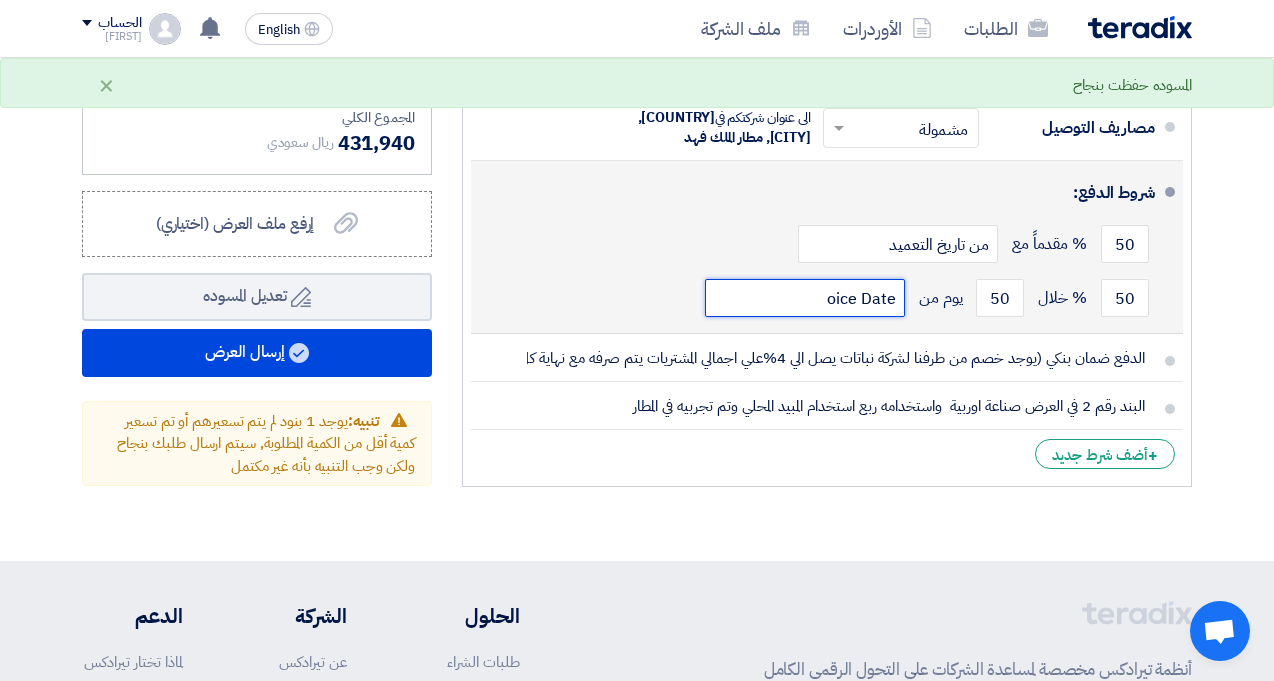 drag, startPoint x: 815, startPoint y: 324, endPoint x: 900, endPoint y: 329, distance: 85.146935 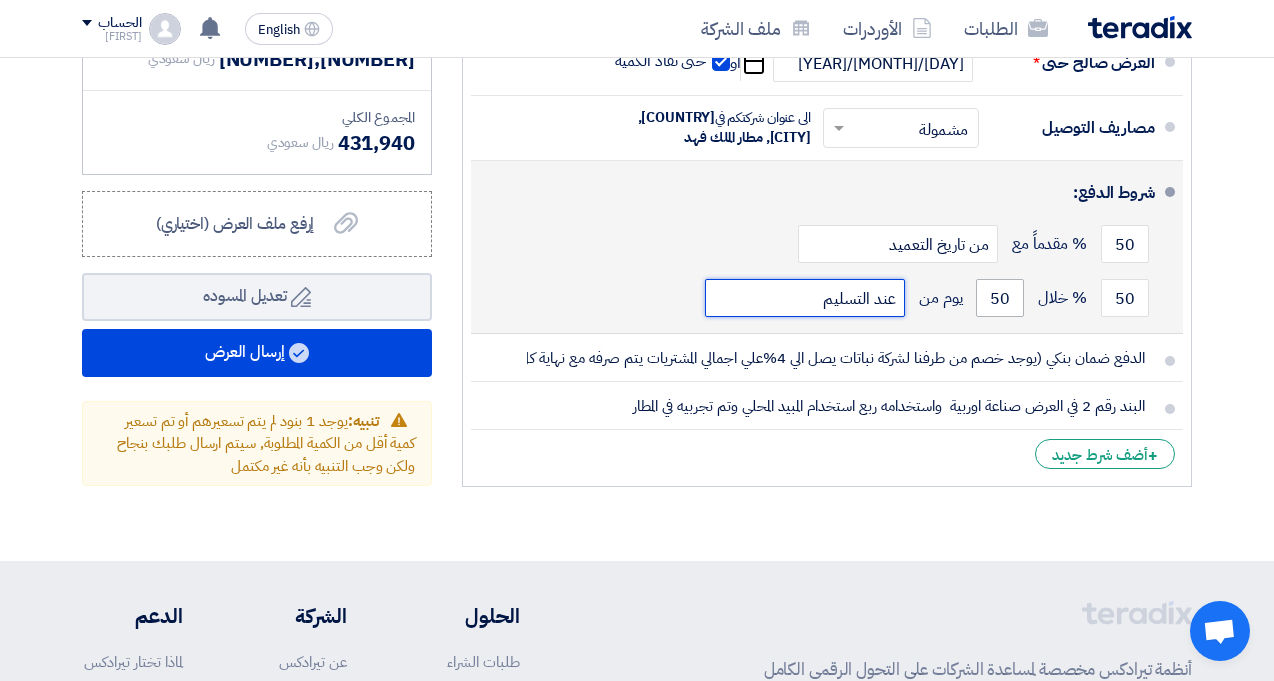 type on "عند التسليم" 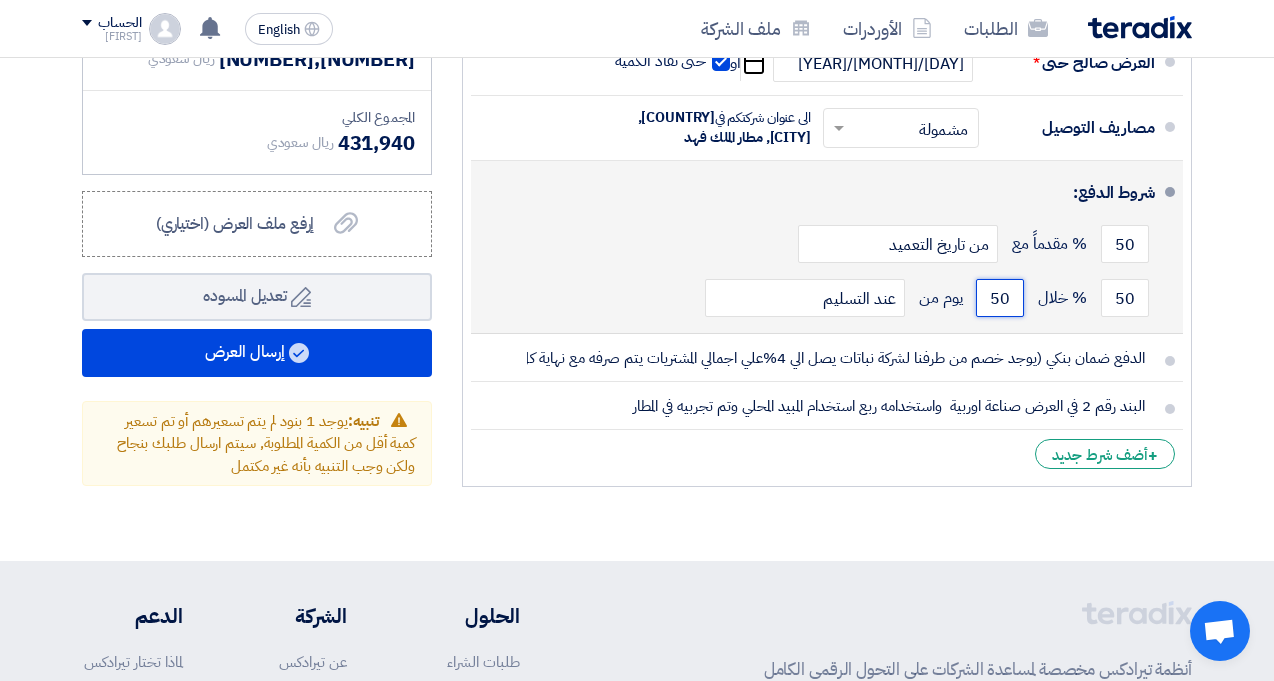 drag, startPoint x: 984, startPoint y: 315, endPoint x: 927, endPoint y: 300, distance: 58.940647 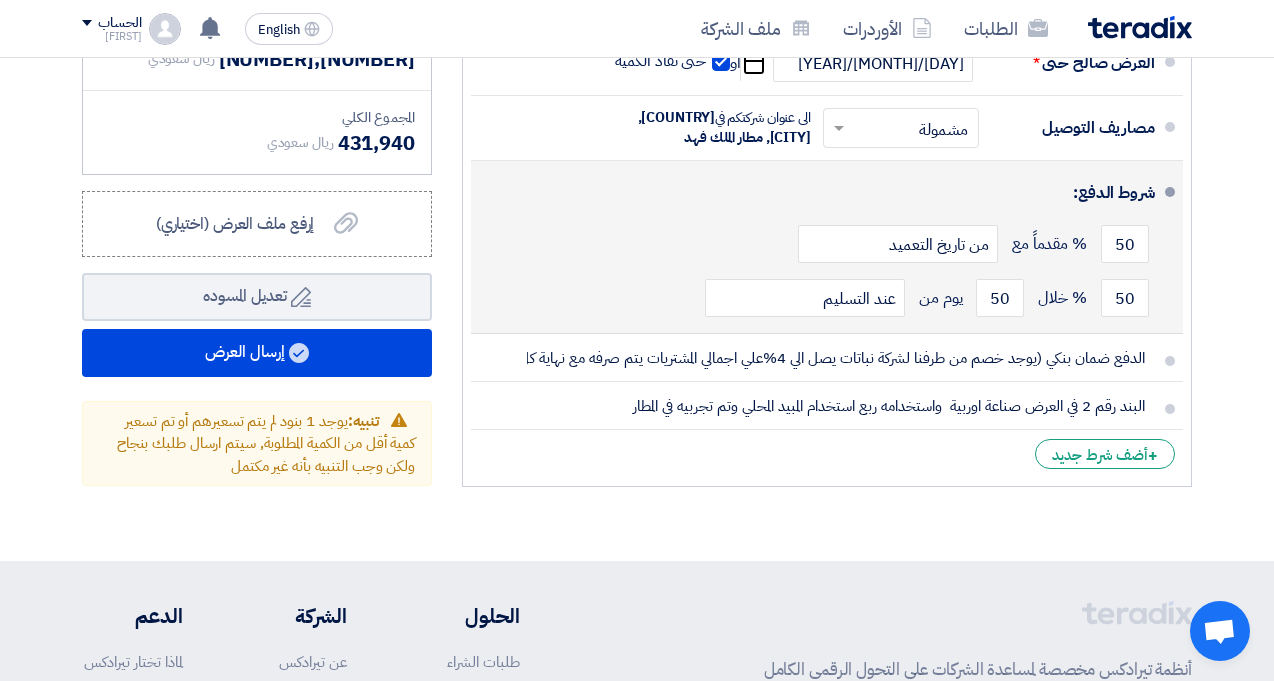 click on "[NUMBER] % مقدماً مع
من تاريخ التعميد" 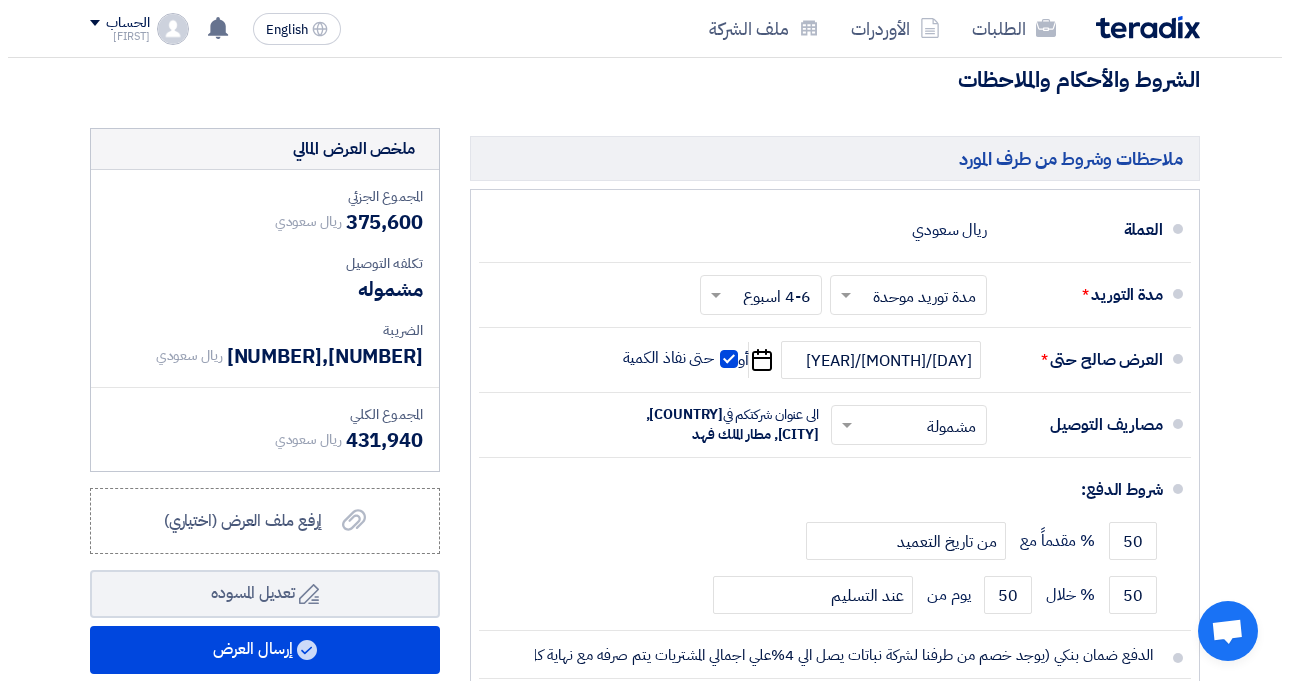 scroll, scrollTop: 1100, scrollLeft: 0, axis: vertical 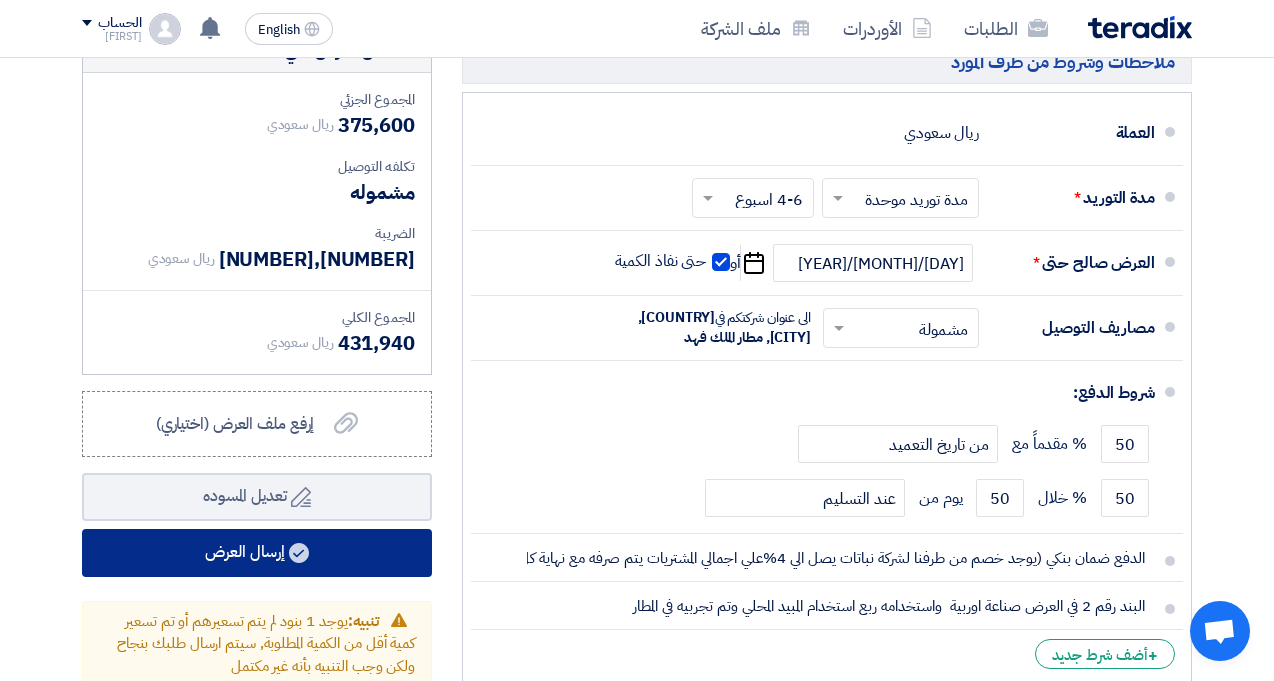 click 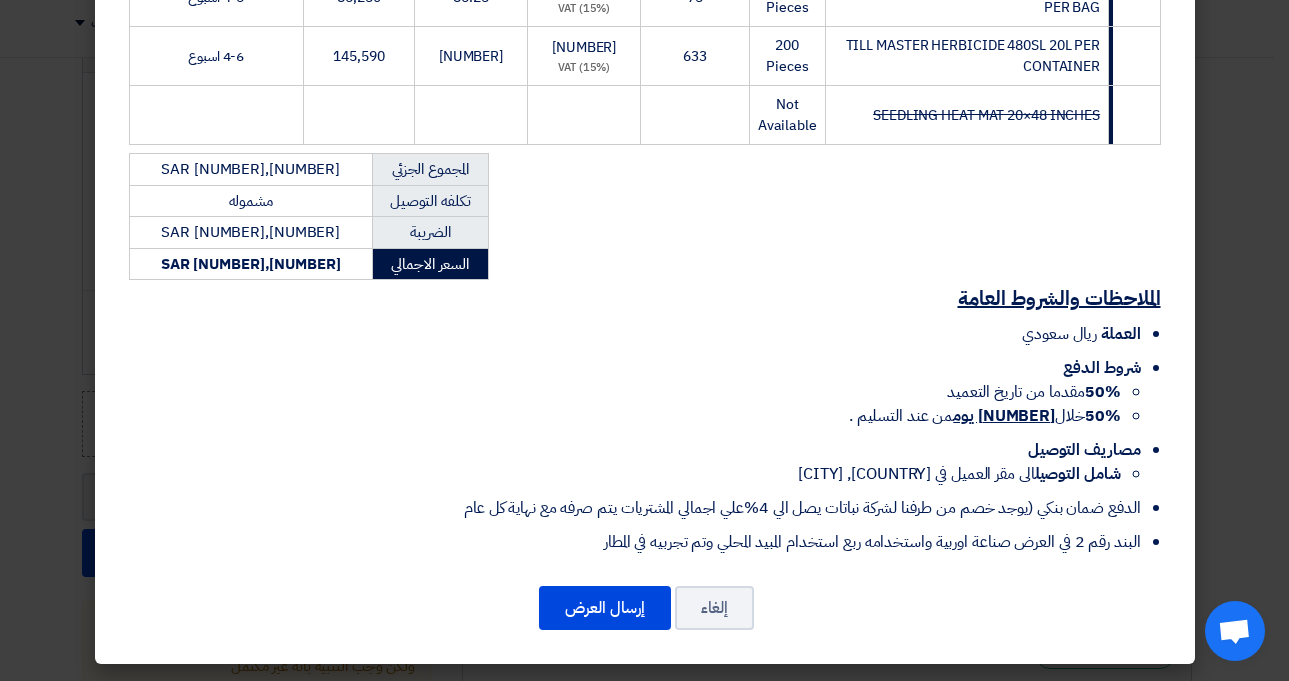 scroll, scrollTop: 489, scrollLeft: 0, axis: vertical 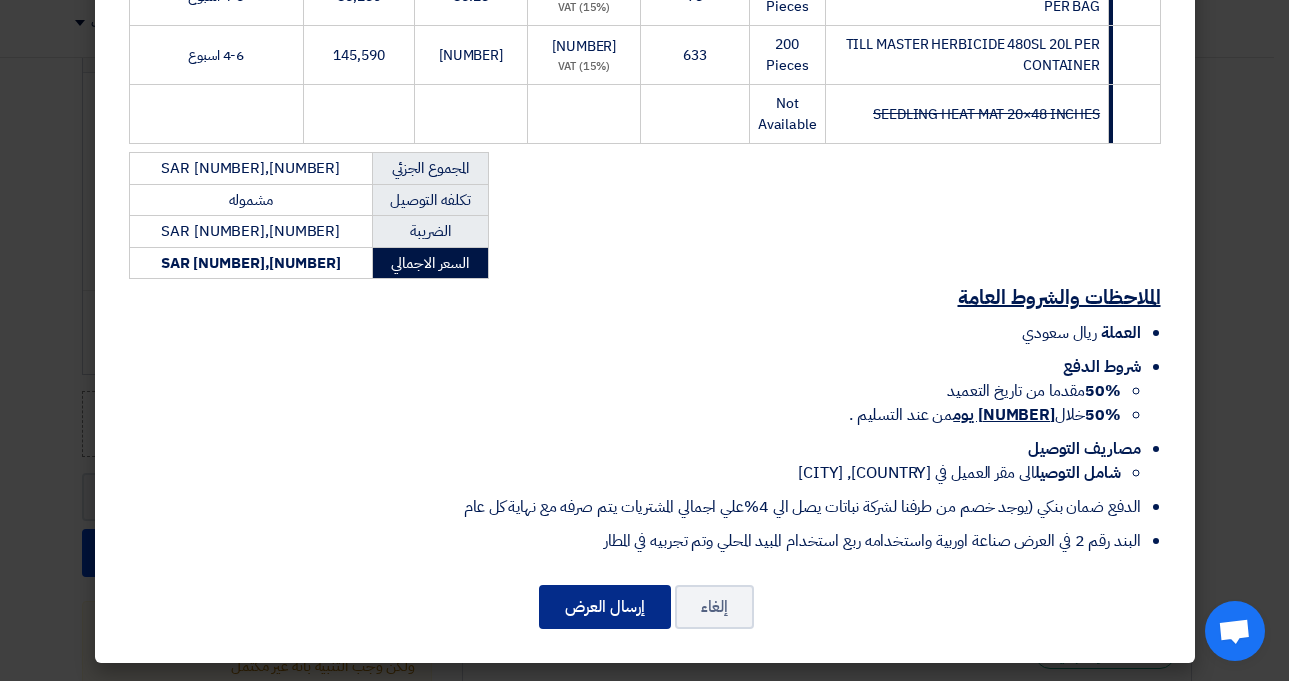 click on "إرسال العرض" 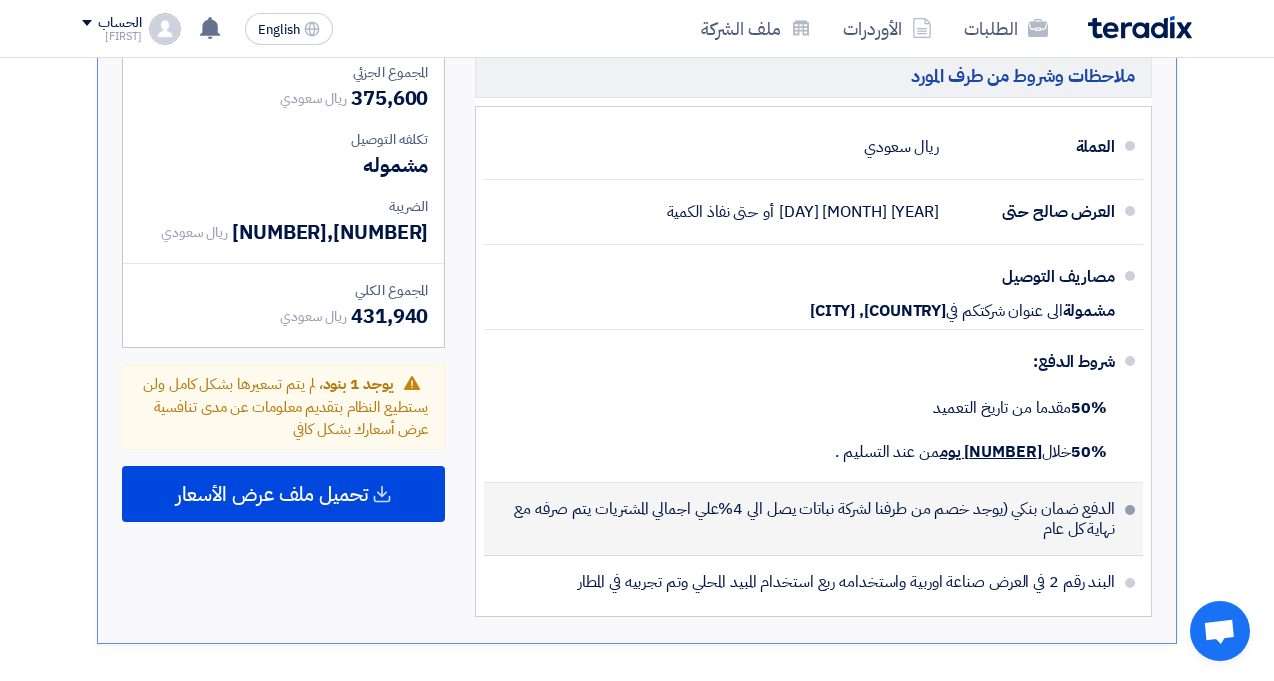 scroll, scrollTop: 1281, scrollLeft: 0, axis: vertical 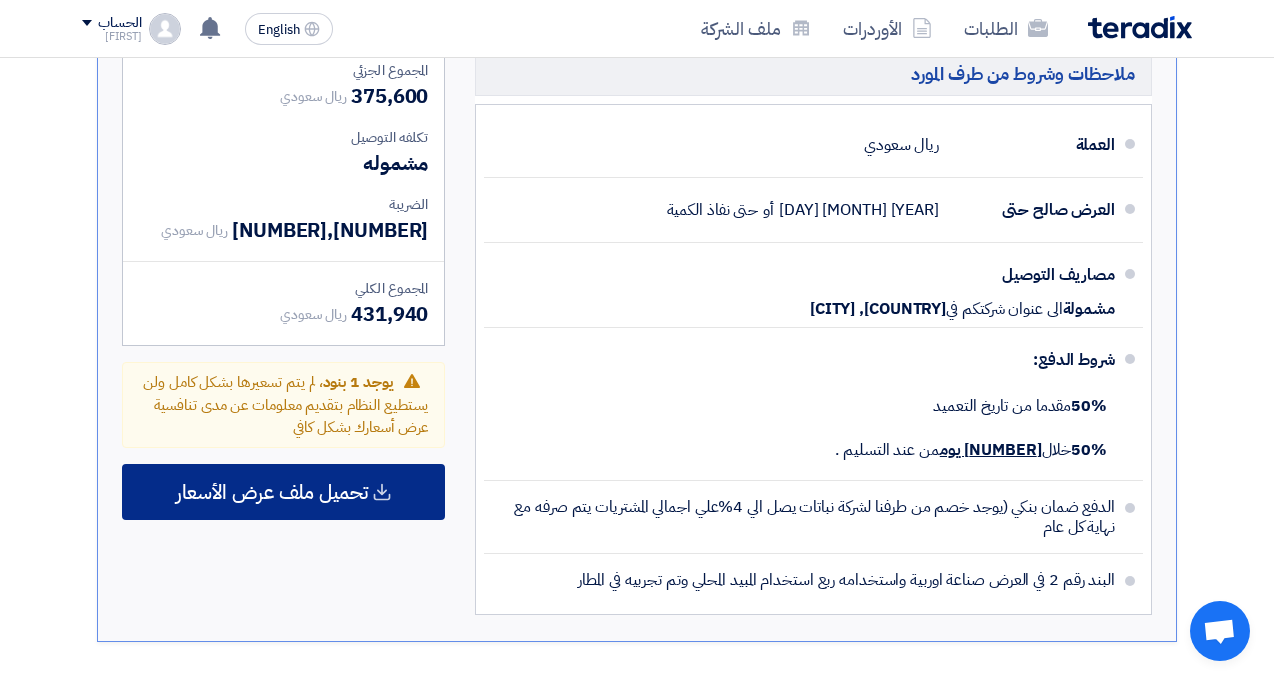 click on "تحميل ملف عرض الأسعار" at bounding box center [283, 492] 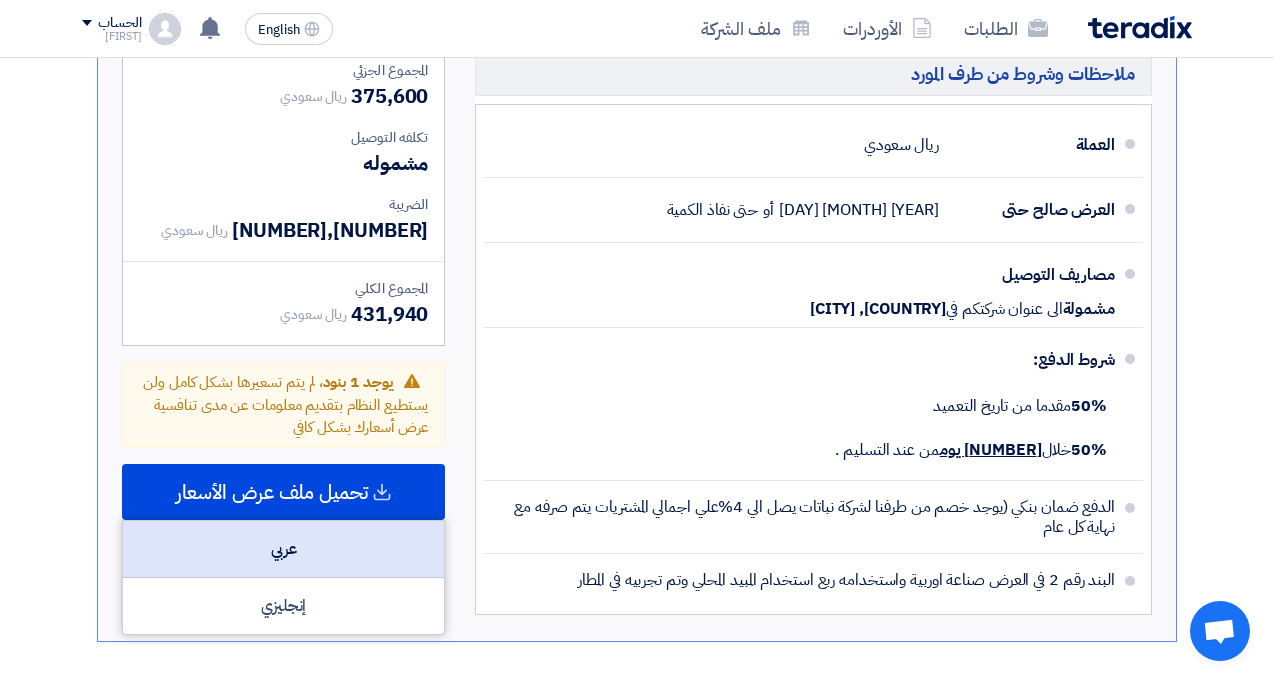 click on "عربي" at bounding box center [283, 549] 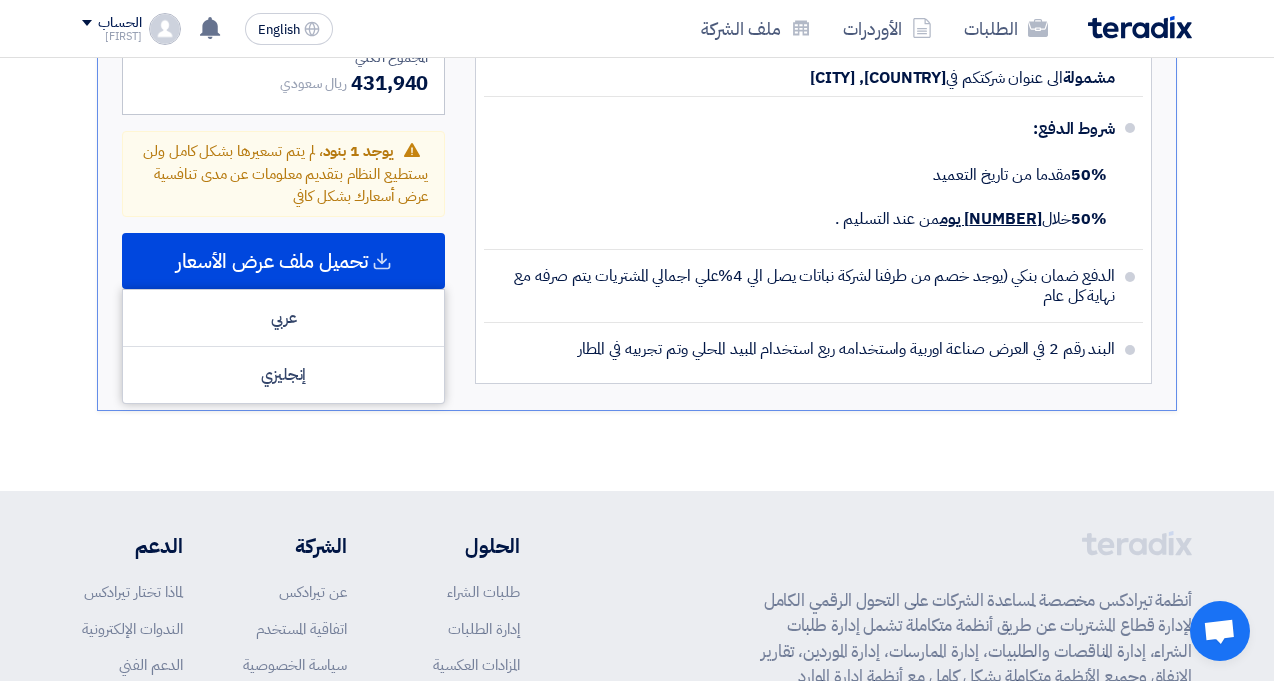 scroll, scrollTop: 1400, scrollLeft: 0, axis: vertical 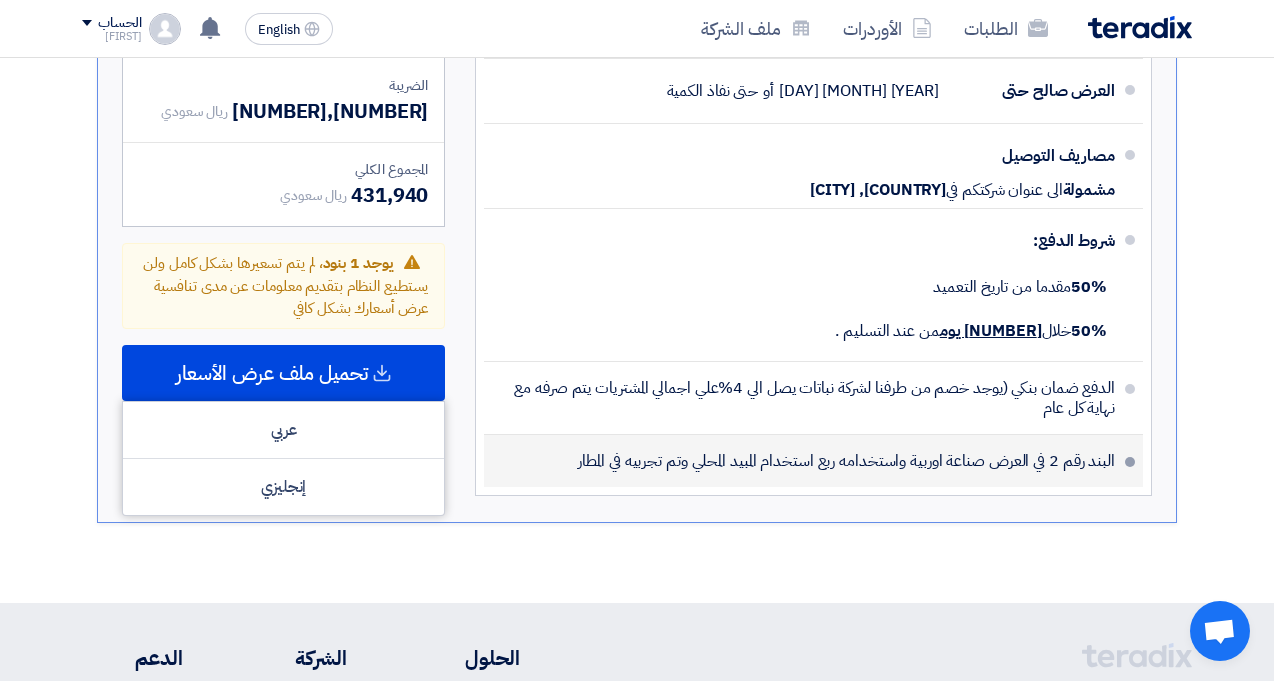 click on "البند رقم 2 في العرض صناعة اوربية  واستخدامه ربع استخدام المبيد المحلي وتم تجربيه في المطار" at bounding box center (813, 461) 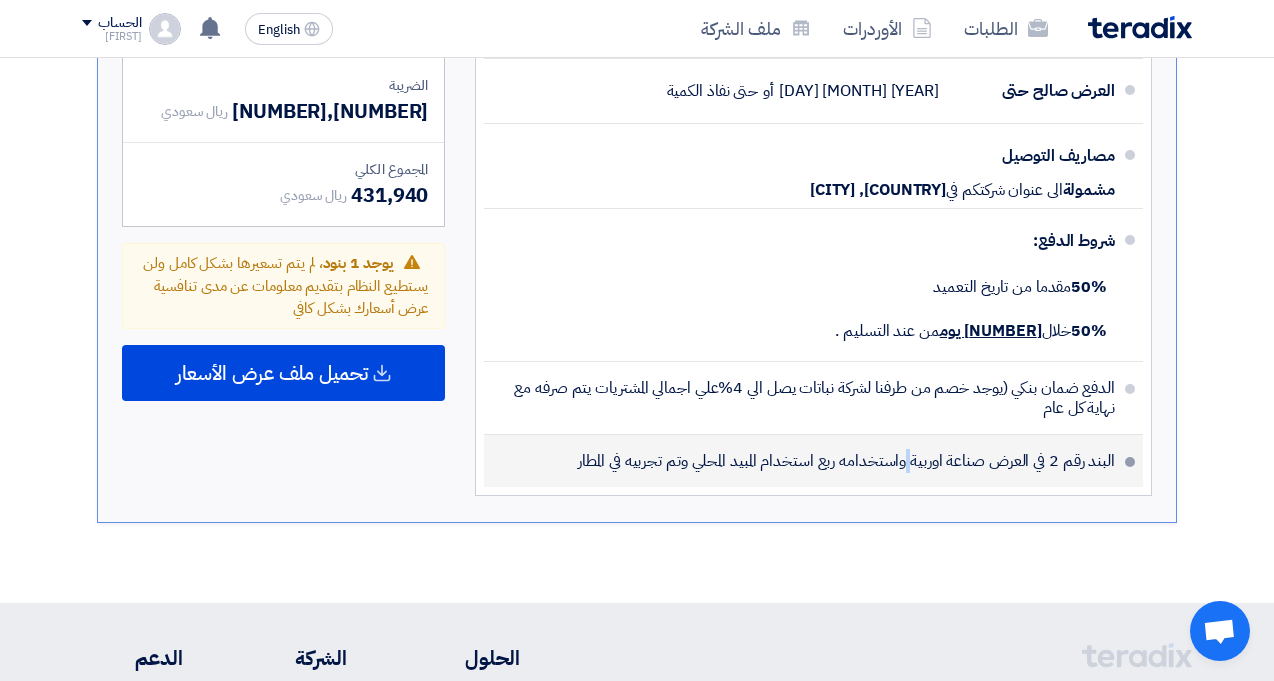 drag, startPoint x: 1046, startPoint y: 458, endPoint x: 1058, endPoint y: 460, distance: 12.165525 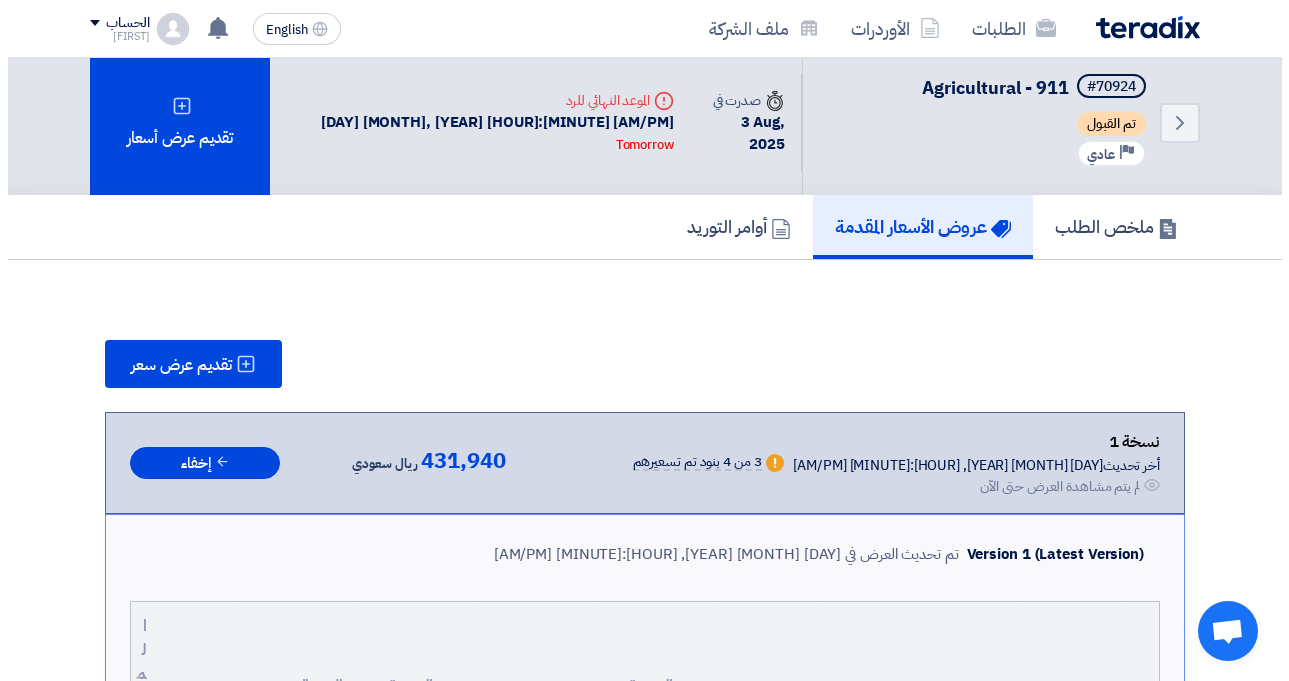 scroll, scrollTop: 0, scrollLeft: 0, axis: both 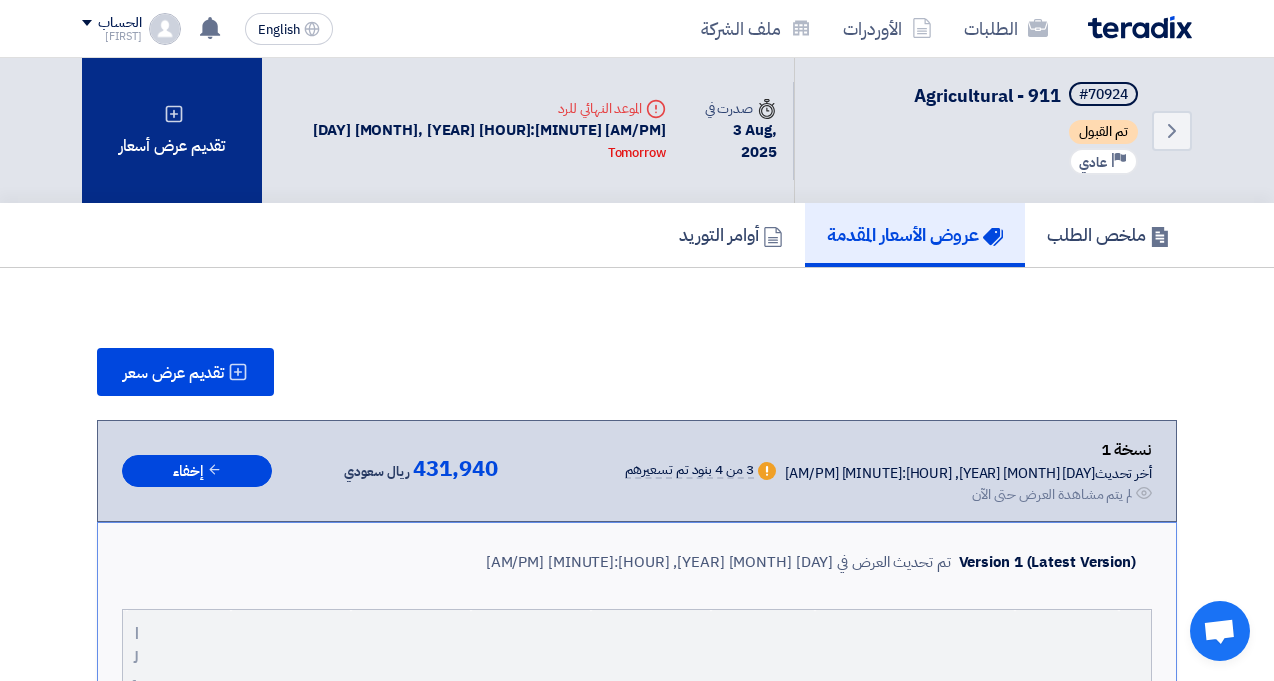 click on "تقديم عرض أسعار" 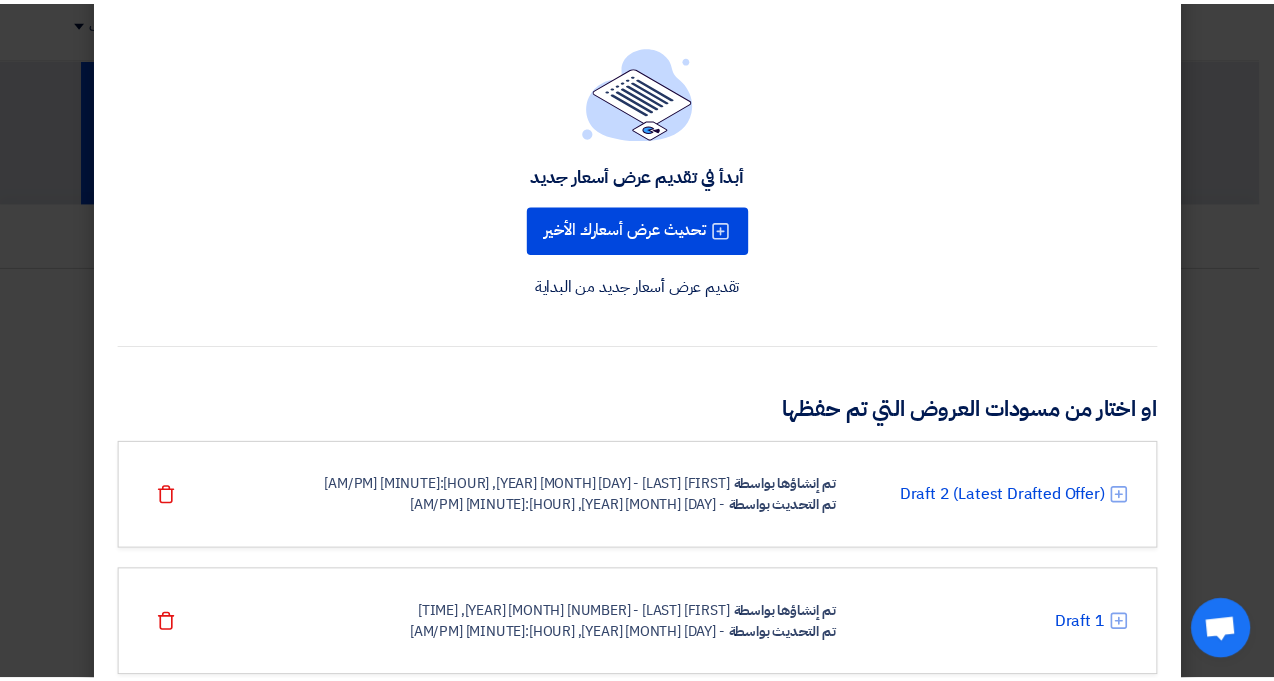 scroll, scrollTop: 151, scrollLeft: 0, axis: vertical 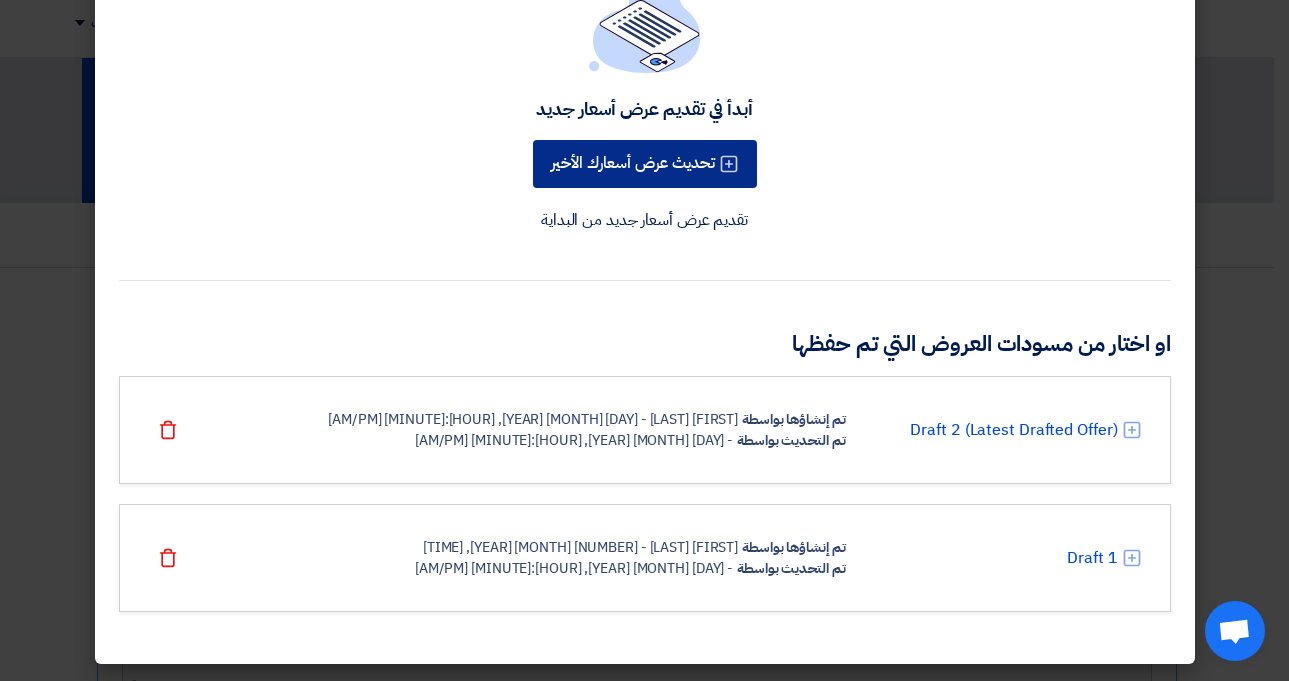 click on "تحديث عرض أسعارك الأخير" 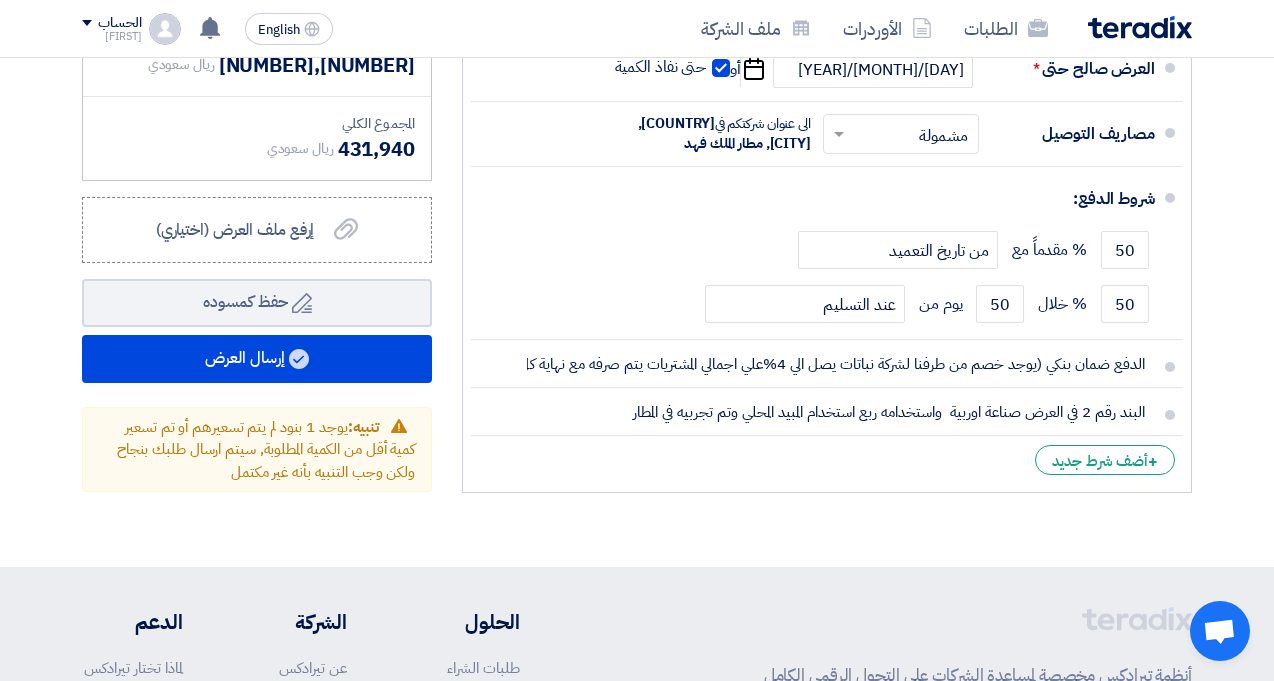 scroll, scrollTop: 1300, scrollLeft: 0, axis: vertical 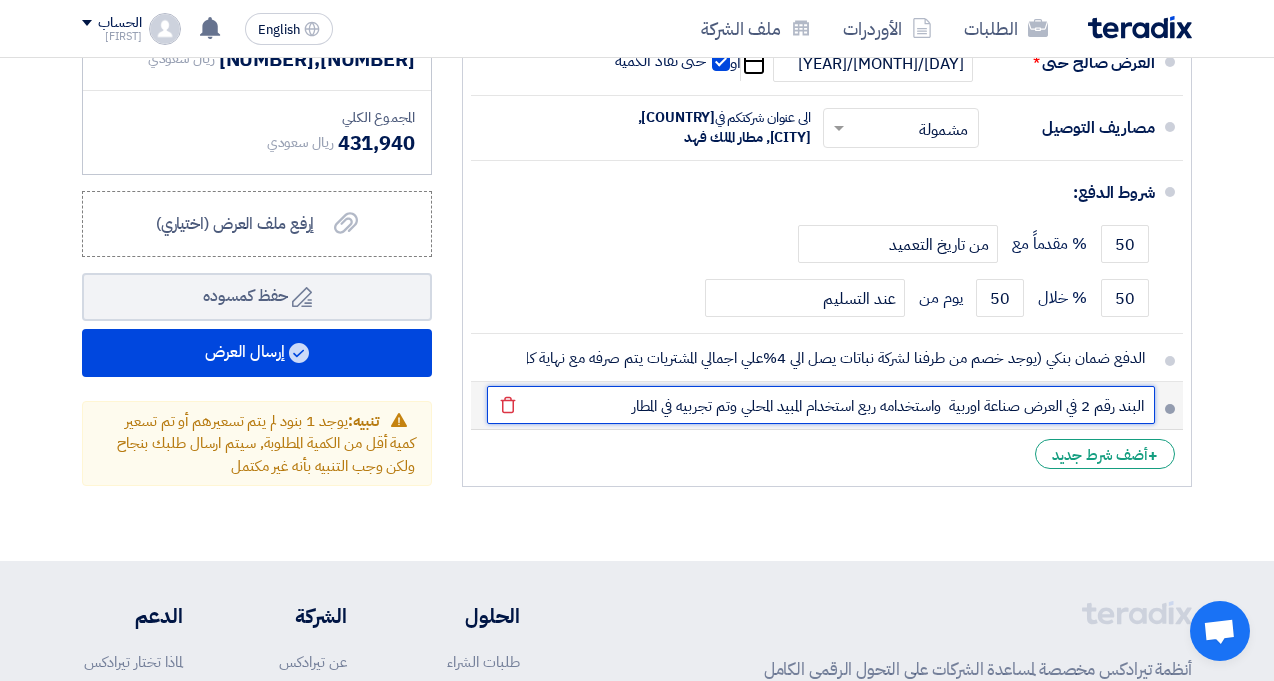 drag, startPoint x: 1082, startPoint y: 417, endPoint x: 1091, endPoint y: 424, distance: 11.401754 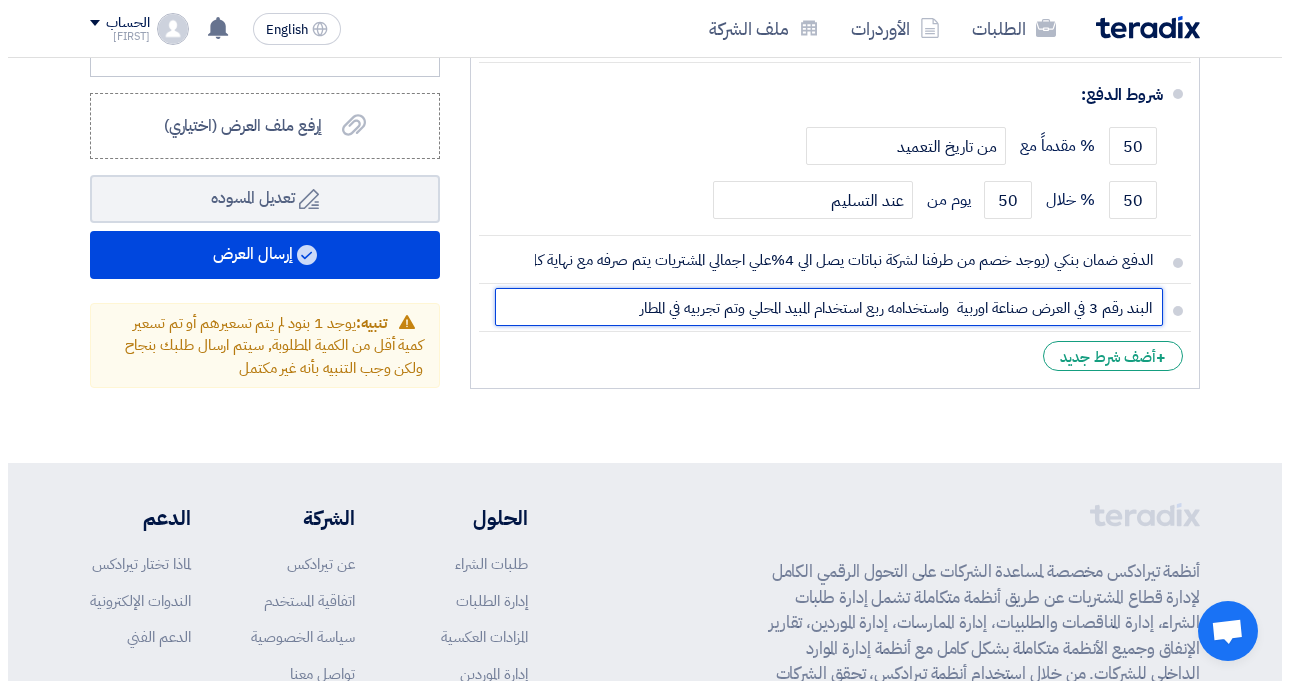 scroll, scrollTop: 1400, scrollLeft: 0, axis: vertical 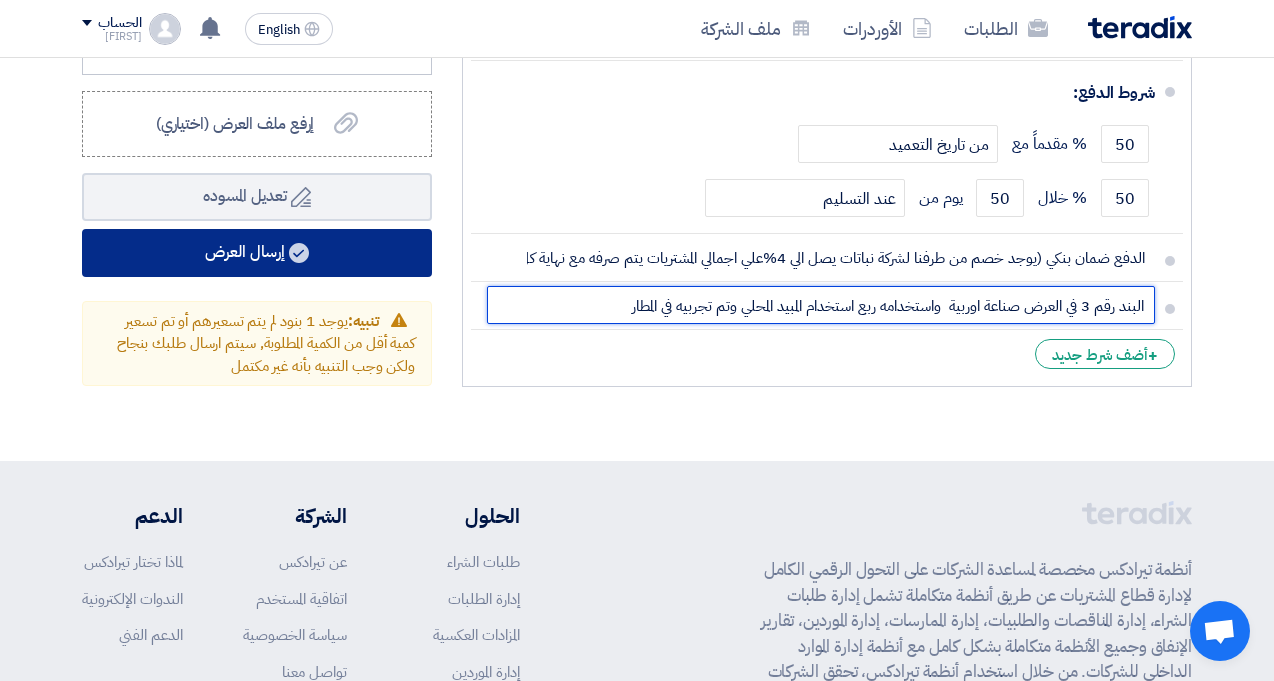 type on "البند رقم 3 في العرض صناعة اوربية  واستخدامه ربع استخدام المبيد المحلي وتم تجربيه في المطار" 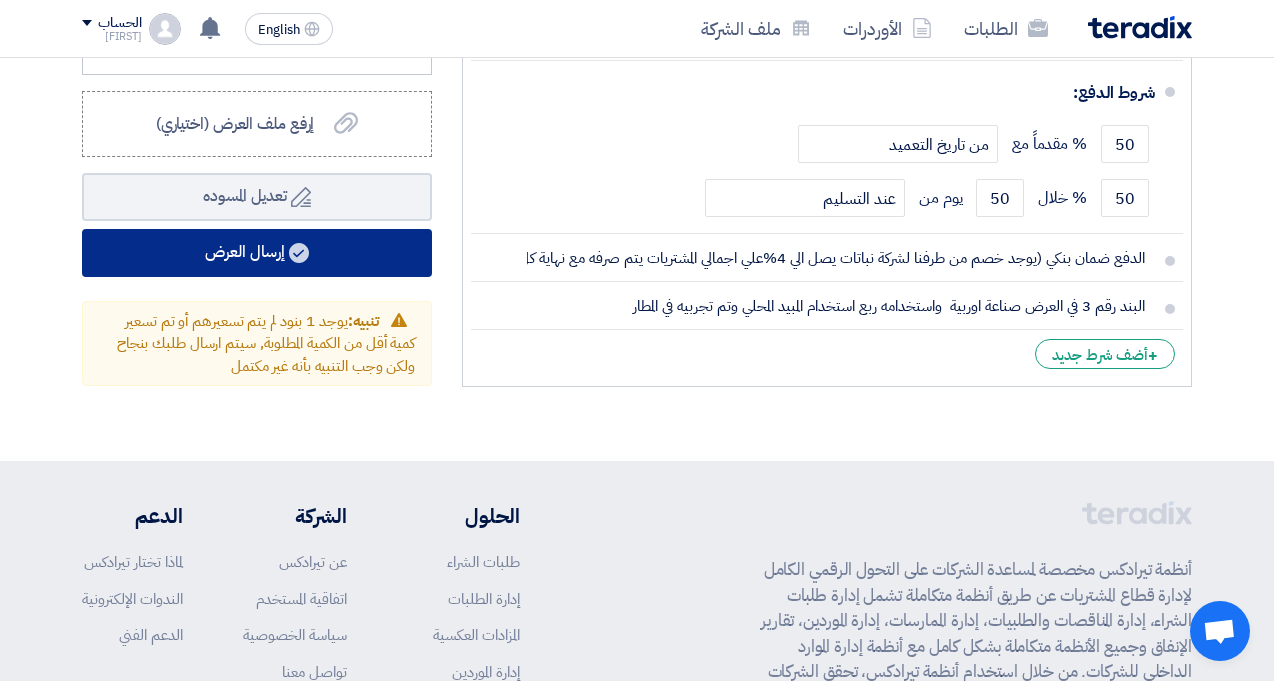 click on "إرسال العرض" 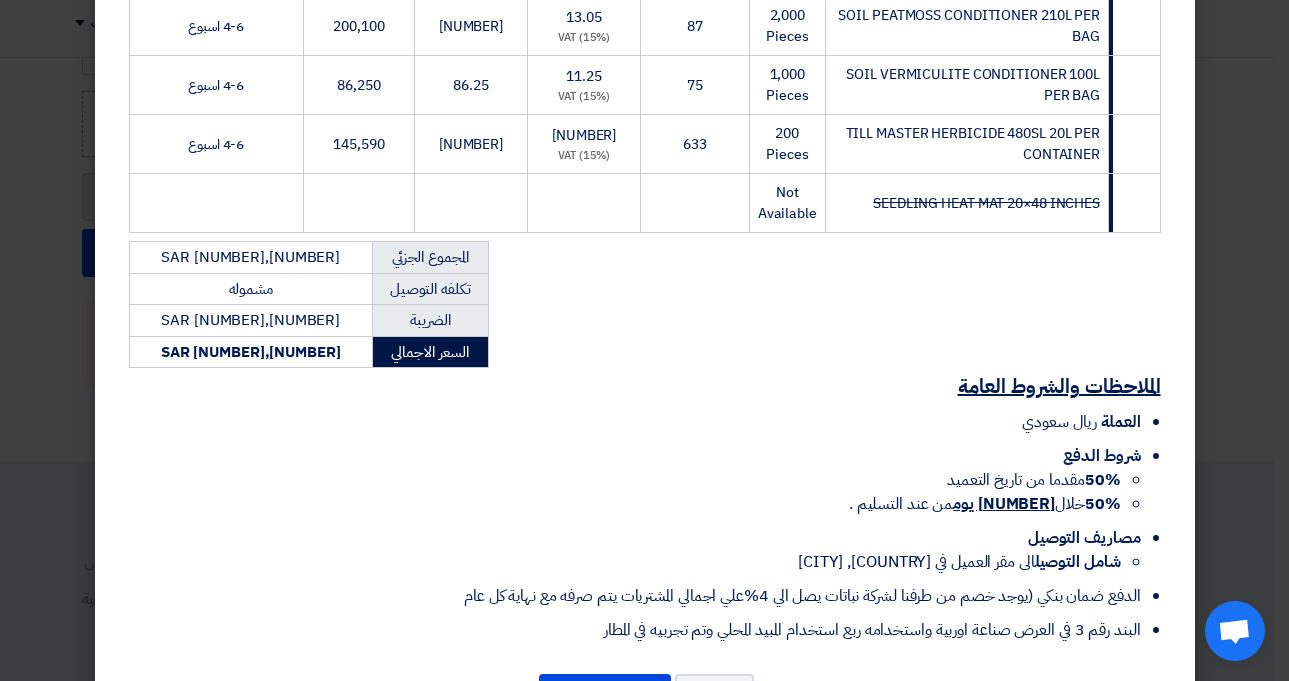 scroll, scrollTop: 489, scrollLeft: 0, axis: vertical 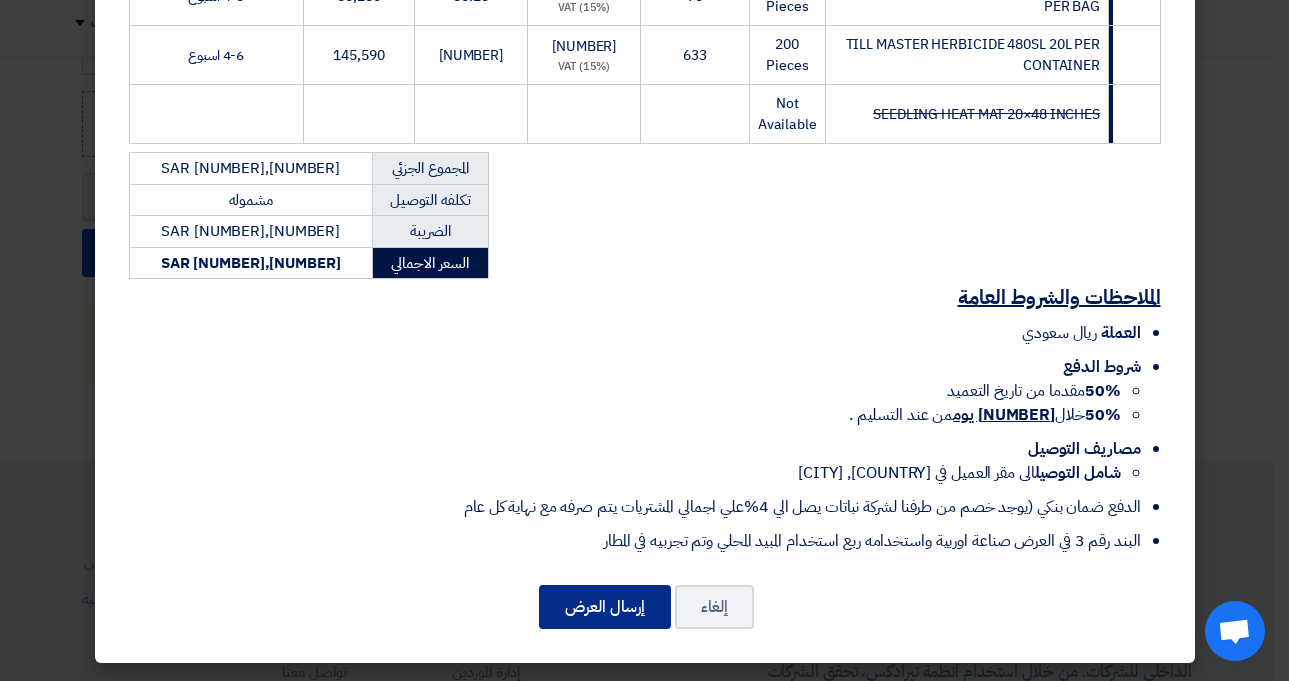 click on "إرسال العرض" 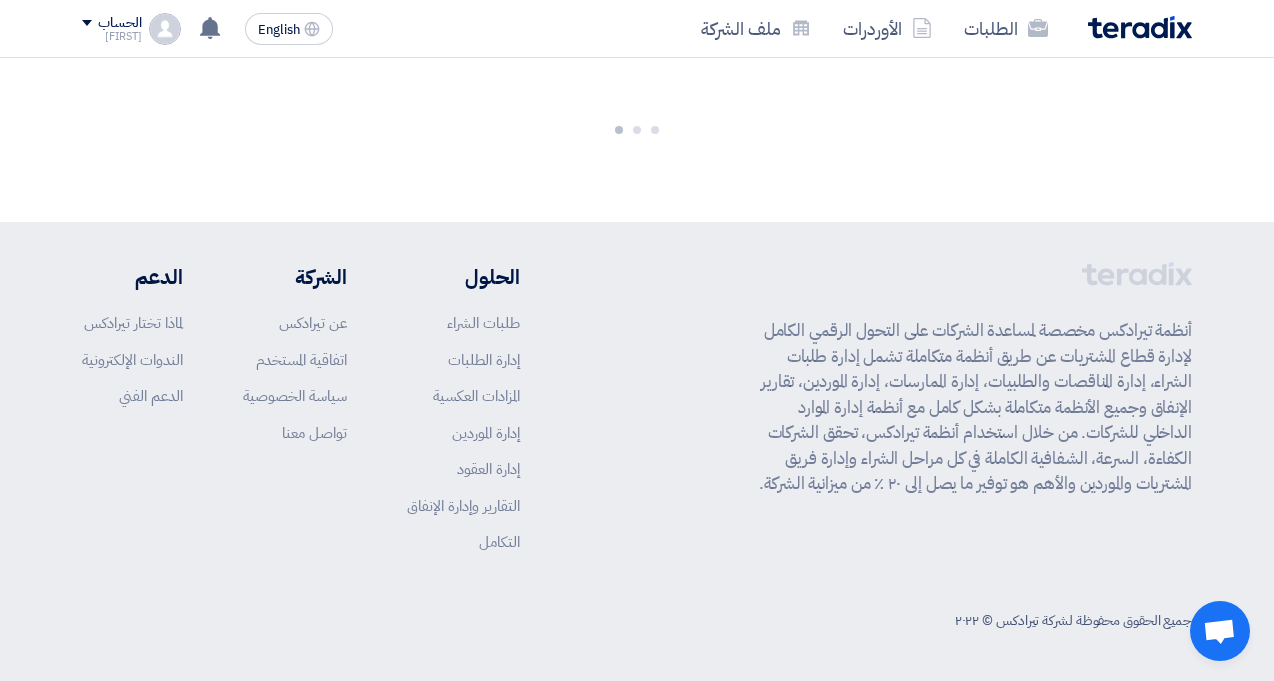 scroll, scrollTop: 1906, scrollLeft: 0, axis: vertical 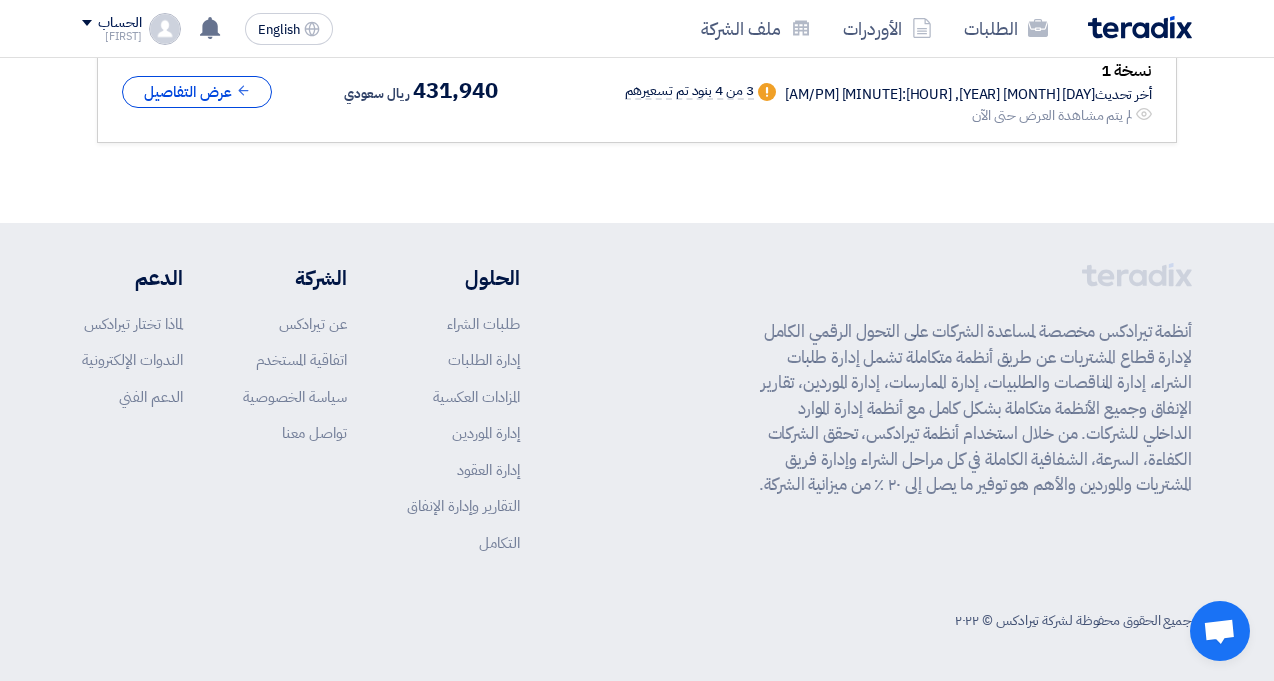 click on "أنظمة تيرادكس مخصصة لمساعدة الشركات على التحول الرقمي الكامل لإدارة قطاع المشتريات عن طريق أنظمة متكاملة تشمل إدارة طلبات الشراء، إدارة المناقصات والطلبيات، إدارة الممارسات، إدارة الموردين، تقارير الإنفاق وجميع الأنظمة متكاملة بشكل كامل مع أنظمة إدارة الموارد الداخلي للشركات. من خلال استخدام أنظمة تيرادكس، تحقق الشركات الكفاءة، السرعة، الشفافية الكاملة في كل مراحل الشراء وإدارة فريق المشتريات والموردين والأهم هو توفير ما يصل إلى ٢٠ ٪ من ميزانية الشركة.
الحلول
طلبات الشراء" 